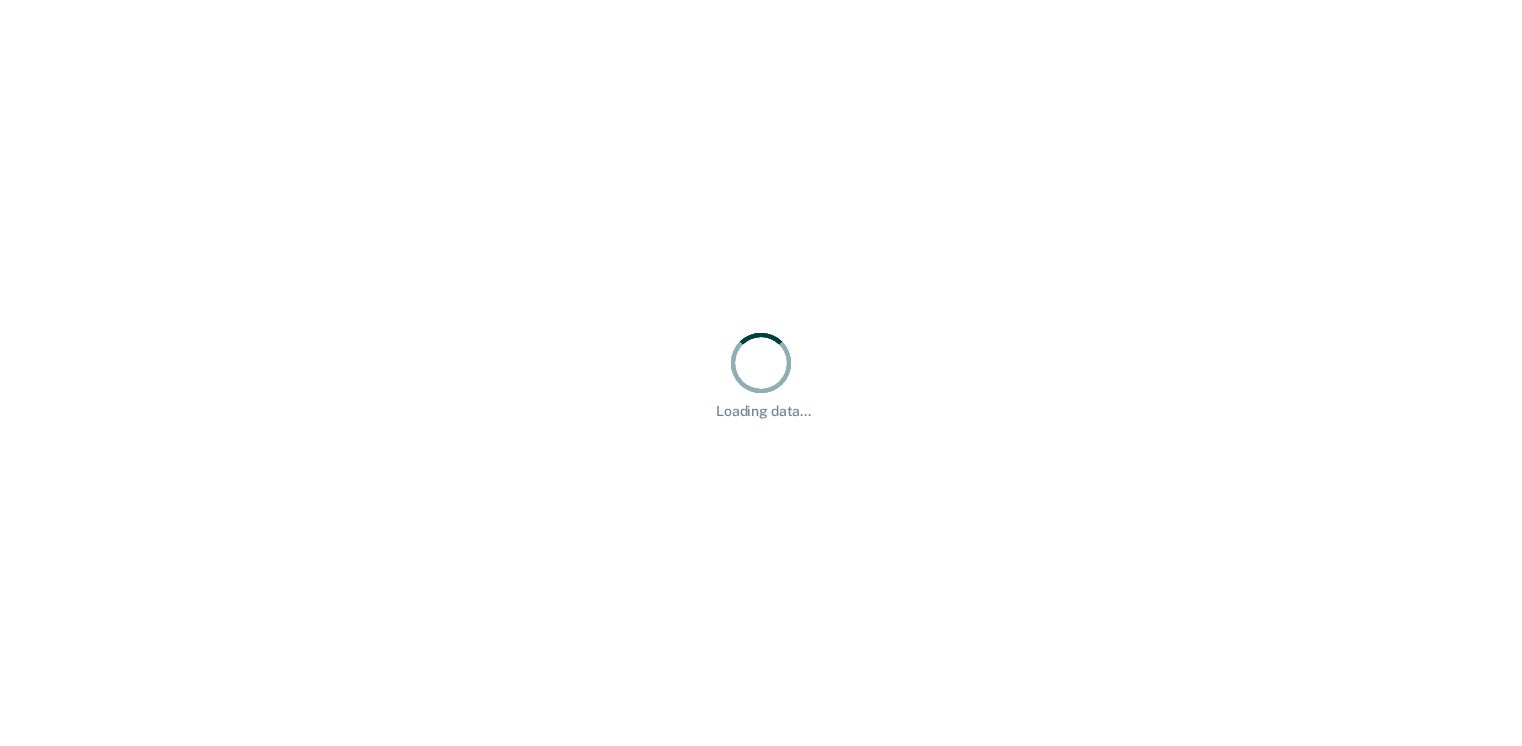scroll, scrollTop: 0, scrollLeft: 0, axis: both 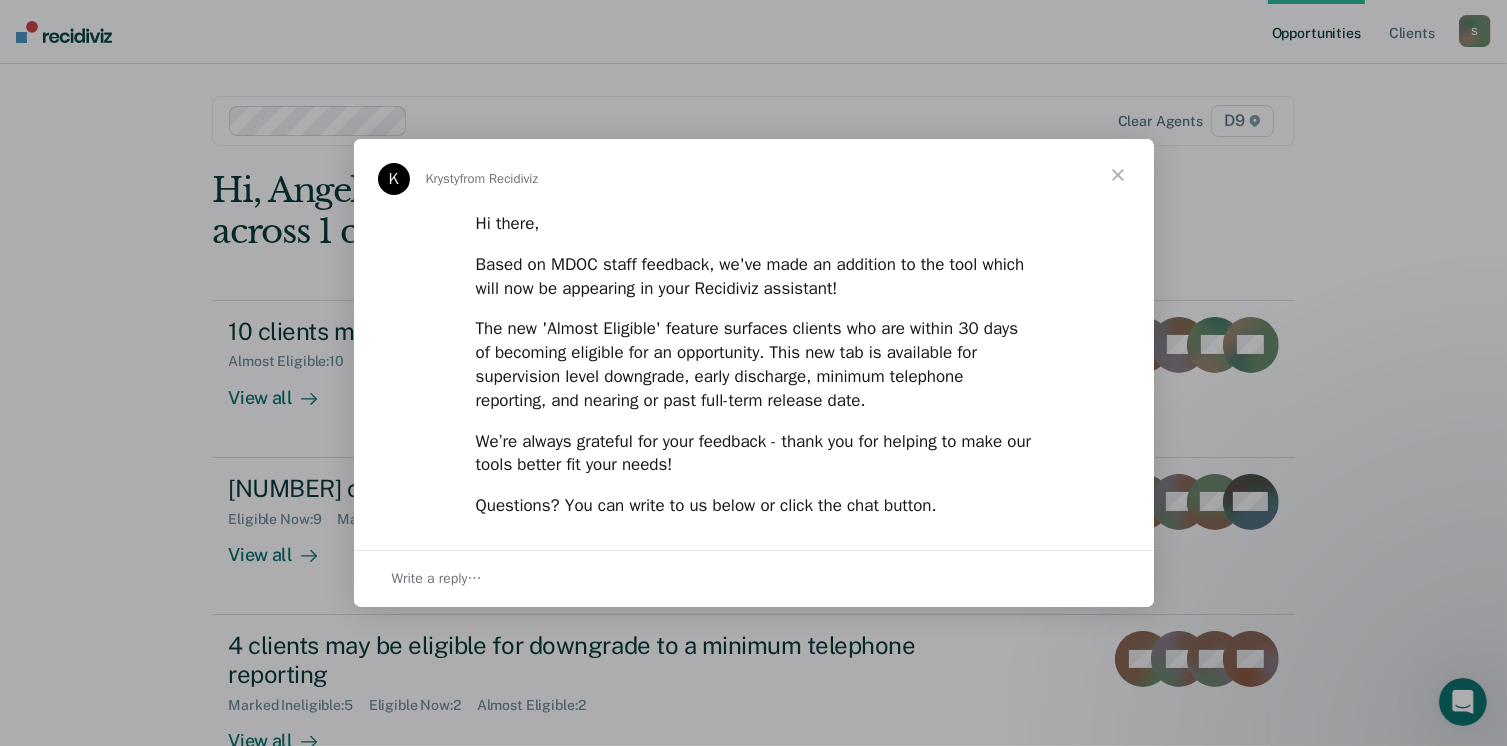 click at bounding box center [1118, 175] 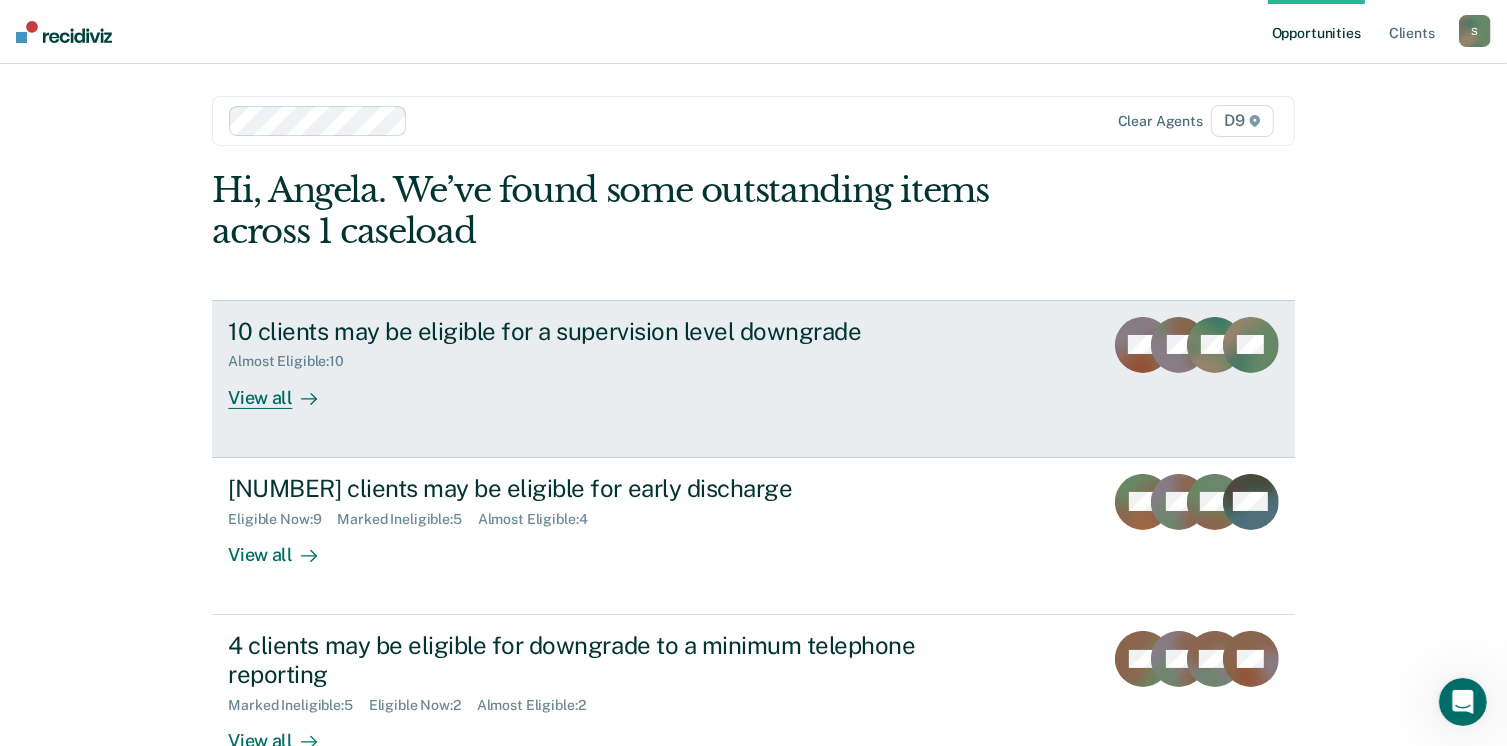 click on "10 clients may be eligible for a supervision level downgrade" at bounding box center [579, 331] 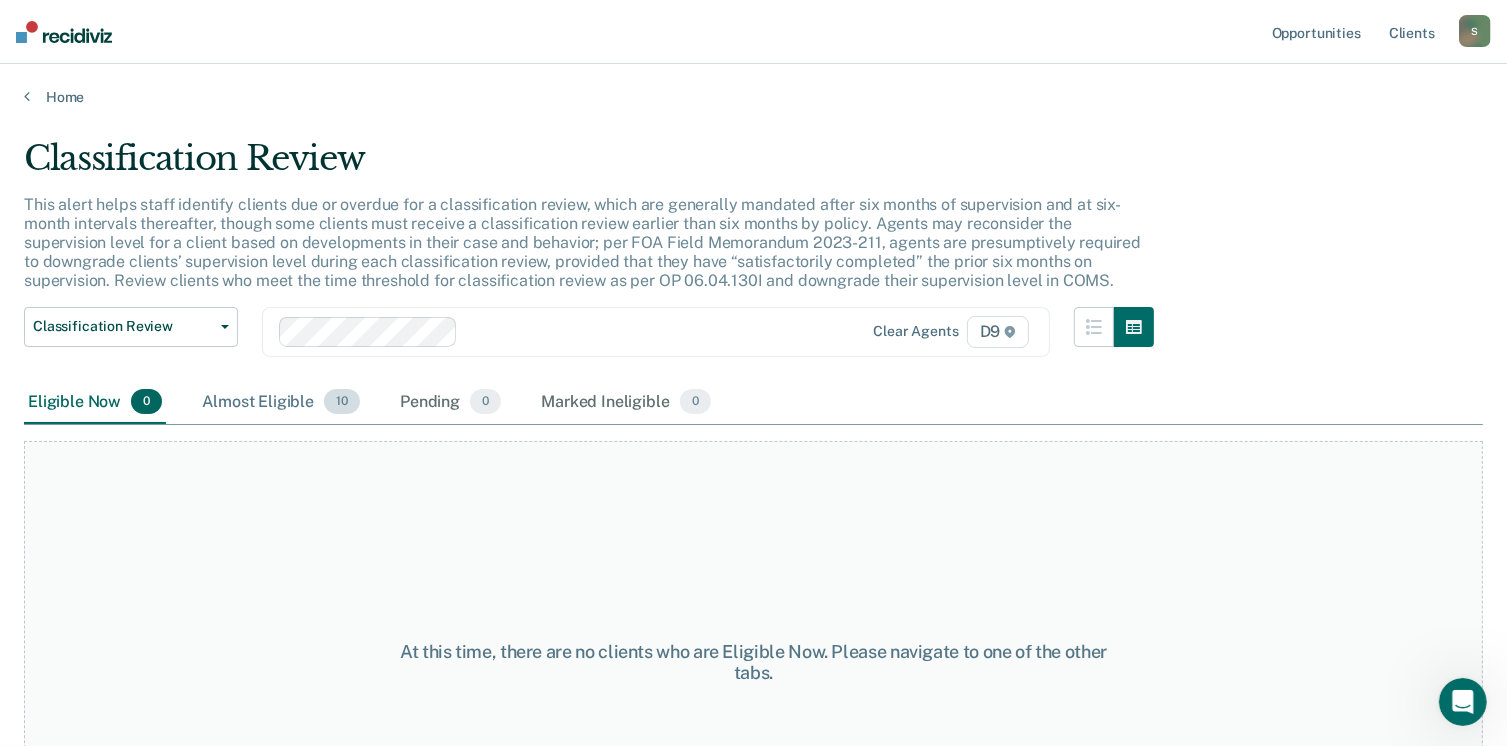 click on "10" at bounding box center [342, 402] 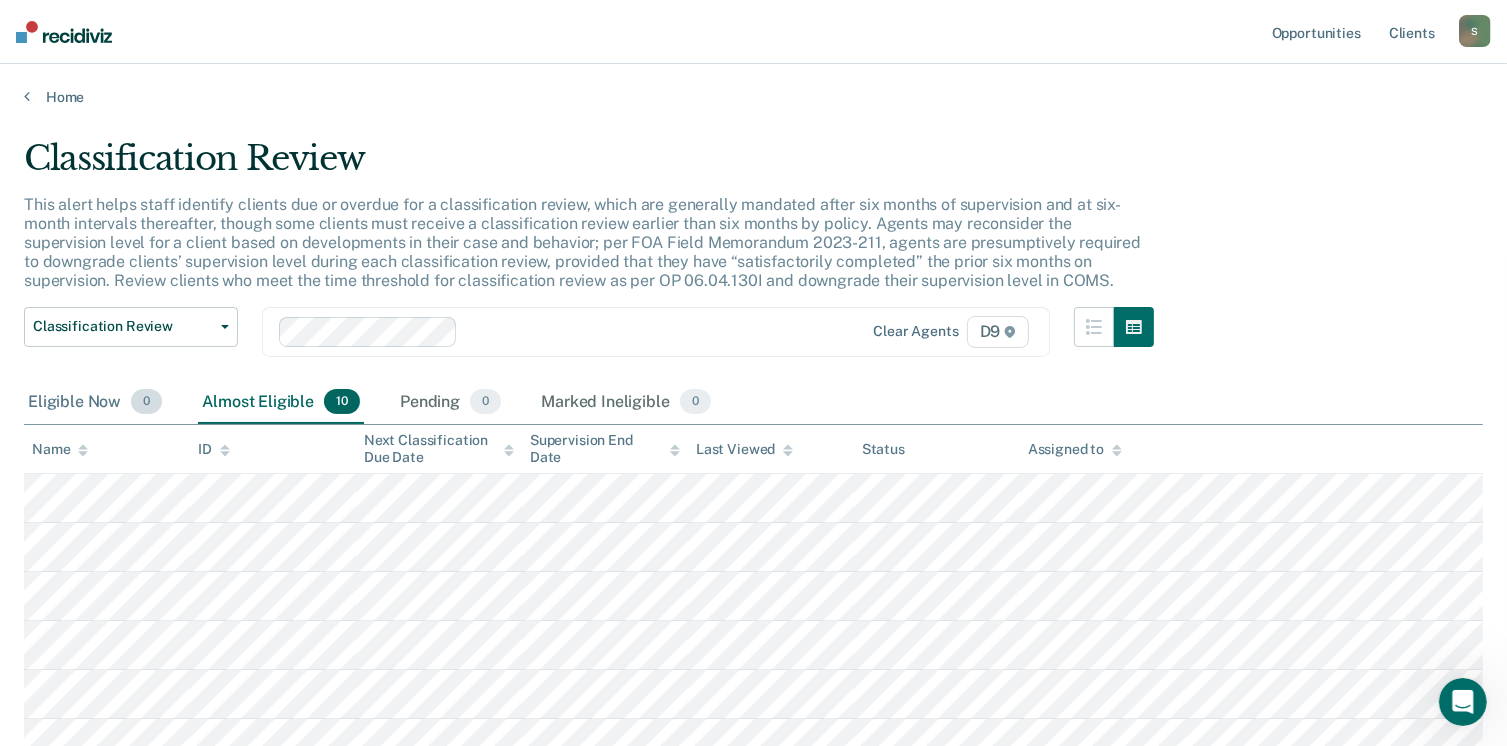 click on "0" at bounding box center [146, 402] 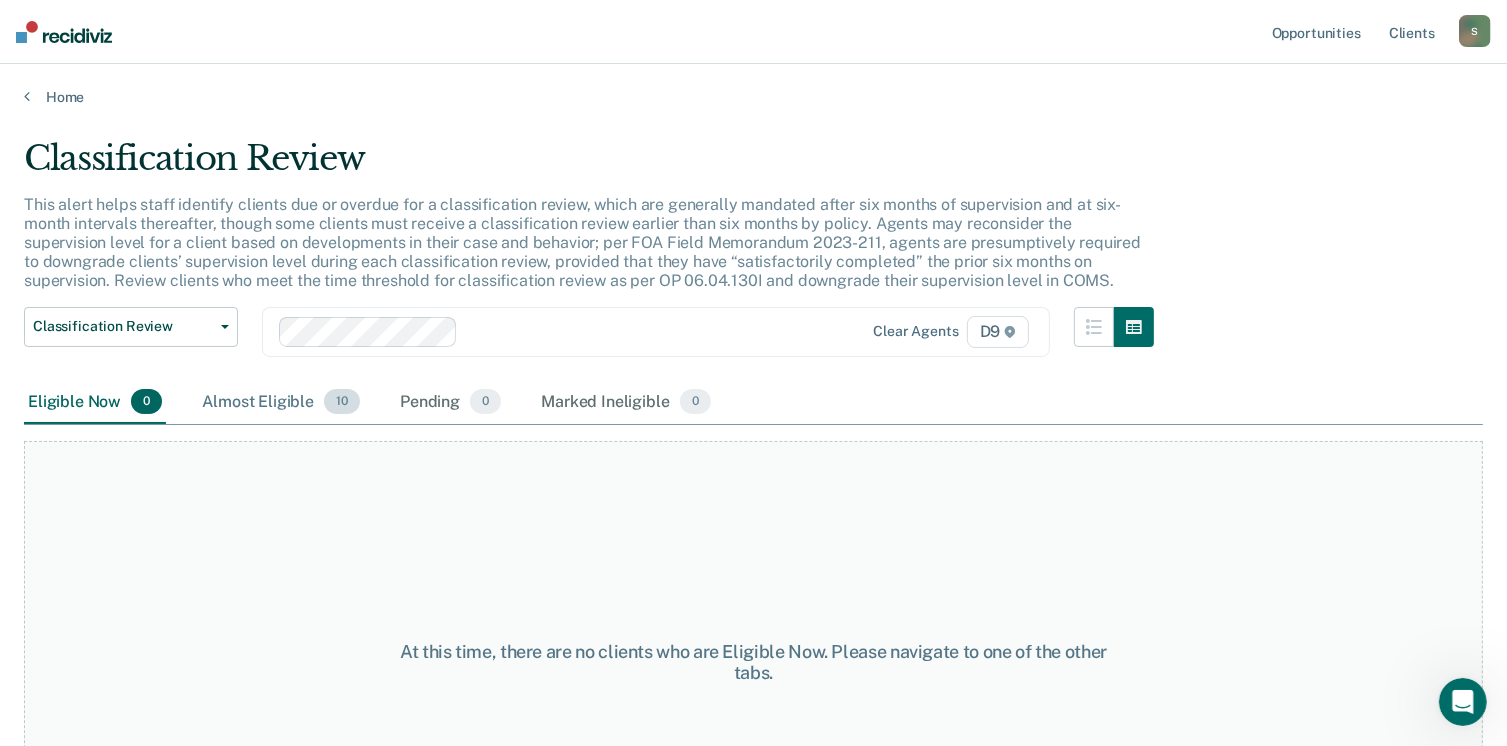 click on "Almost Eligible 10" at bounding box center (281, 403) 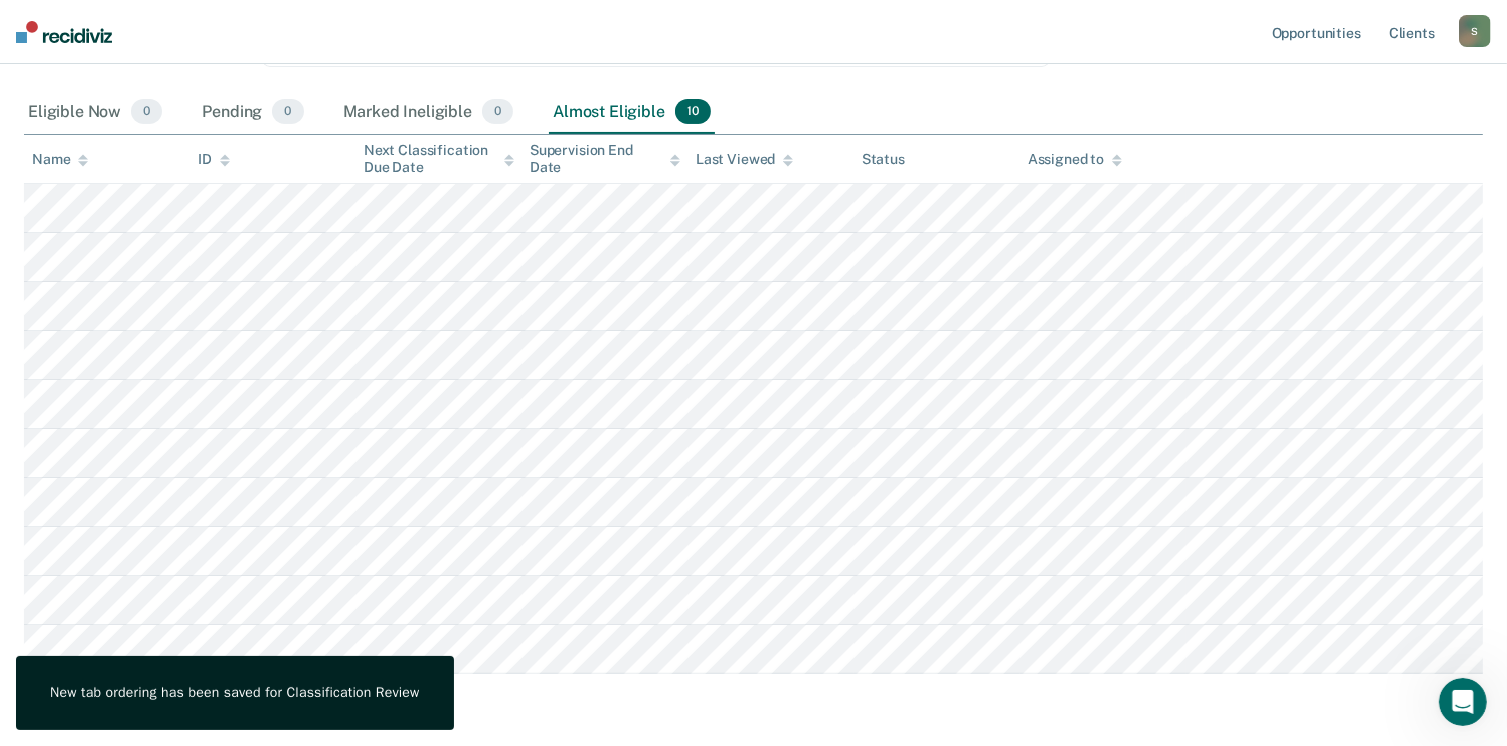 scroll, scrollTop: 360, scrollLeft: 0, axis: vertical 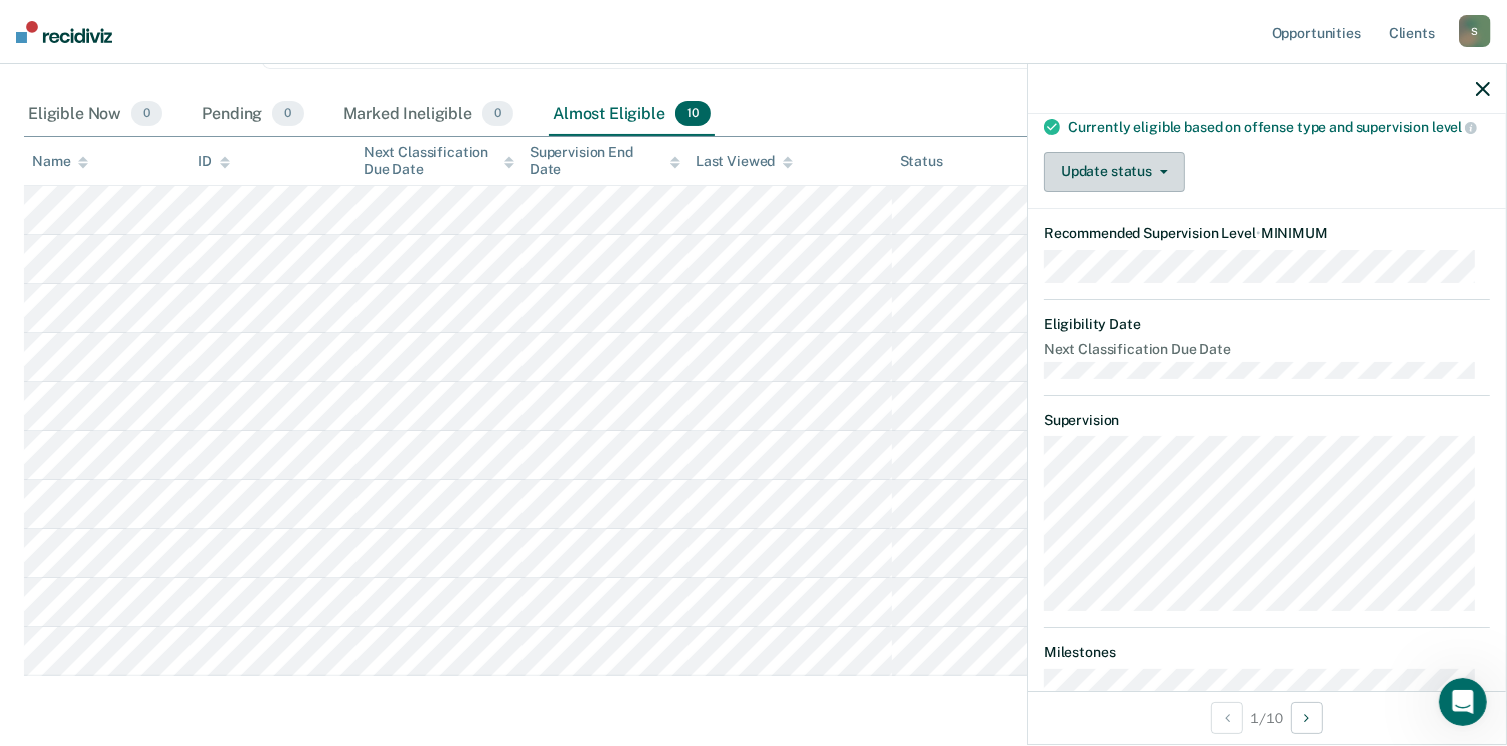 click on "Update status" at bounding box center (1114, 172) 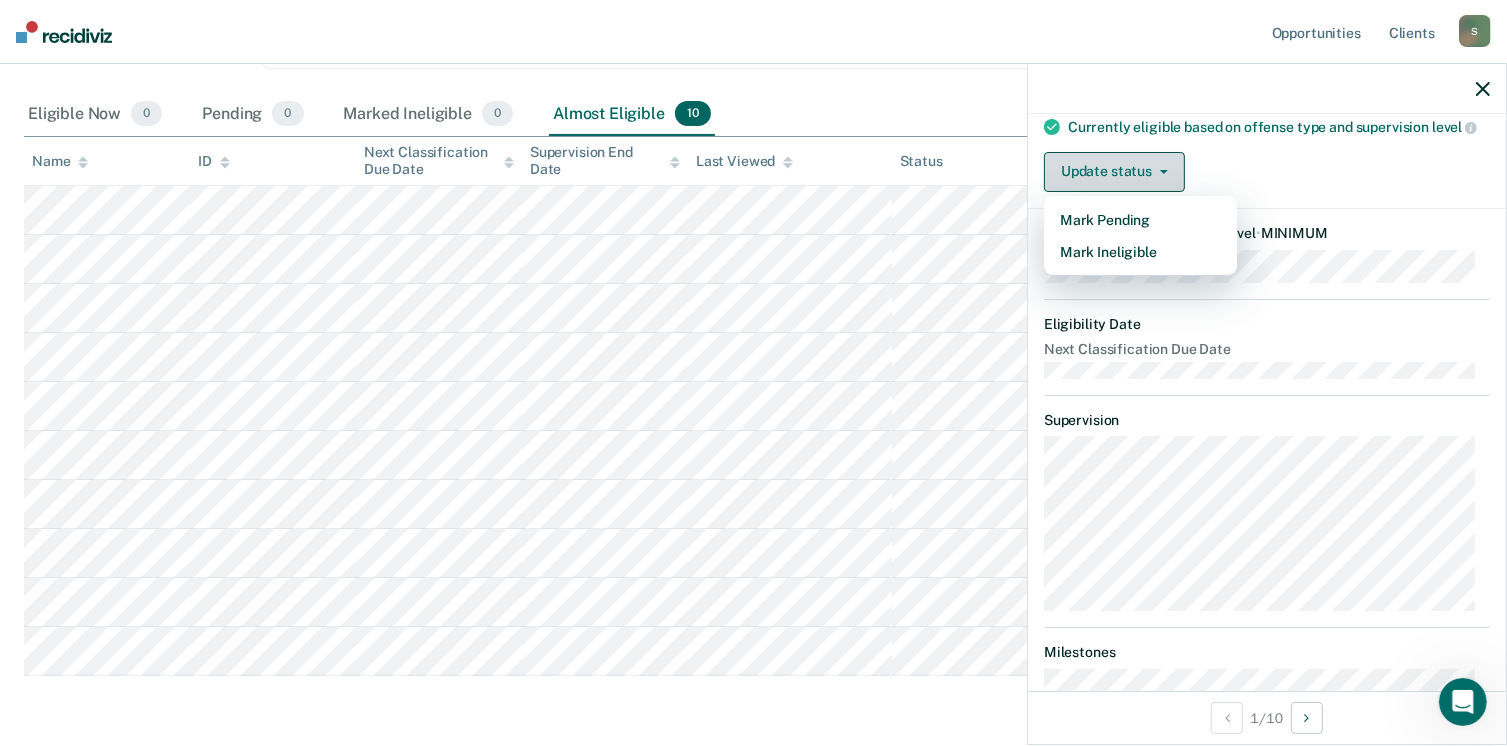 click on "Update status" at bounding box center [1114, 172] 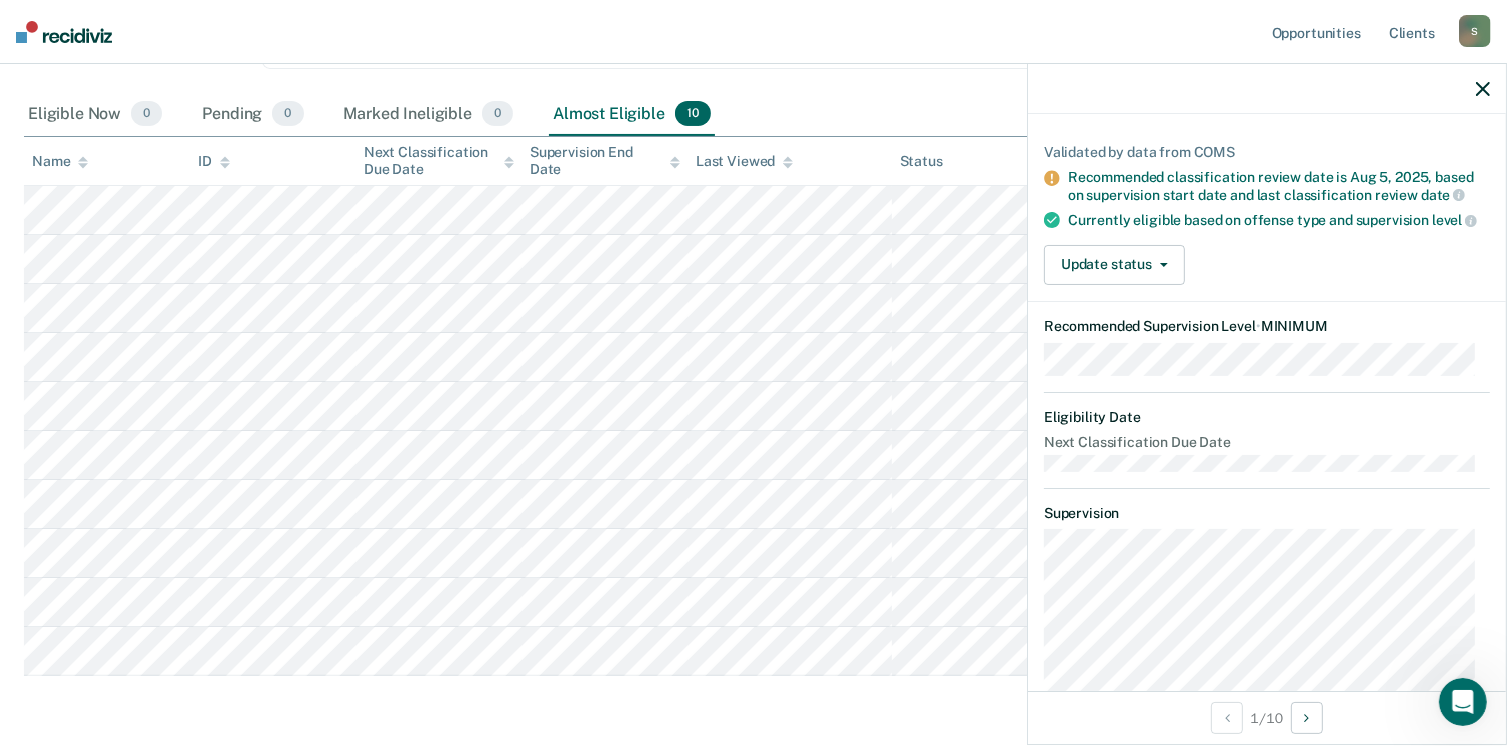 scroll, scrollTop: 117, scrollLeft: 0, axis: vertical 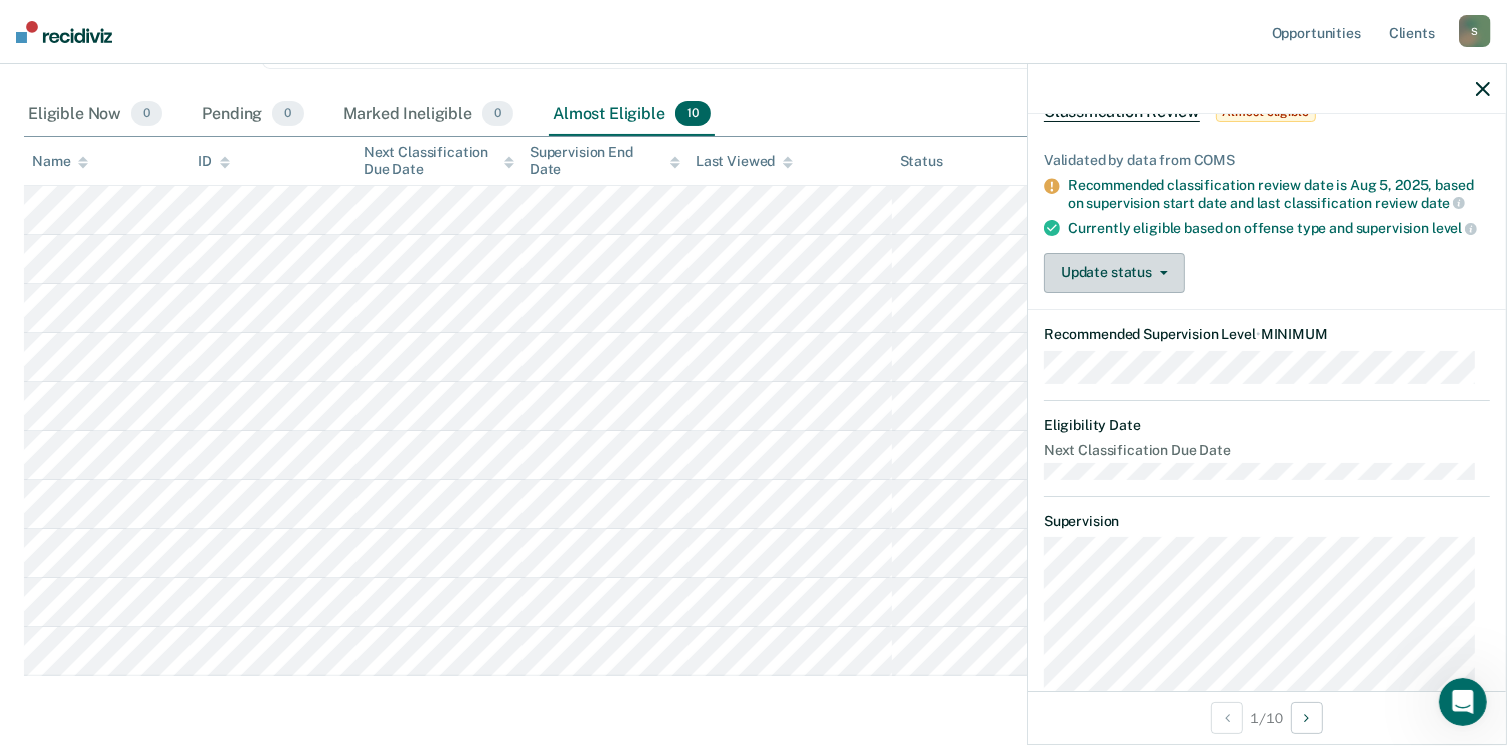 click on "Update status" at bounding box center [1114, 273] 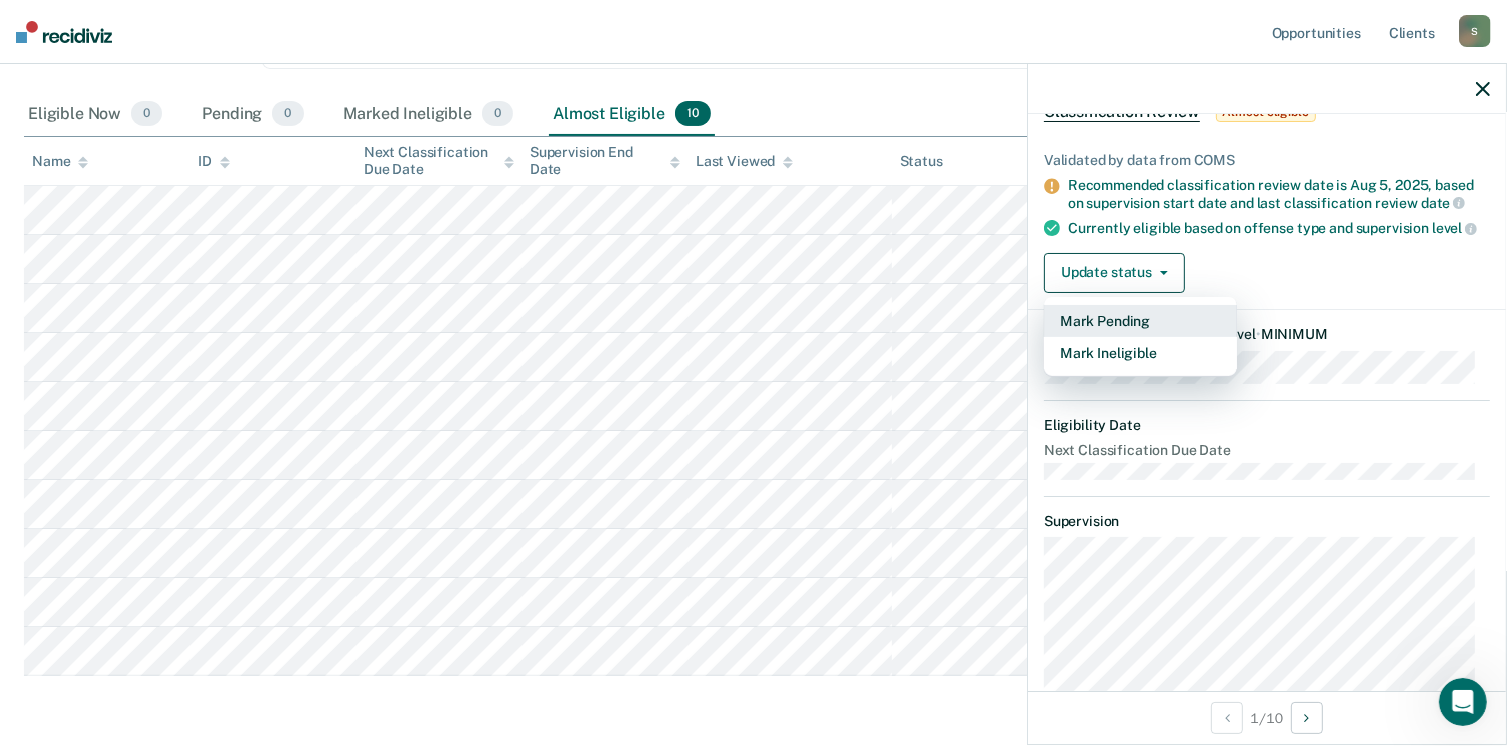 click on "Mark Pending" at bounding box center [1140, 321] 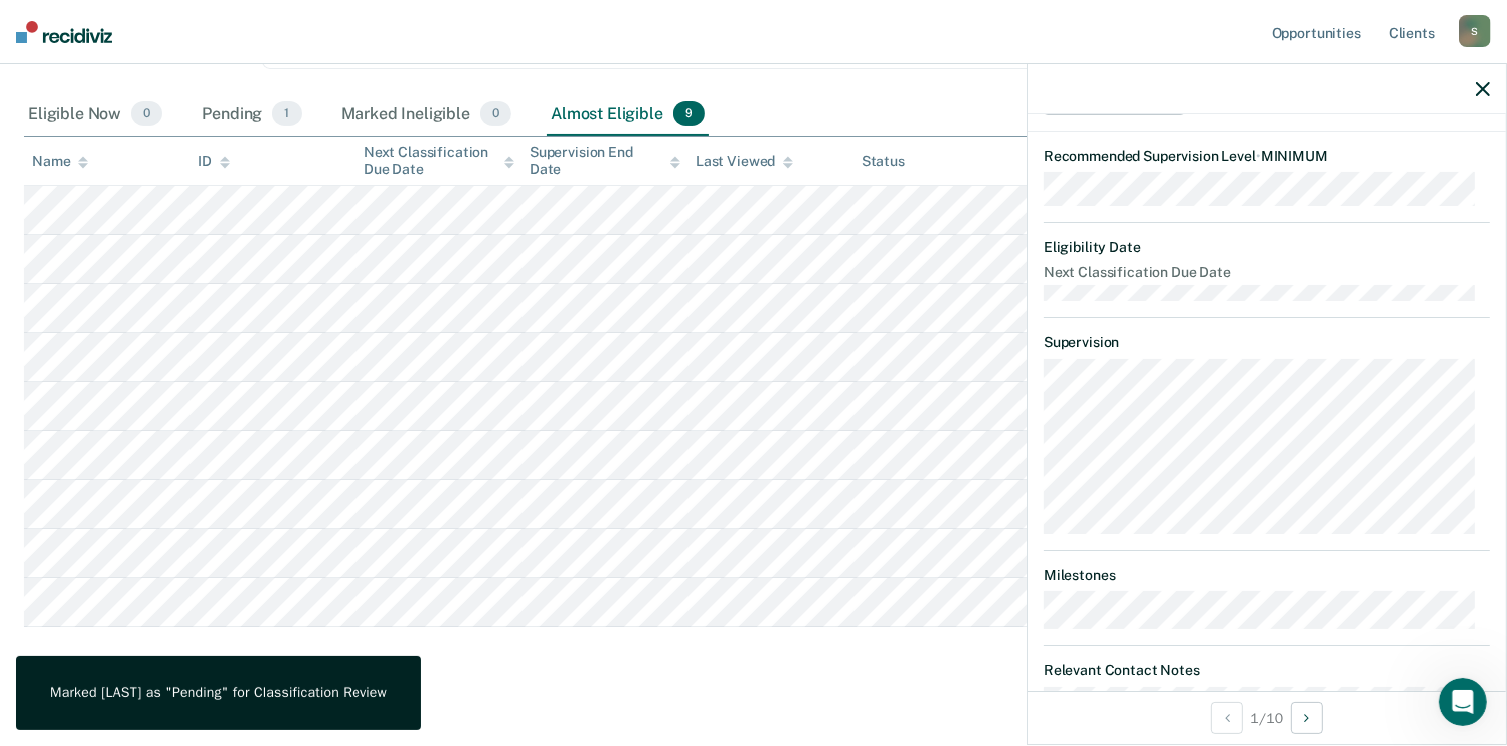 scroll, scrollTop: 456, scrollLeft: 0, axis: vertical 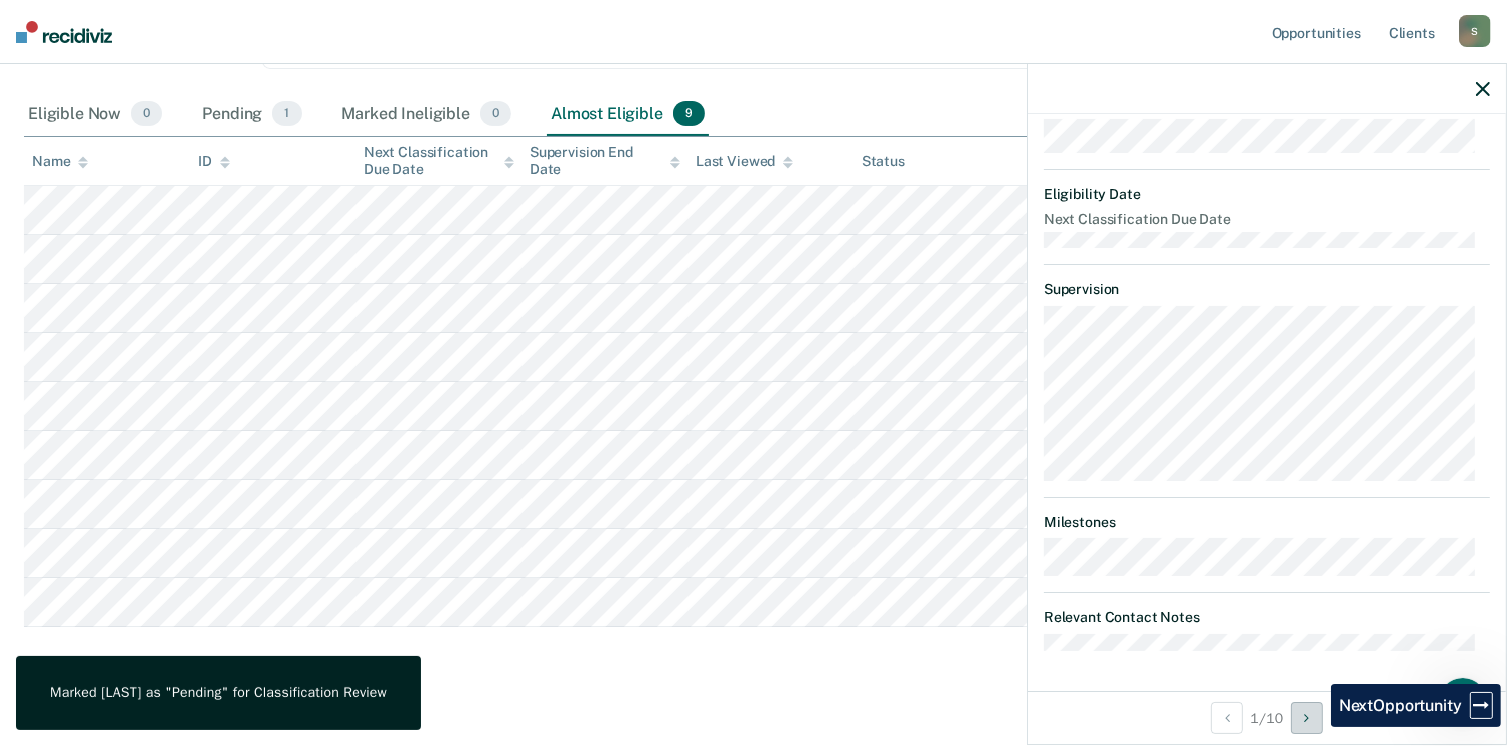 click at bounding box center (1307, 718) 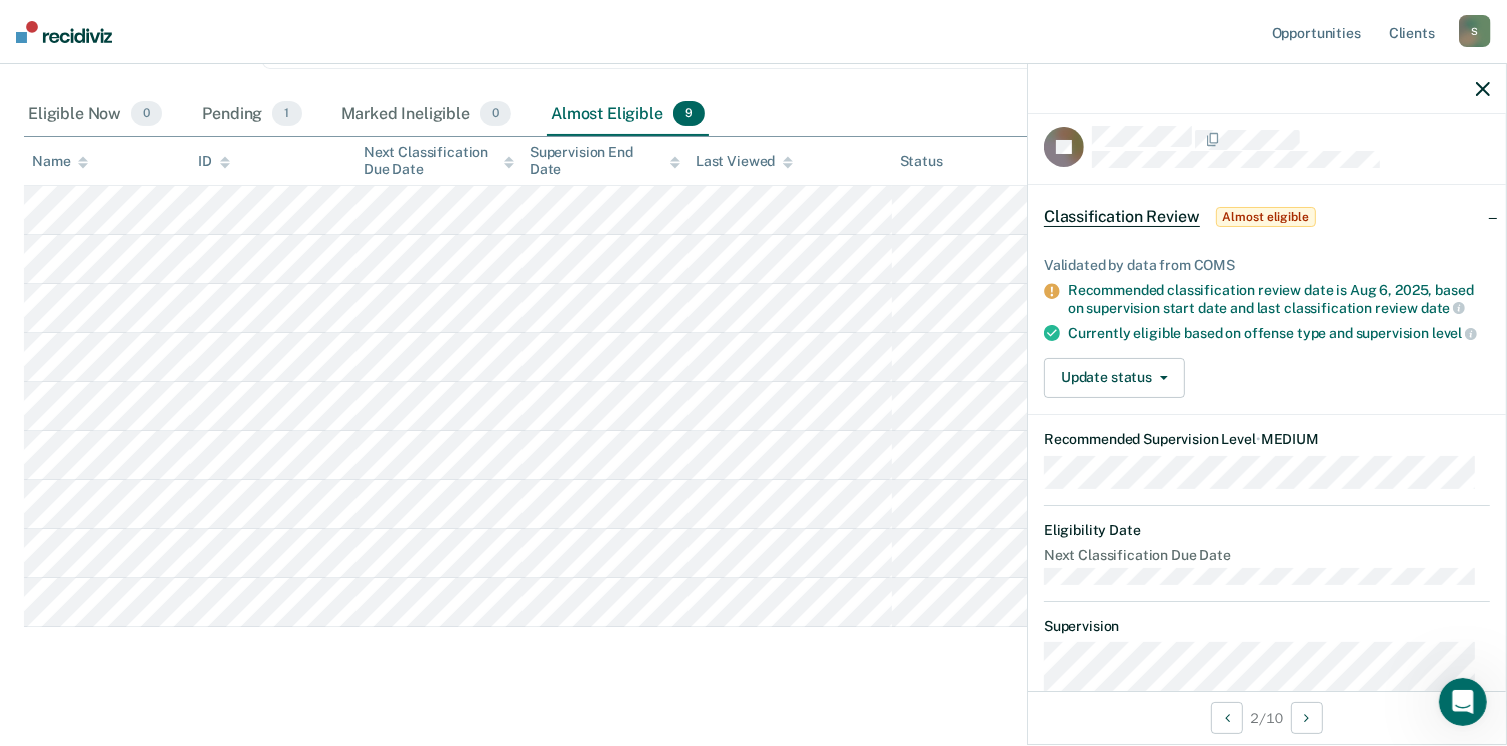 scroll, scrollTop: 0, scrollLeft: 0, axis: both 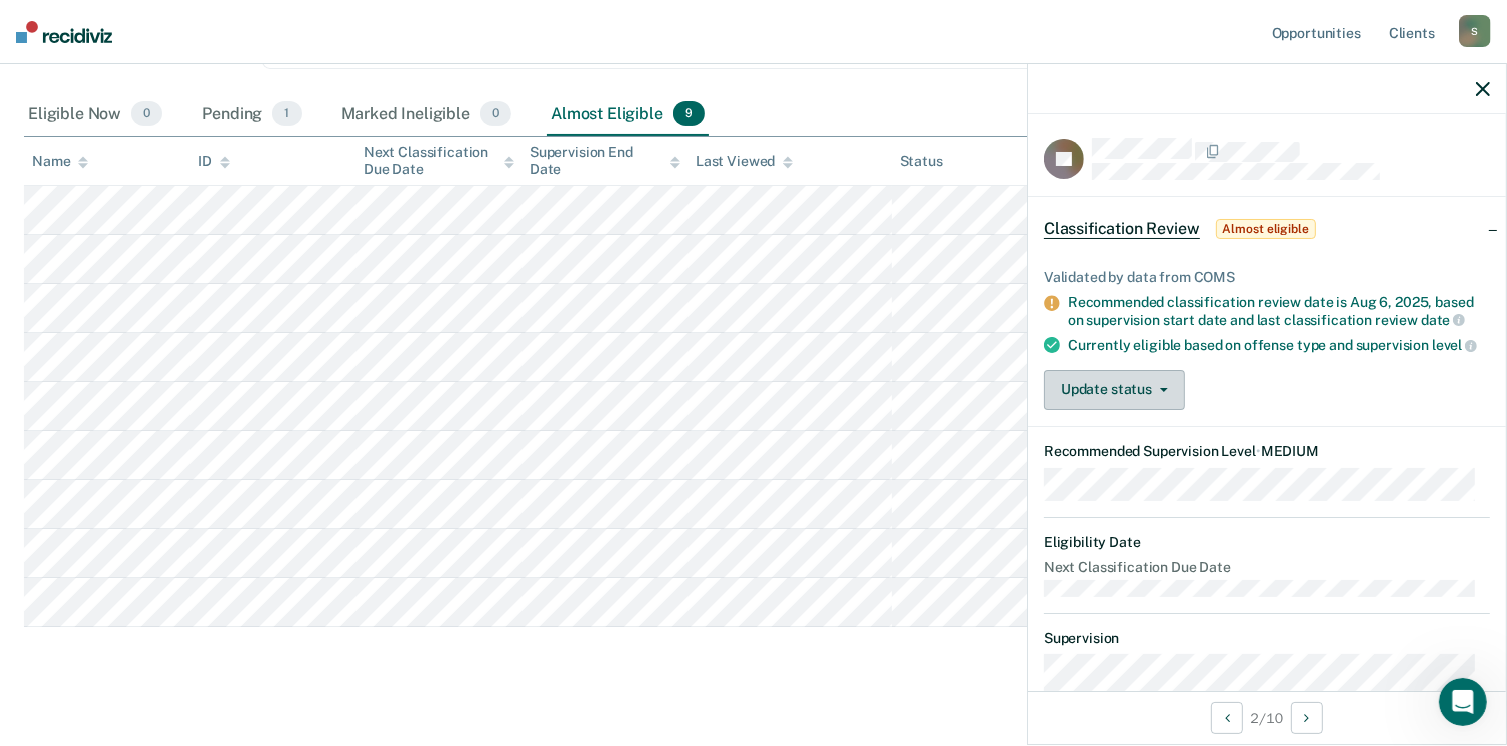 click on "Update status" at bounding box center (1114, 390) 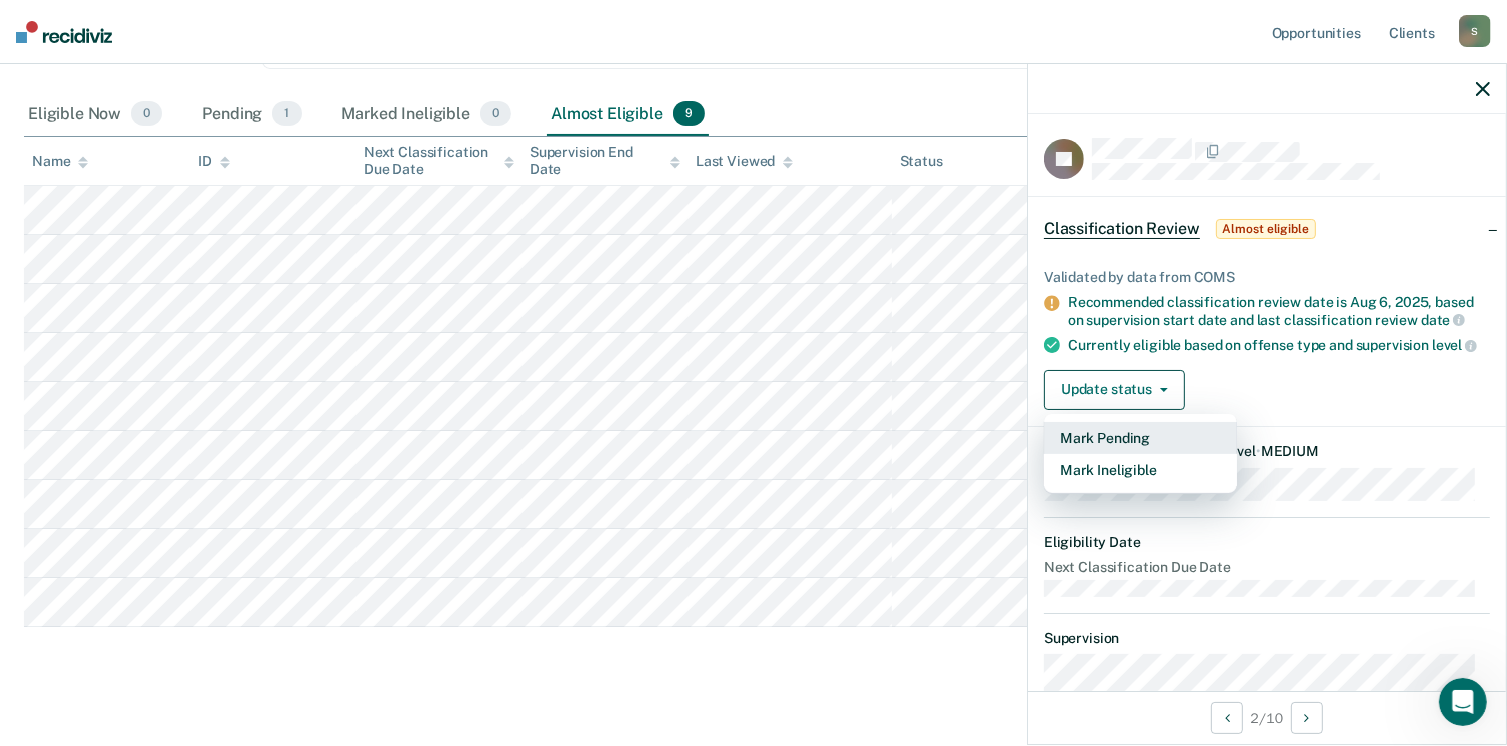 click on "Mark Pending" at bounding box center [1140, 438] 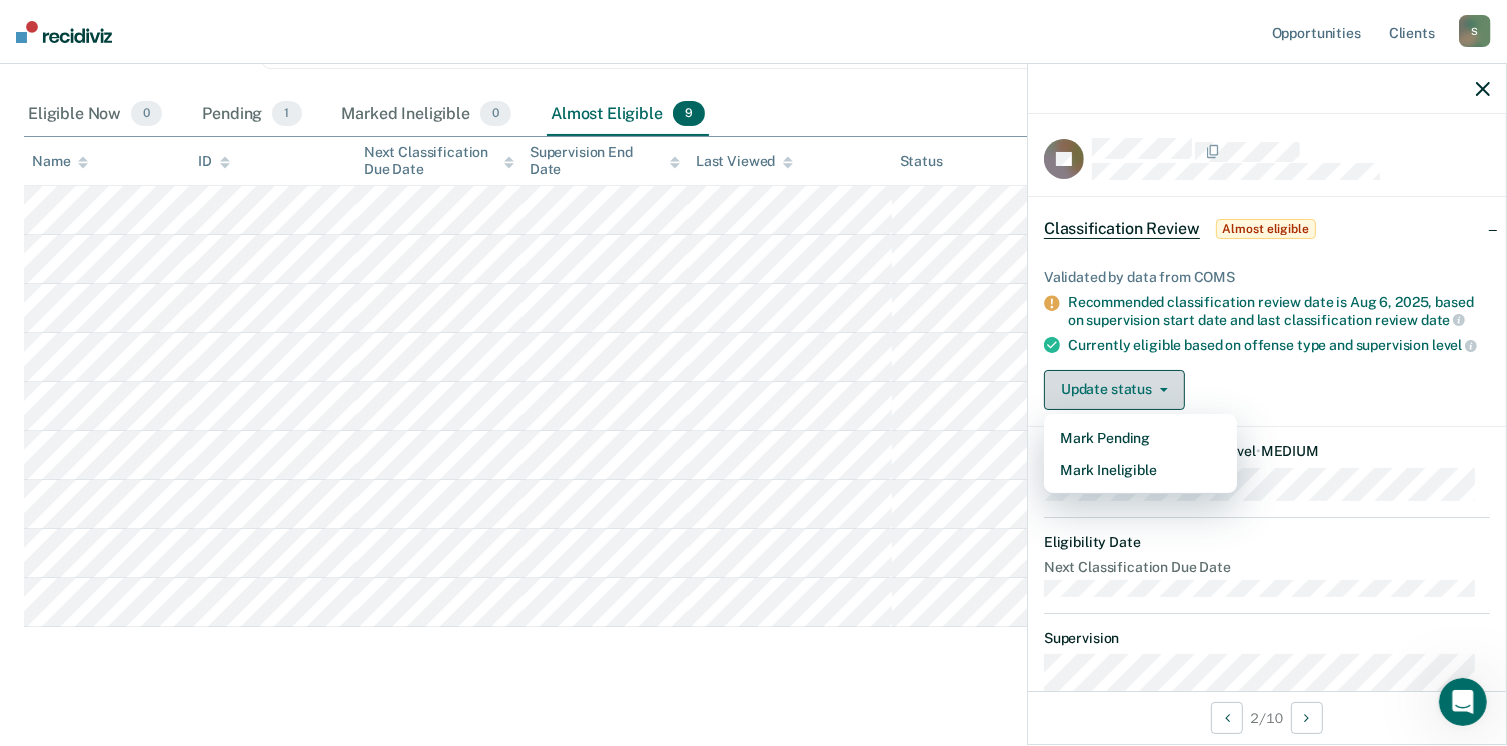 scroll, scrollTop: 261, scrollLeft: 0, axis: vertical 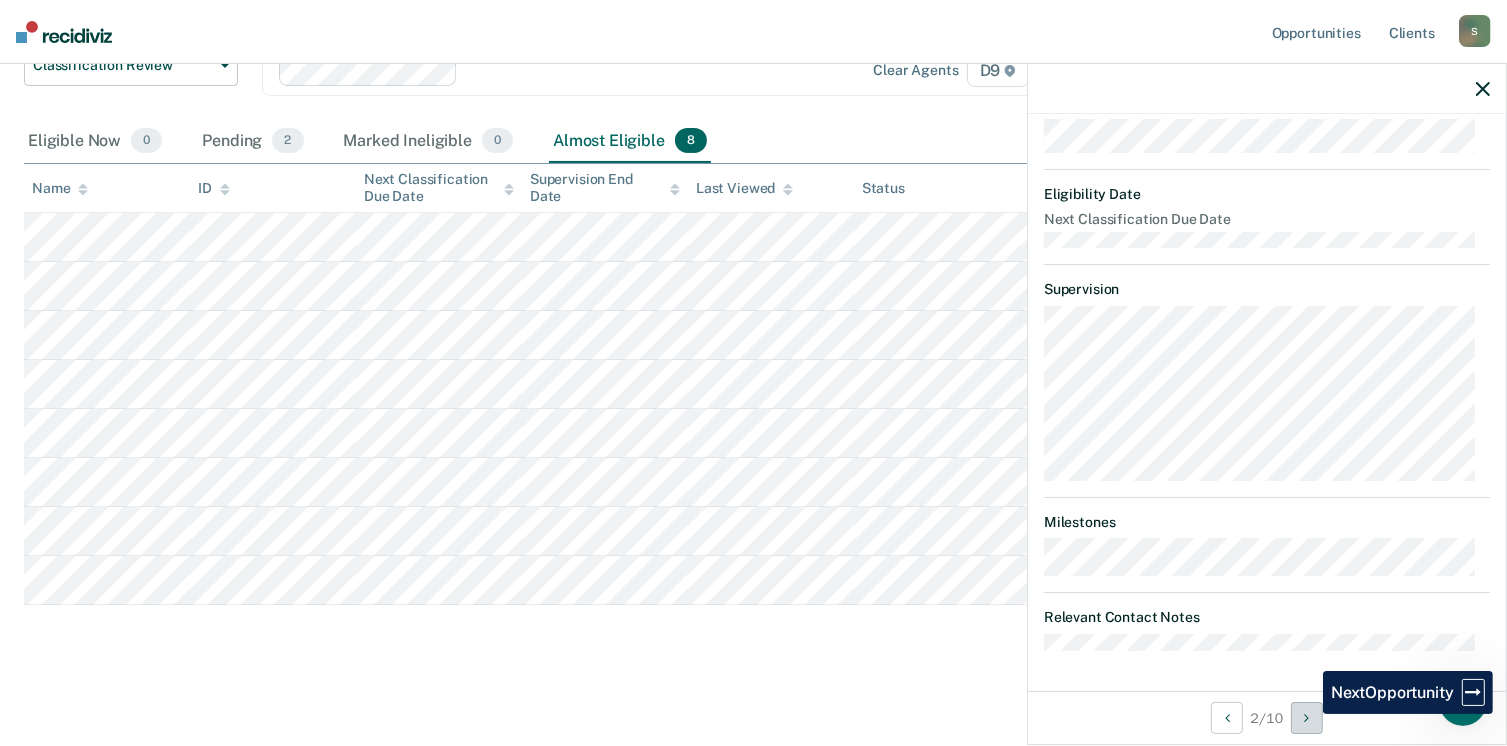 click at bounding box center [1306, 718] 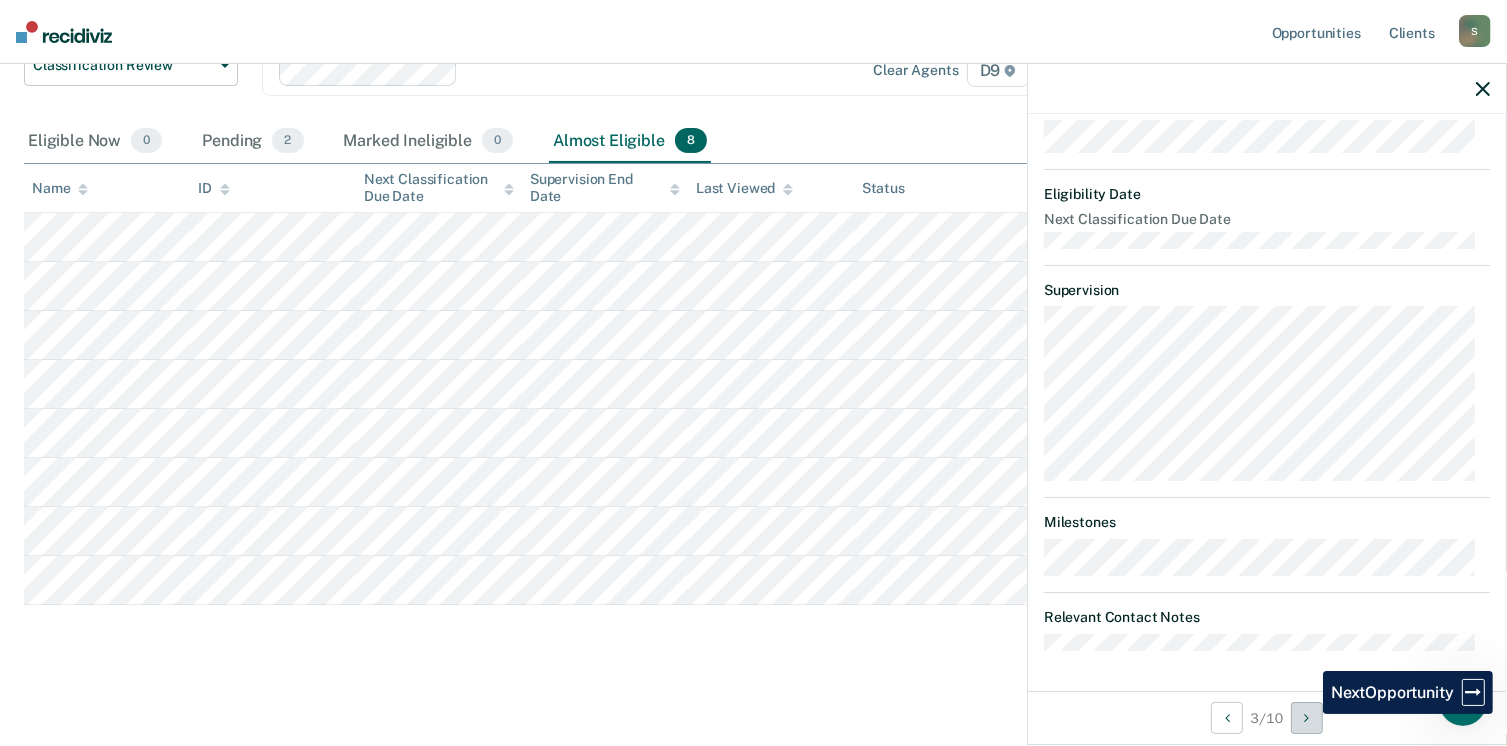 scroll, scrollTop: 375, scrollLeft: 0, axis: vertical 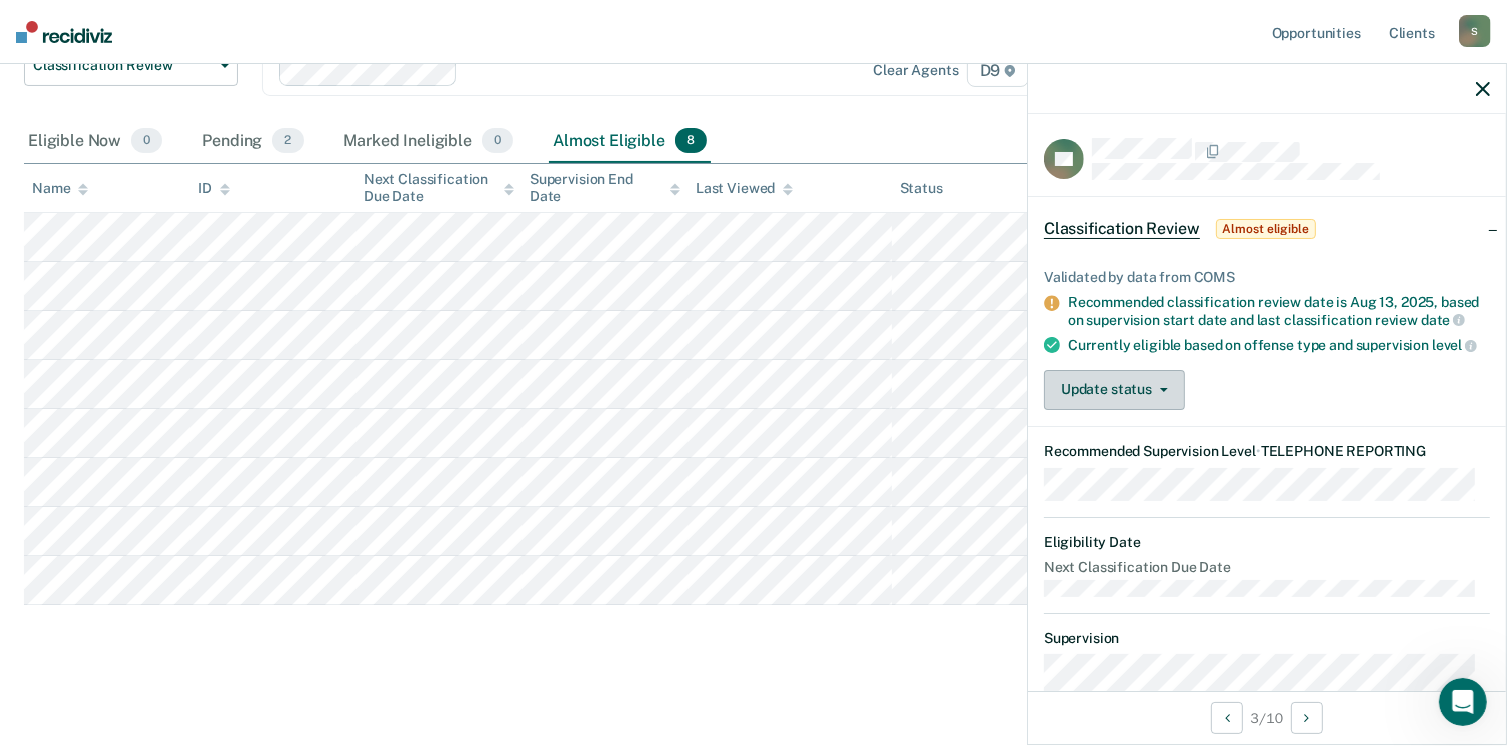 click on "Update status" at bounding box center [1114, 390] 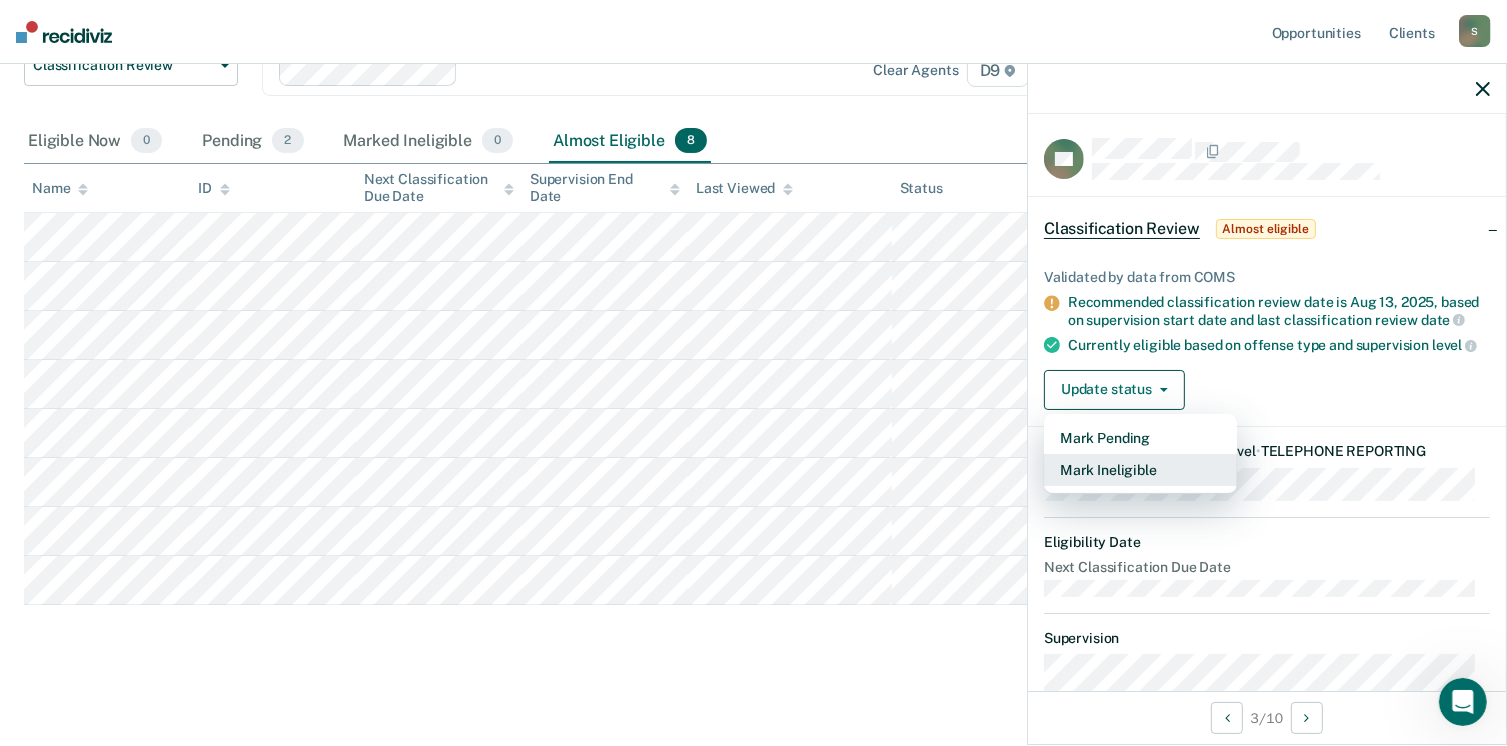 click on "Mark Ineligible" at bounding box center [1140, 470] 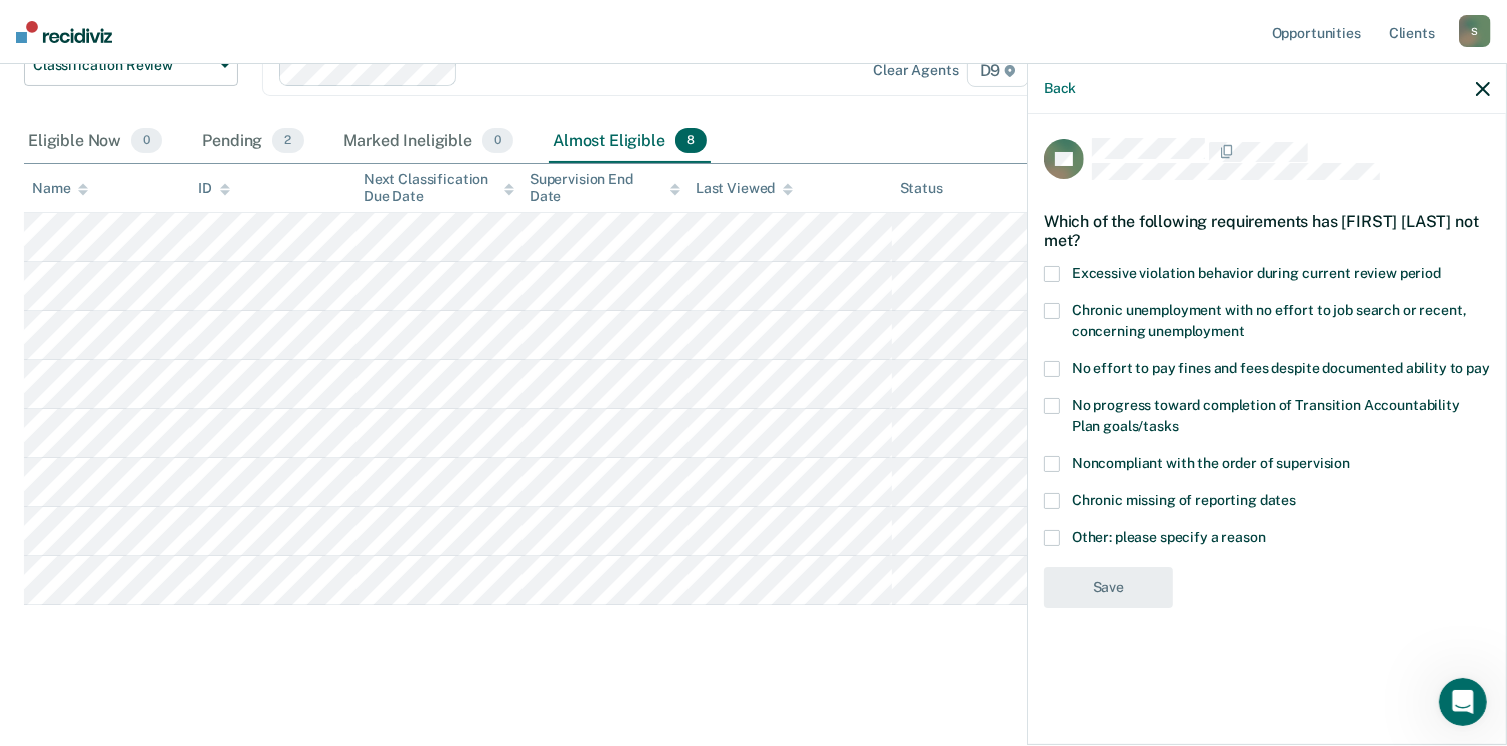 click at bounding box center (1052, 538) 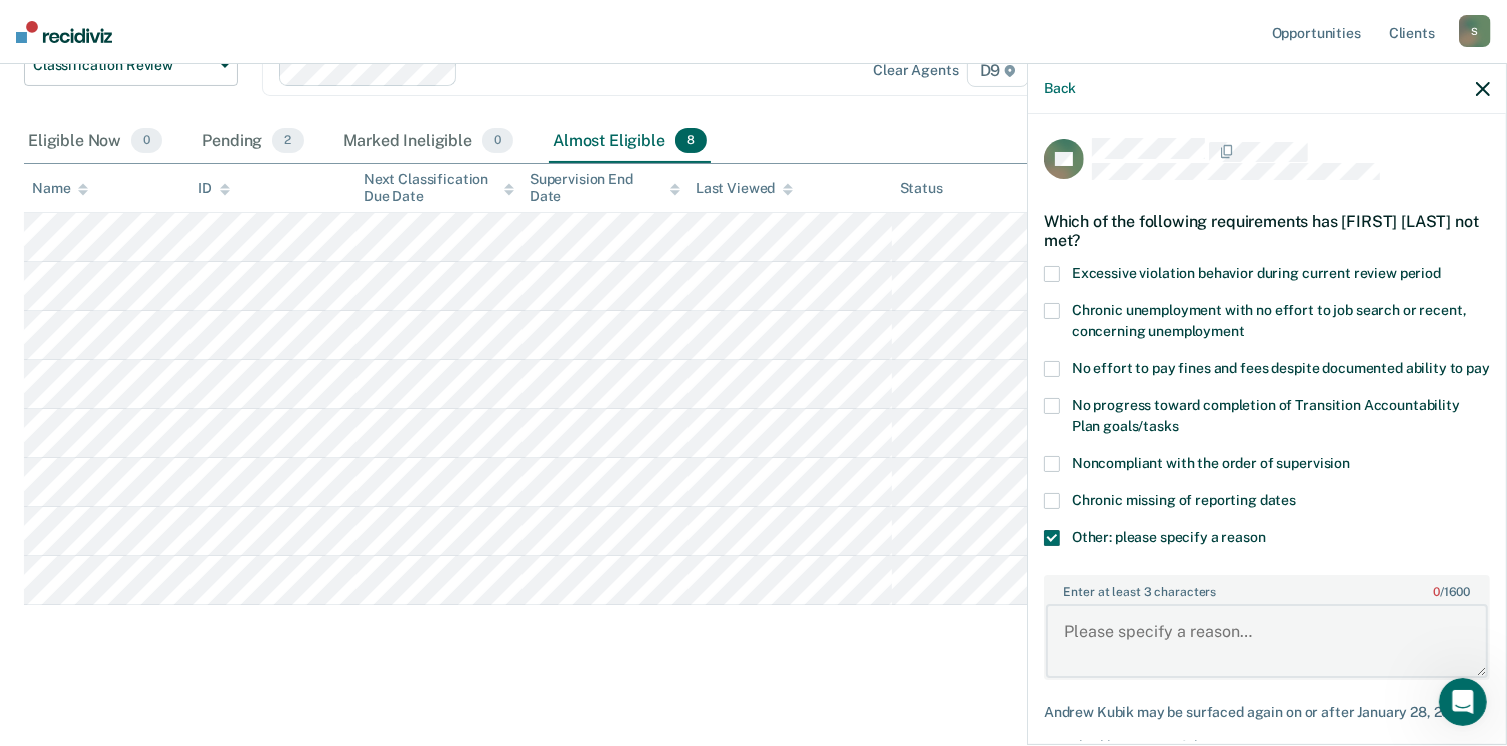click on "Enter at least 3 characters 0  /  1600" at bounding box center (1267, 641) 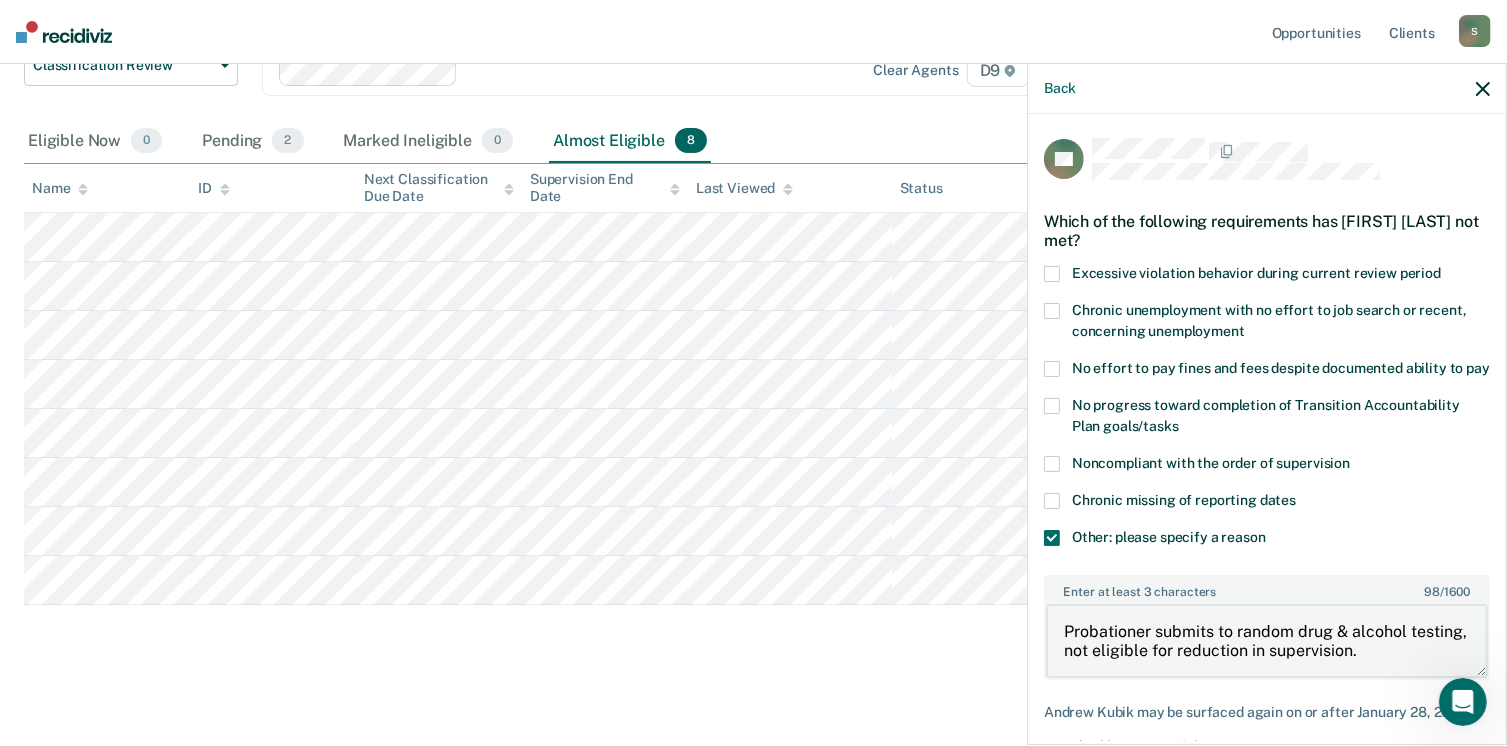 type on "Probationer submits to random drug & alcohol testing, not eligible for reduction in supervision." 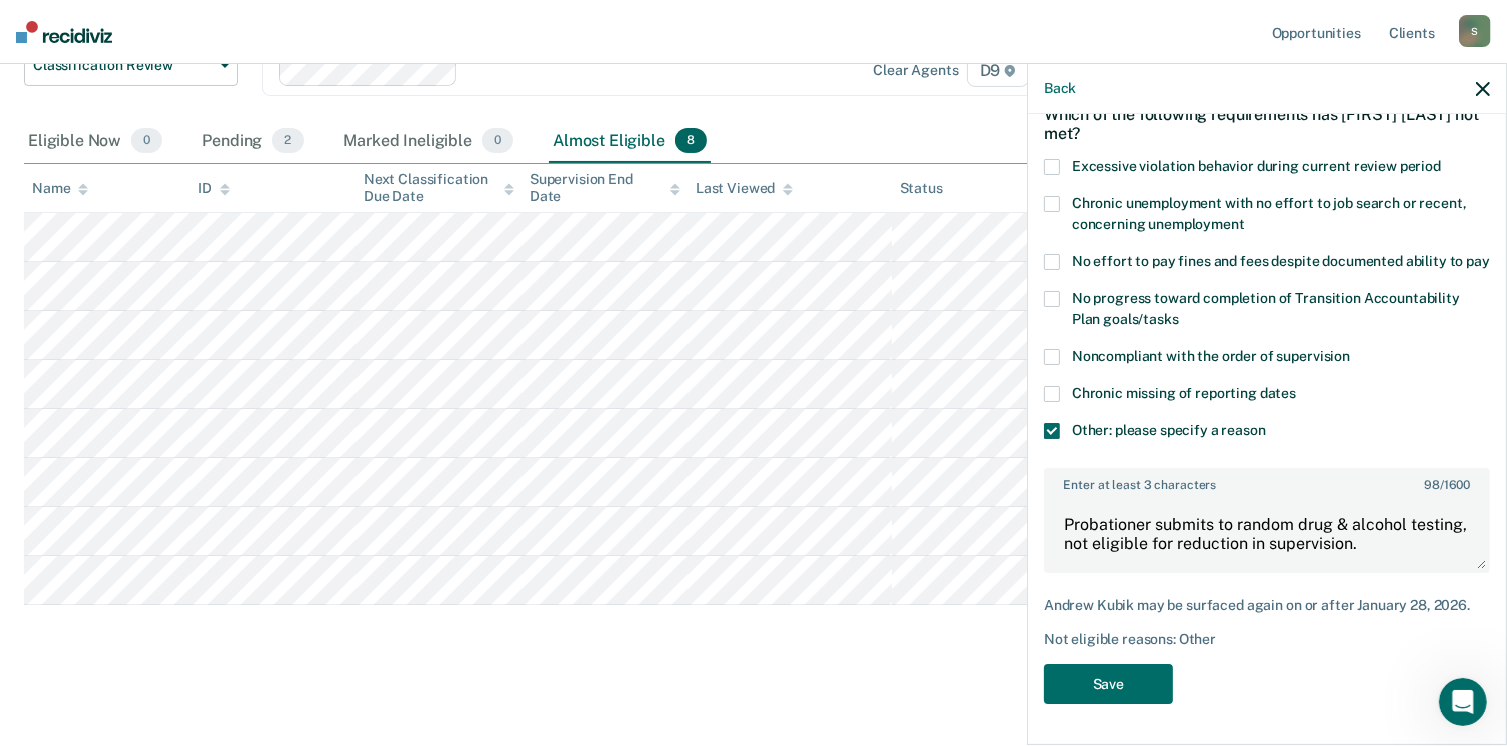 scroll, scrollTop: 123, scrollLeft: 0, axis: vertical 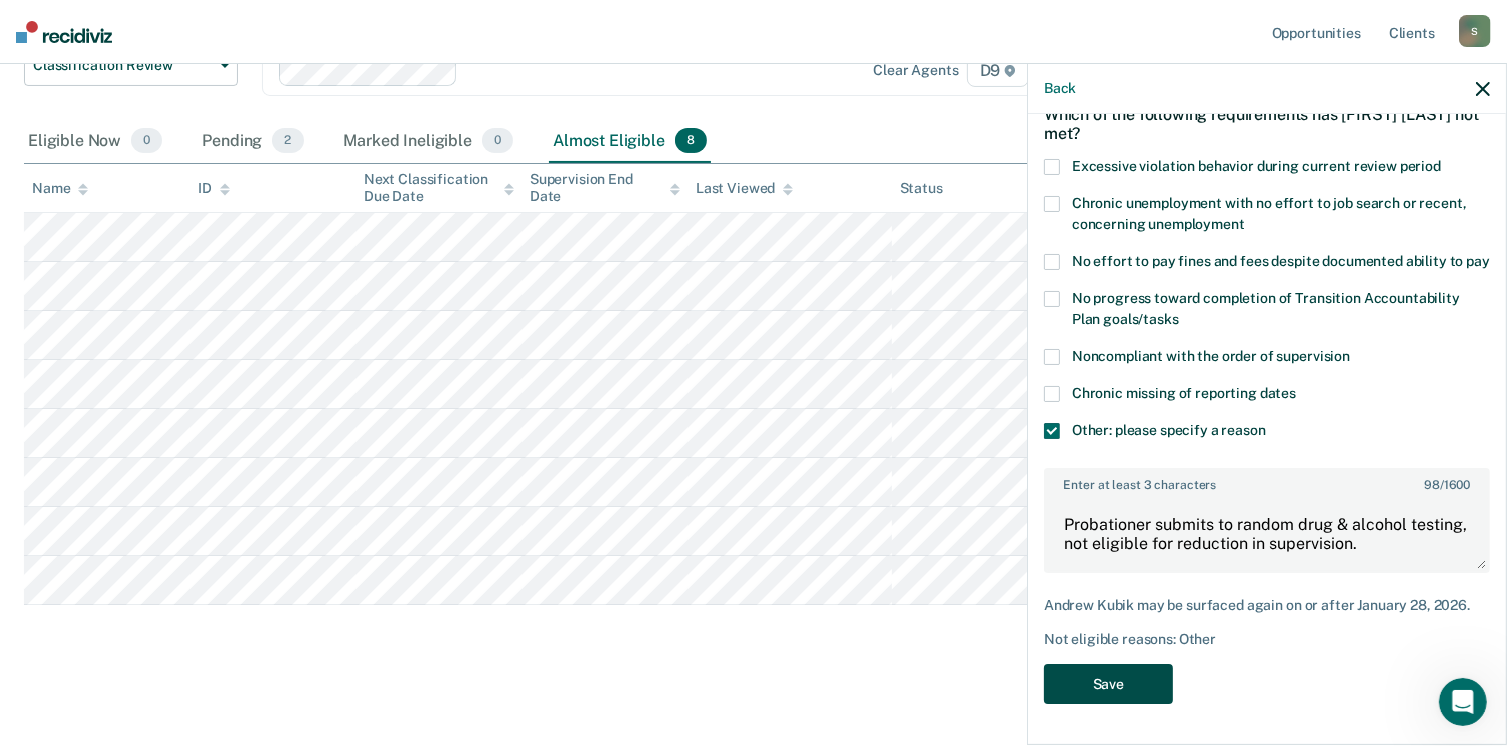 click on "Save" at bounding box center [1108, 684] 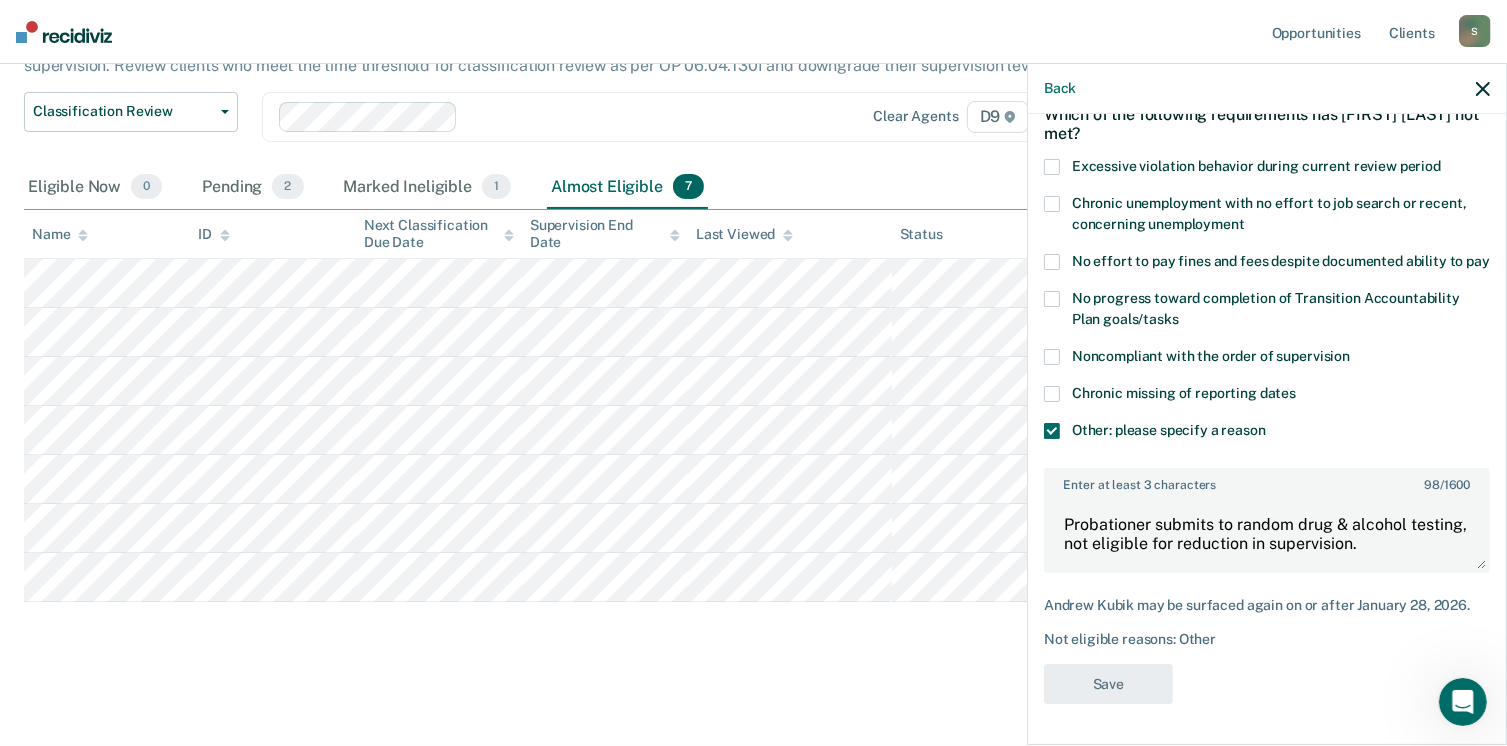 scroll, scrollTop: 212, scrollLeft: 0, axis: vertical 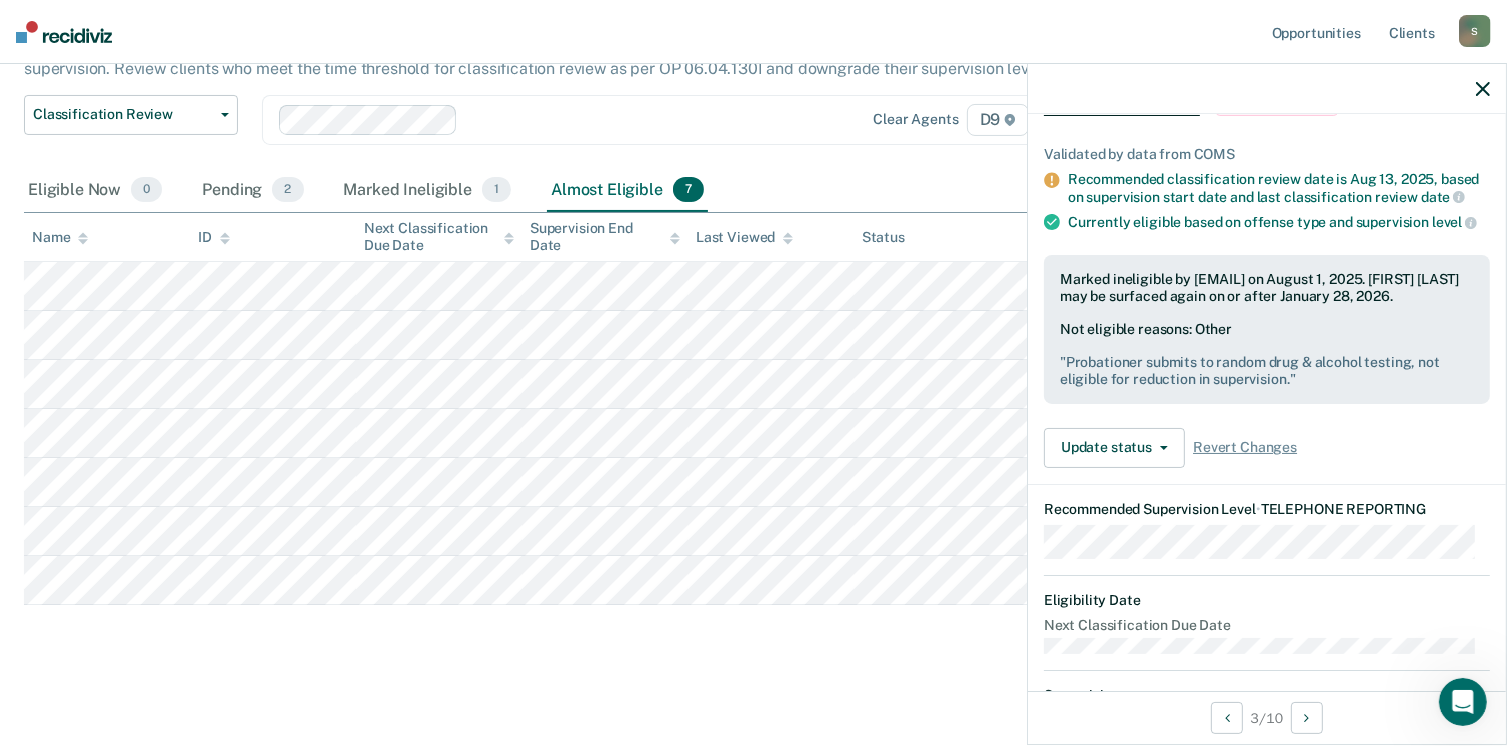 click on "Classification Review   This alert helps staff identify clients due or overdue for a classification review, which are generally mandated after six months of supervision and at six-month intervals thereafter, though some clients must receive a classification review earlier than six months by policy. Agents may reconsider the supervision level for a client based on developments in their case and behavior; per FOA Field Memorandum 2023-211, agents are presumptively required to downgrade clients’ supervision level during each classification review, provided that they have “satisfactorily completed” the prior six months on supervision. Review clients who meet the time threshold for classification review as per OP 06.04.130I and downgrade their supervision level in COMS. Classification Review Classification Review Early Discharge Minimum Telephone Reporting Overdue for Discharge Supervision Level Mismatch Clear   agents D9   Eligible Now 0 Pending 2 Marked Ineligible 1 Almost Eligible 7 Name ID Last Viewed" at bounding box center (753, 294) 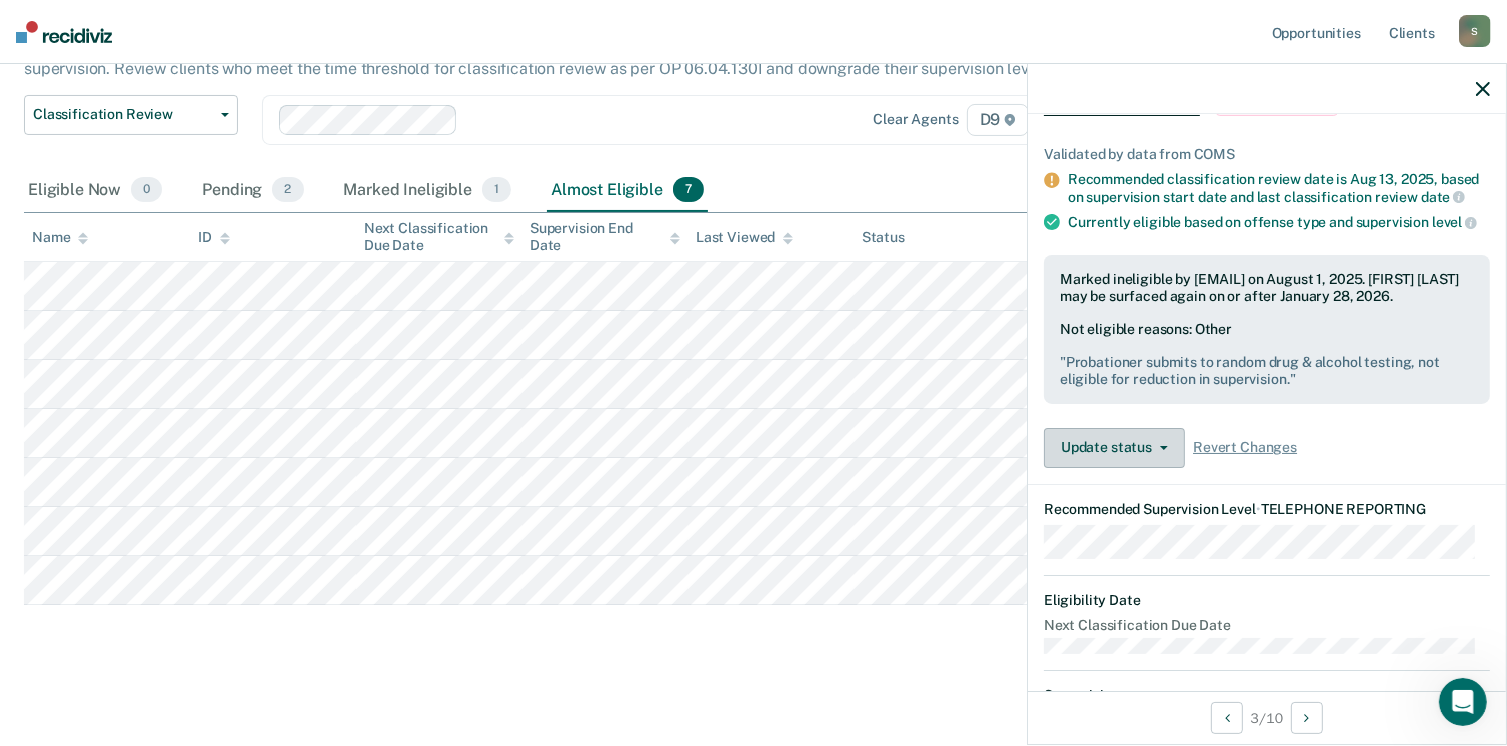 click on "Update status" at bounding box center [1114, 448] 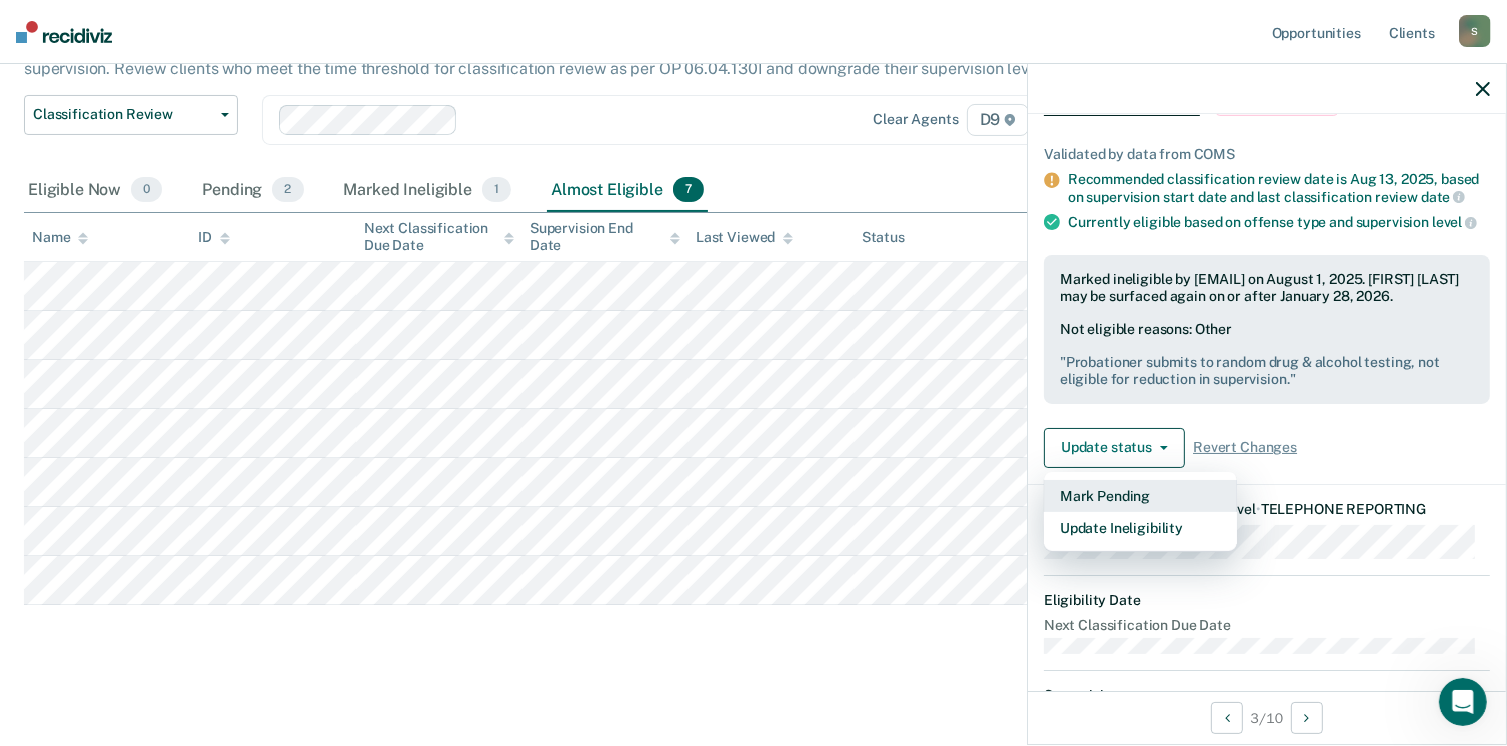 click on "Mark Pending" at bounding box center (1140, 496) 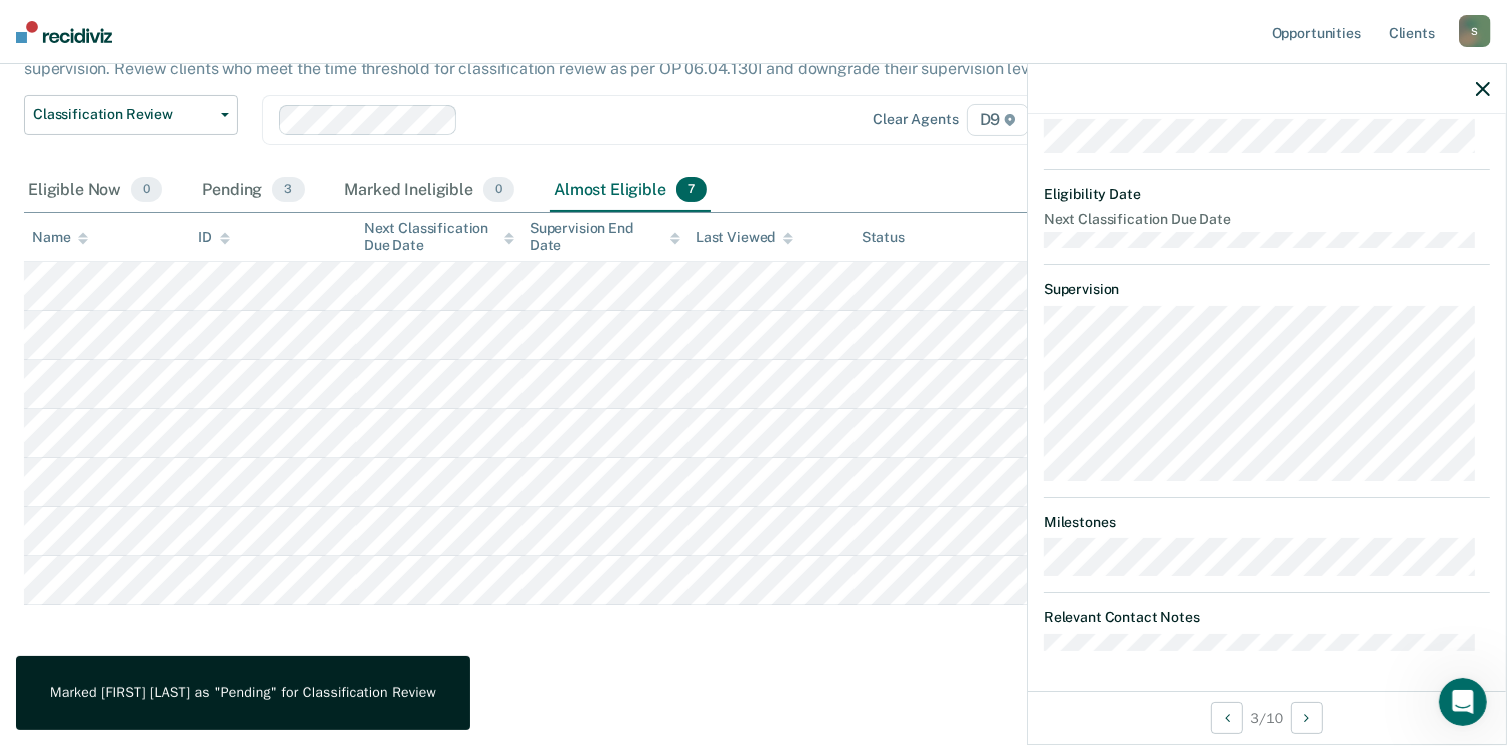 scroll, scrollTop: 472, scrollLeft: 0, axis: vertical 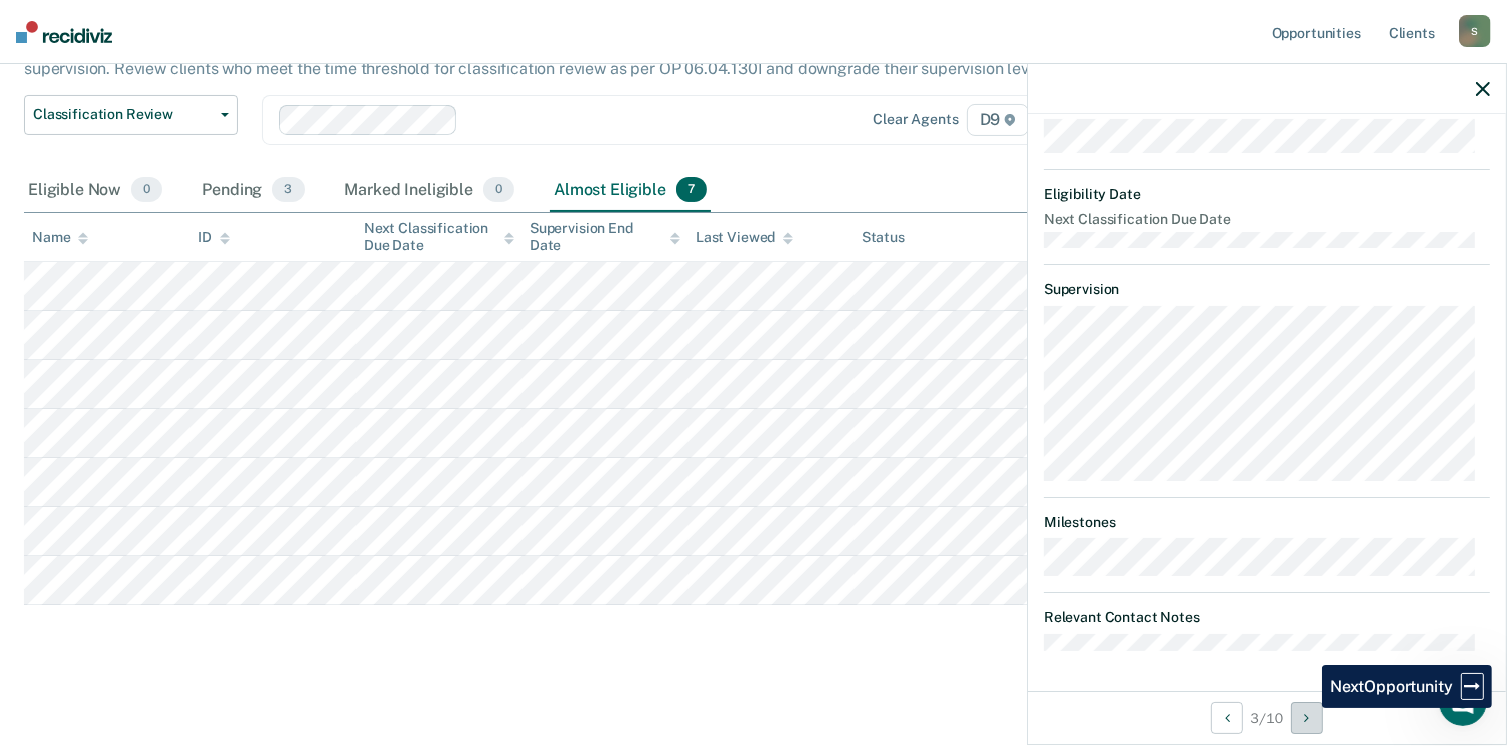 click at bounding box center [1307, 718] 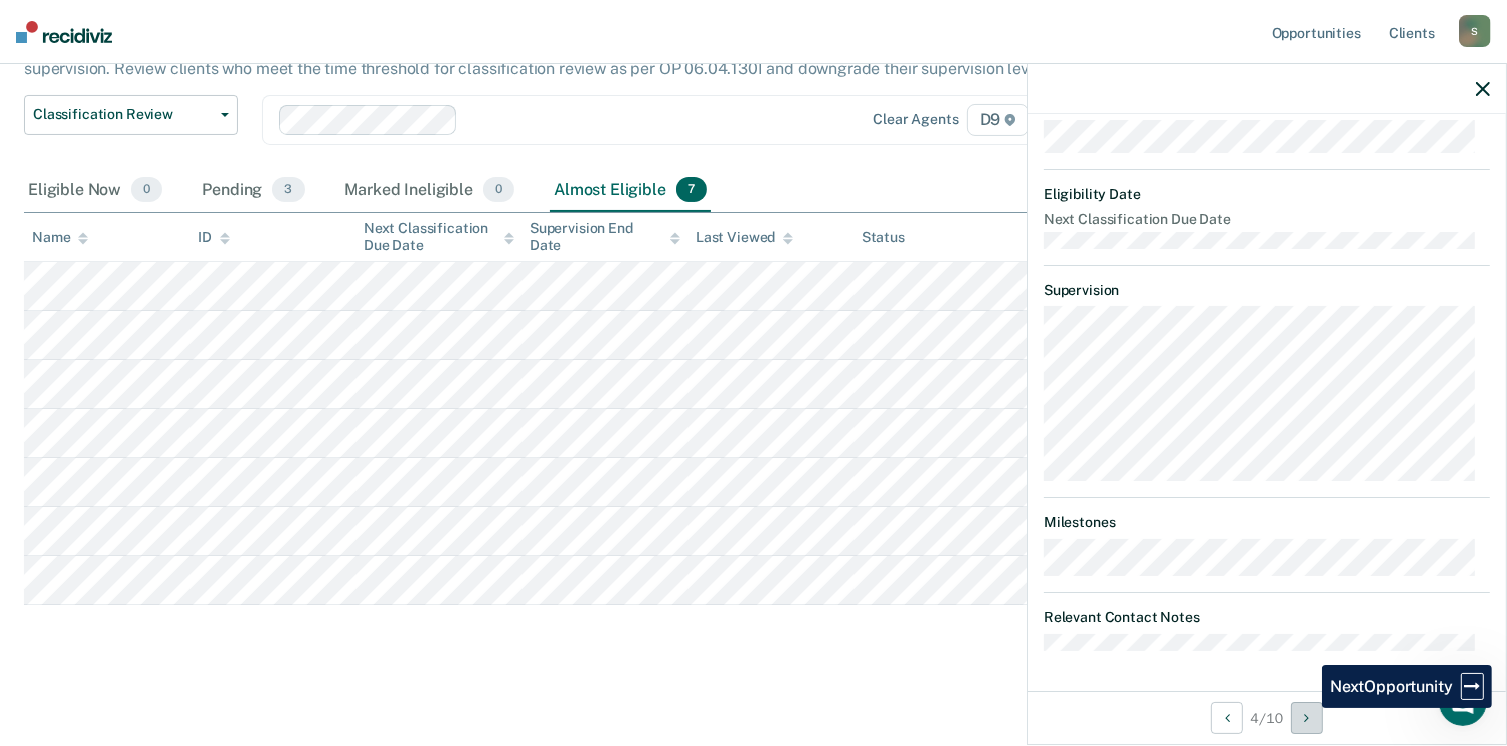 scroll, scrollTop: 375, scrollLeft: 0, axis: vertical 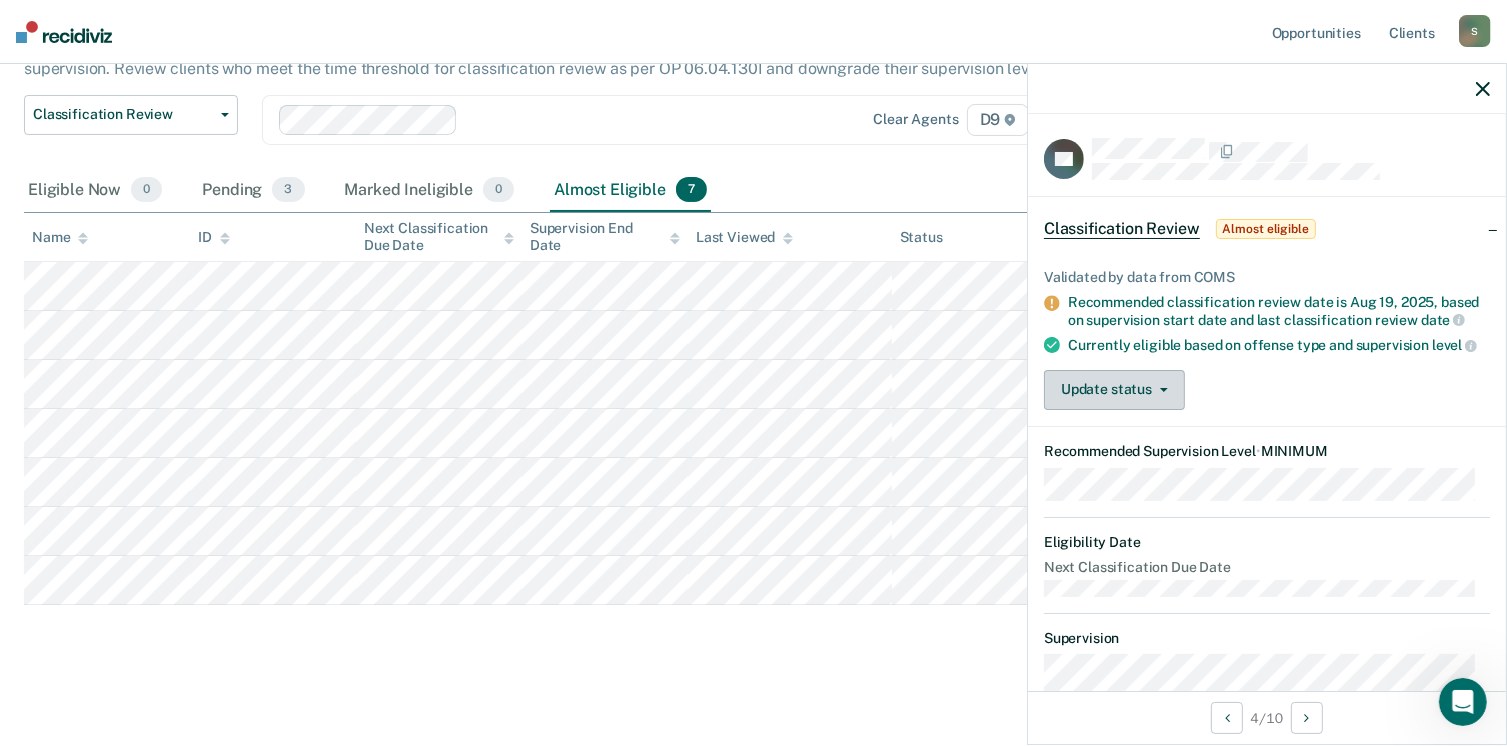 click on "Update status" at bounding box center [1114, 390] 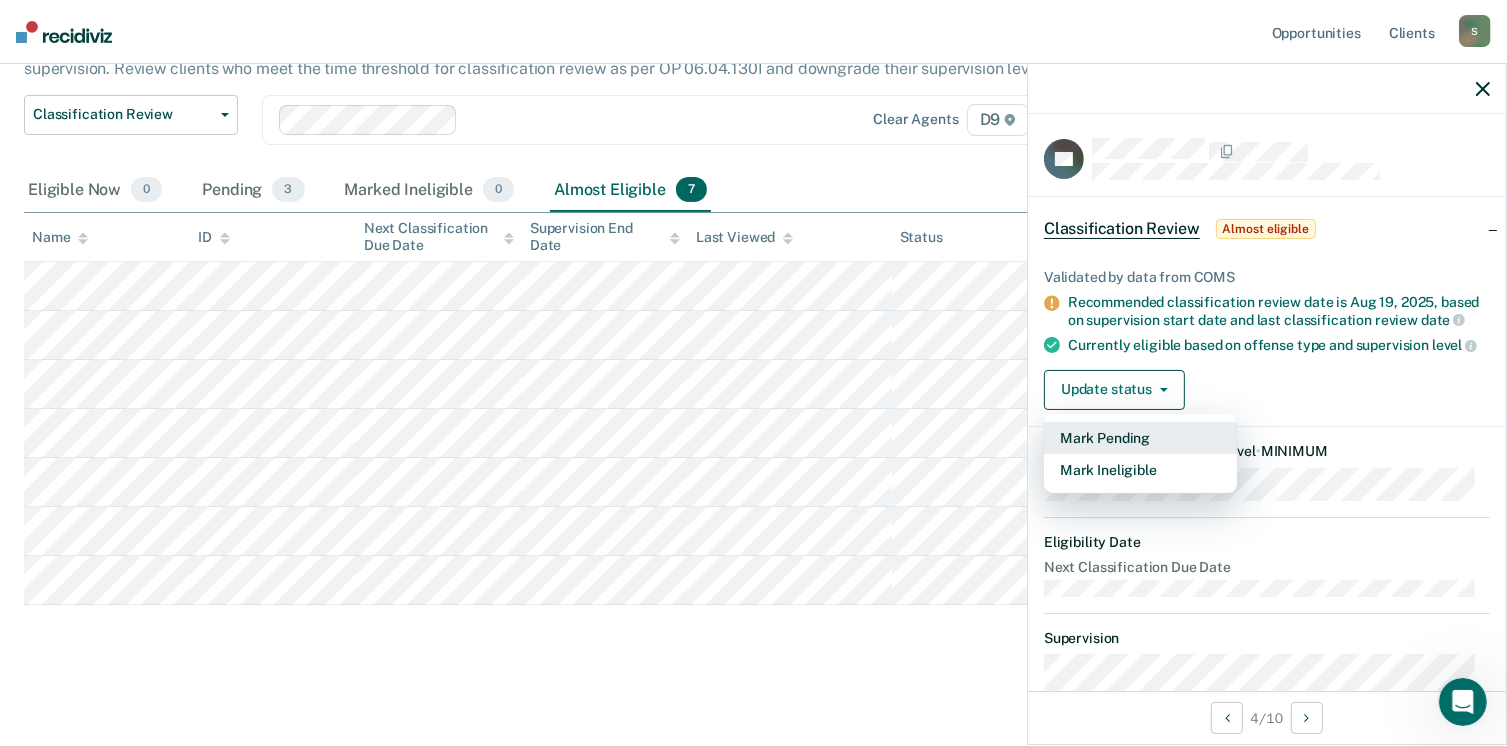 click on "Mark Pending" at bounding box center (1140, 438) 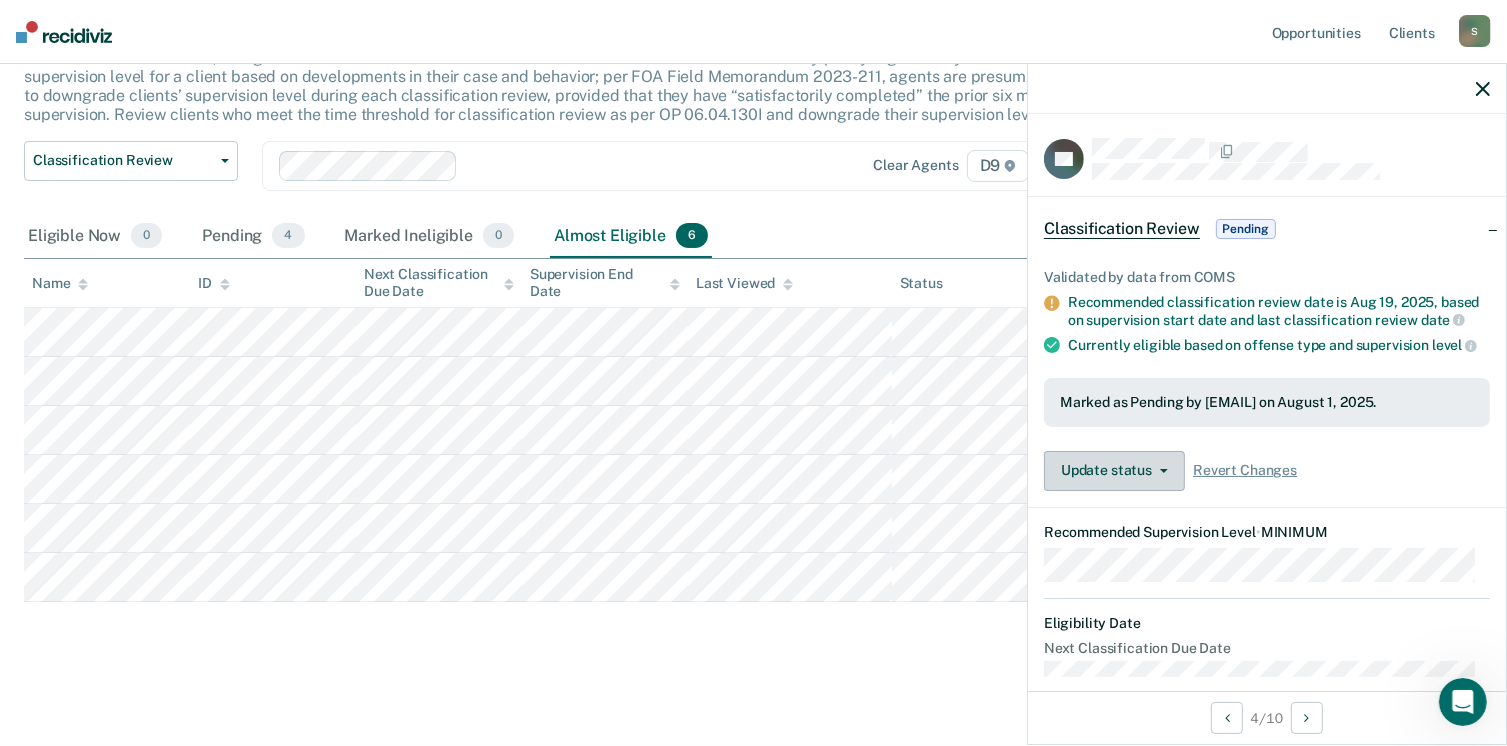 scroll, scrollTop: 164, scrollLeft: 0, axis: vertical 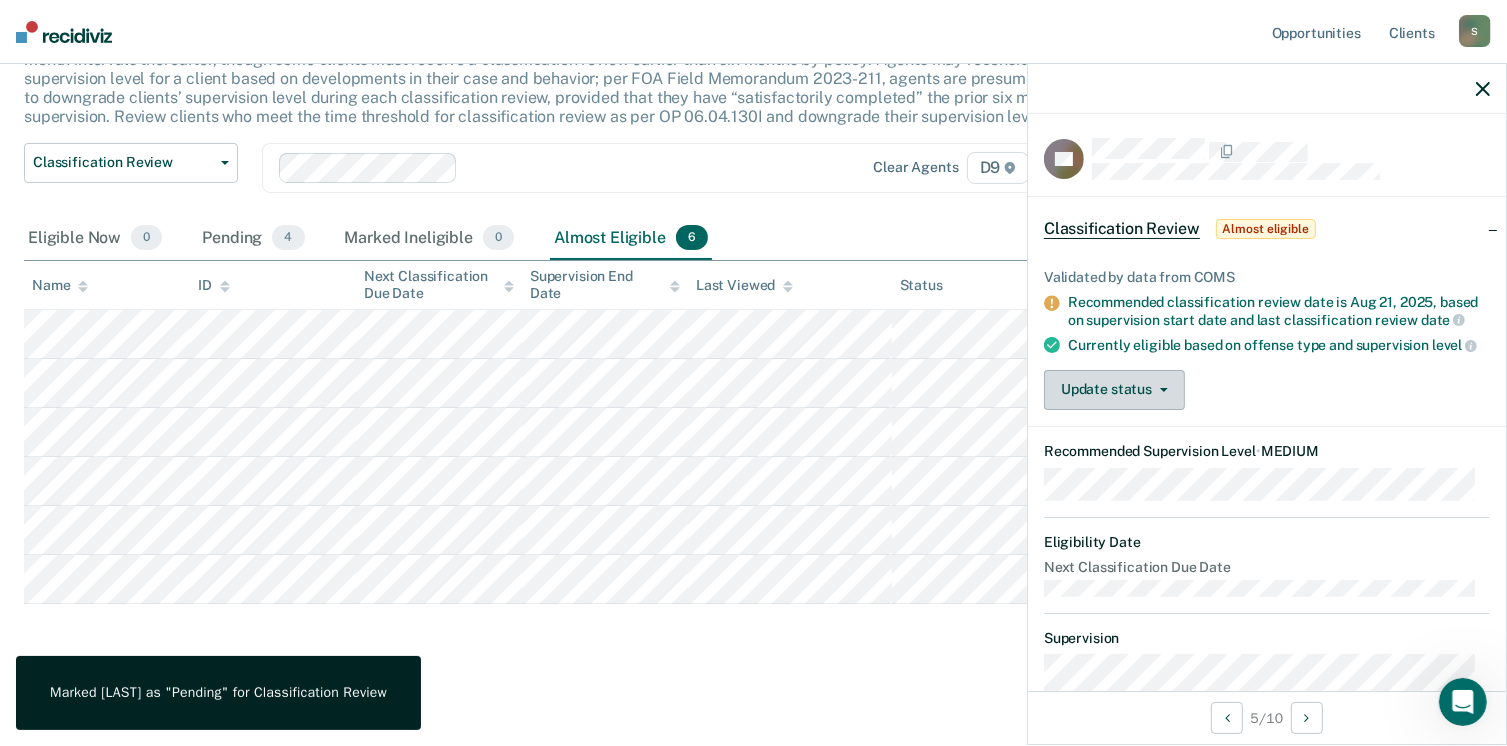 click on "Update status" at bounding box center [1114, 390] 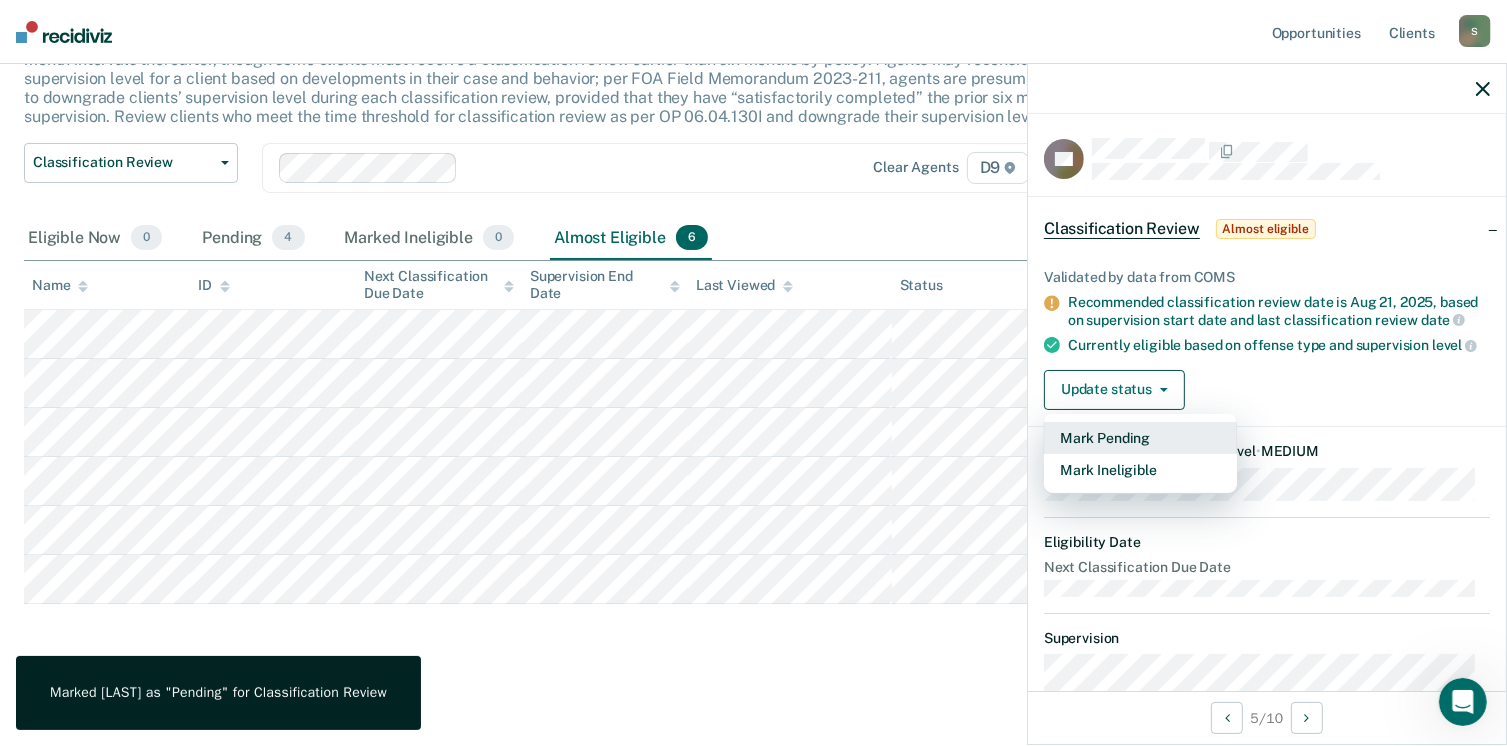 click on "Mark Pending" at bounding box center [1140, 438] 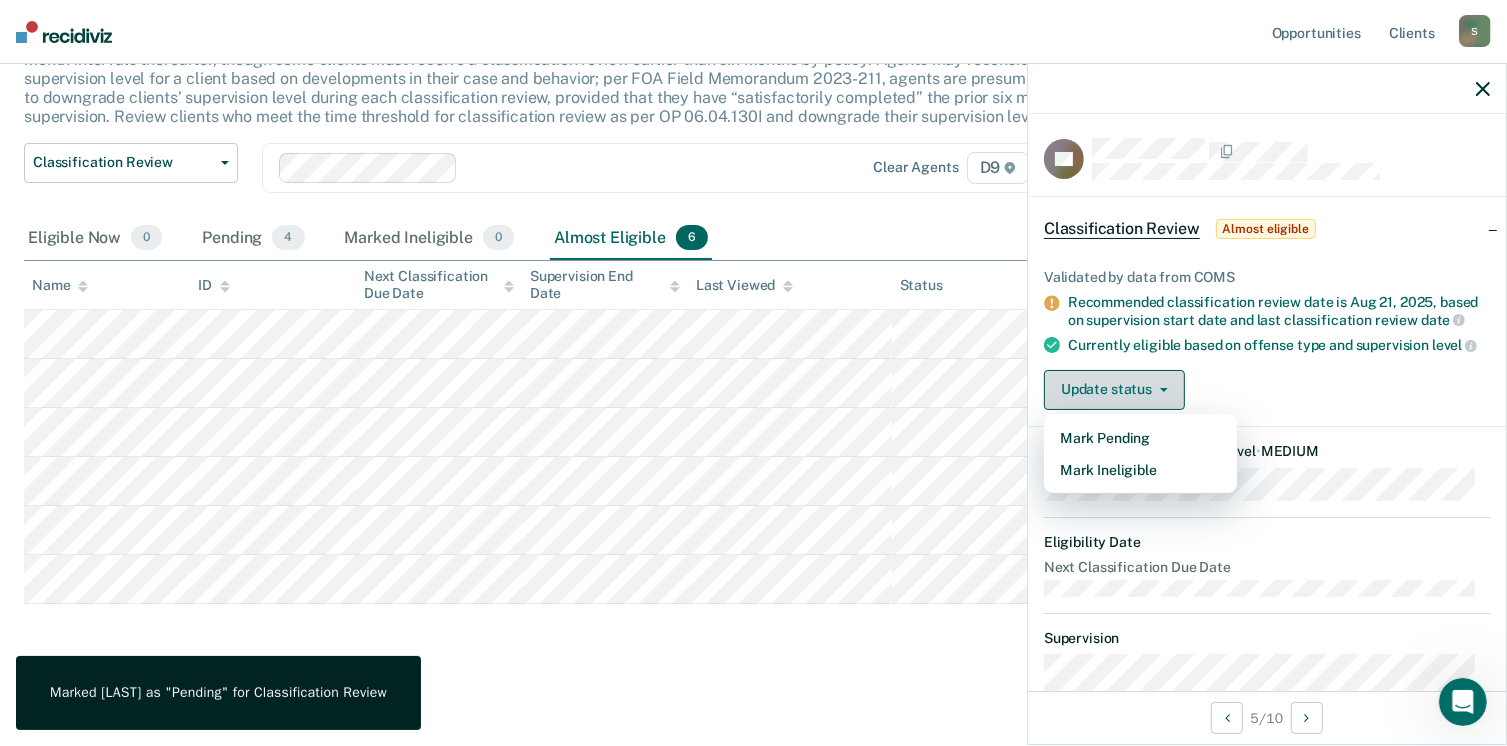 scroll, scrollTop: 115, scrollLeft: 0, axis: vertical 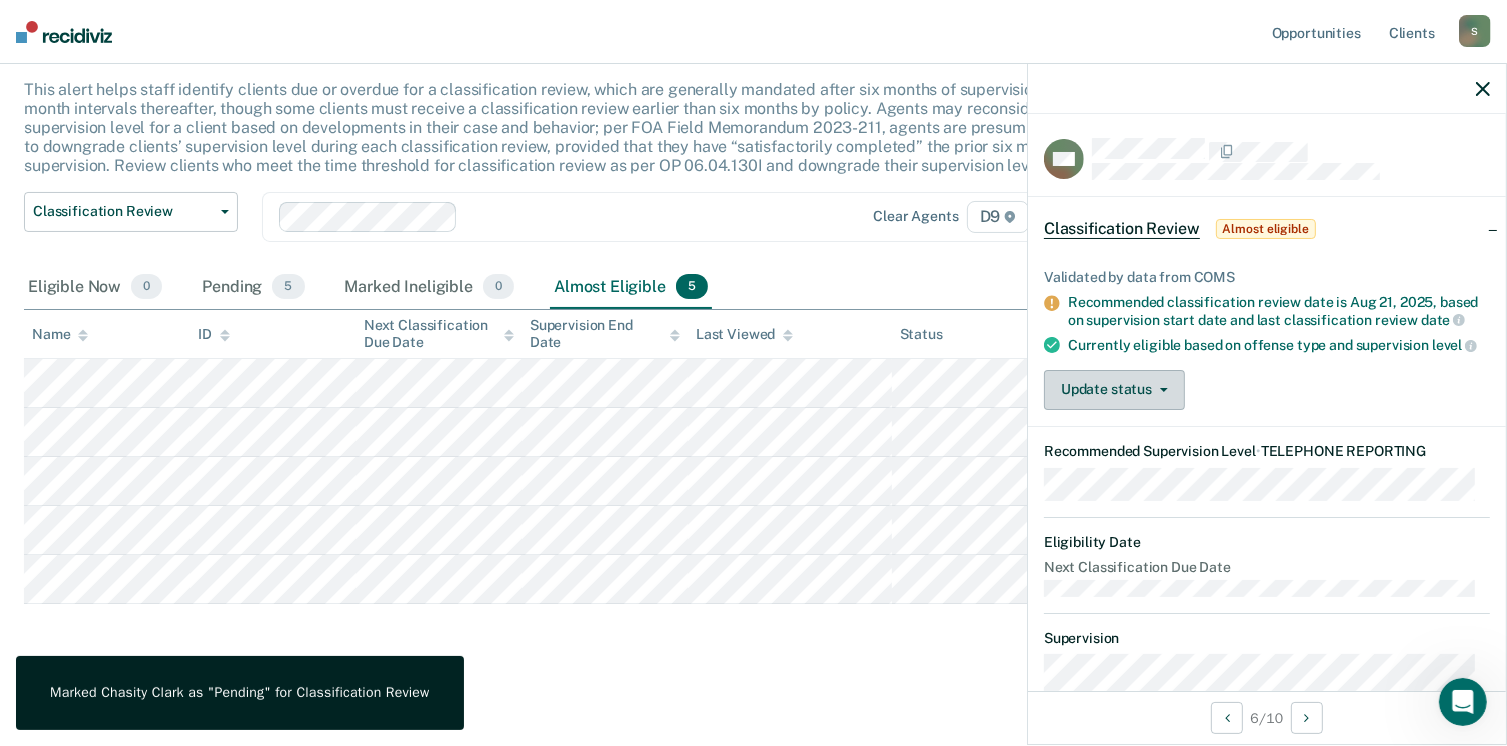click on "Update status" at bounding box center (1114, 390) 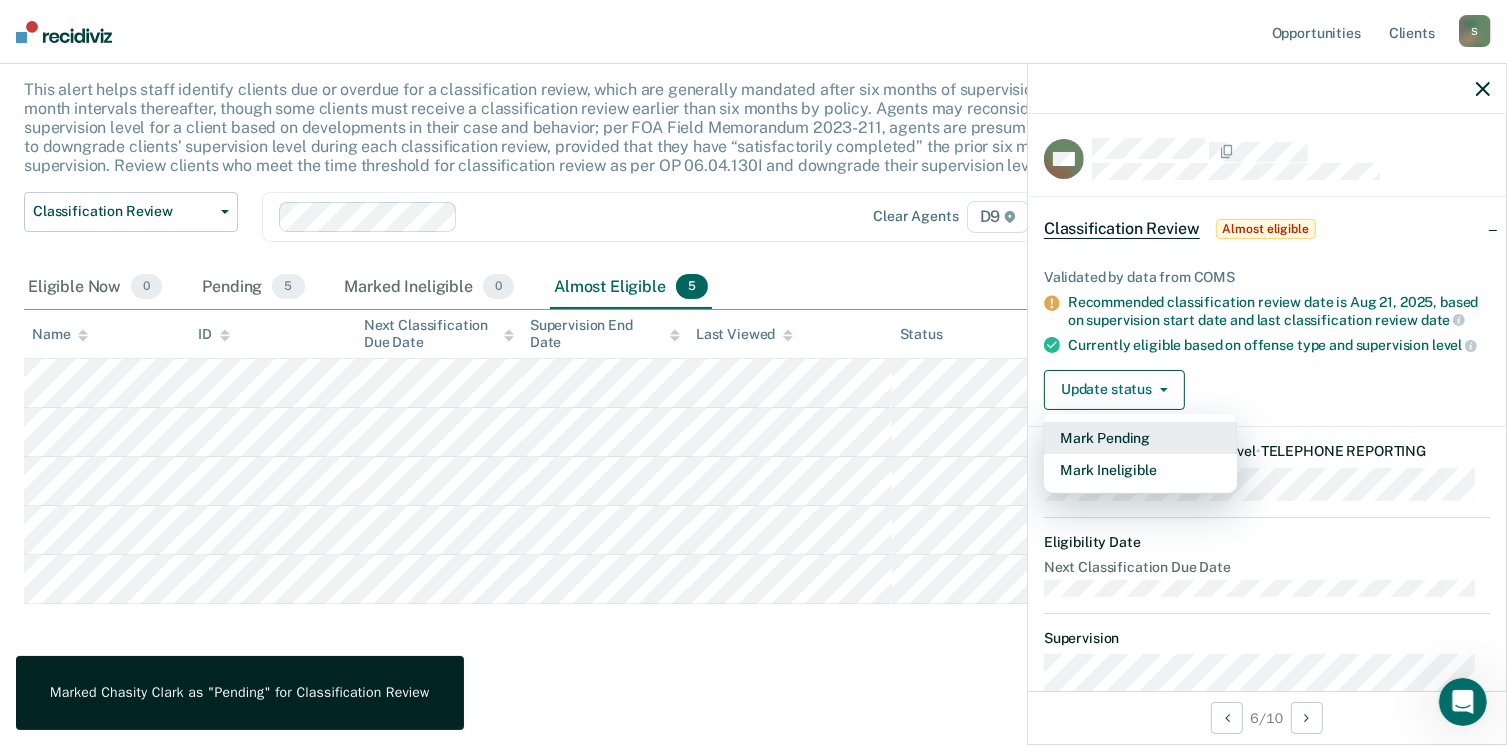 click on "Mark Pending" at bounding box center [1140, 438] 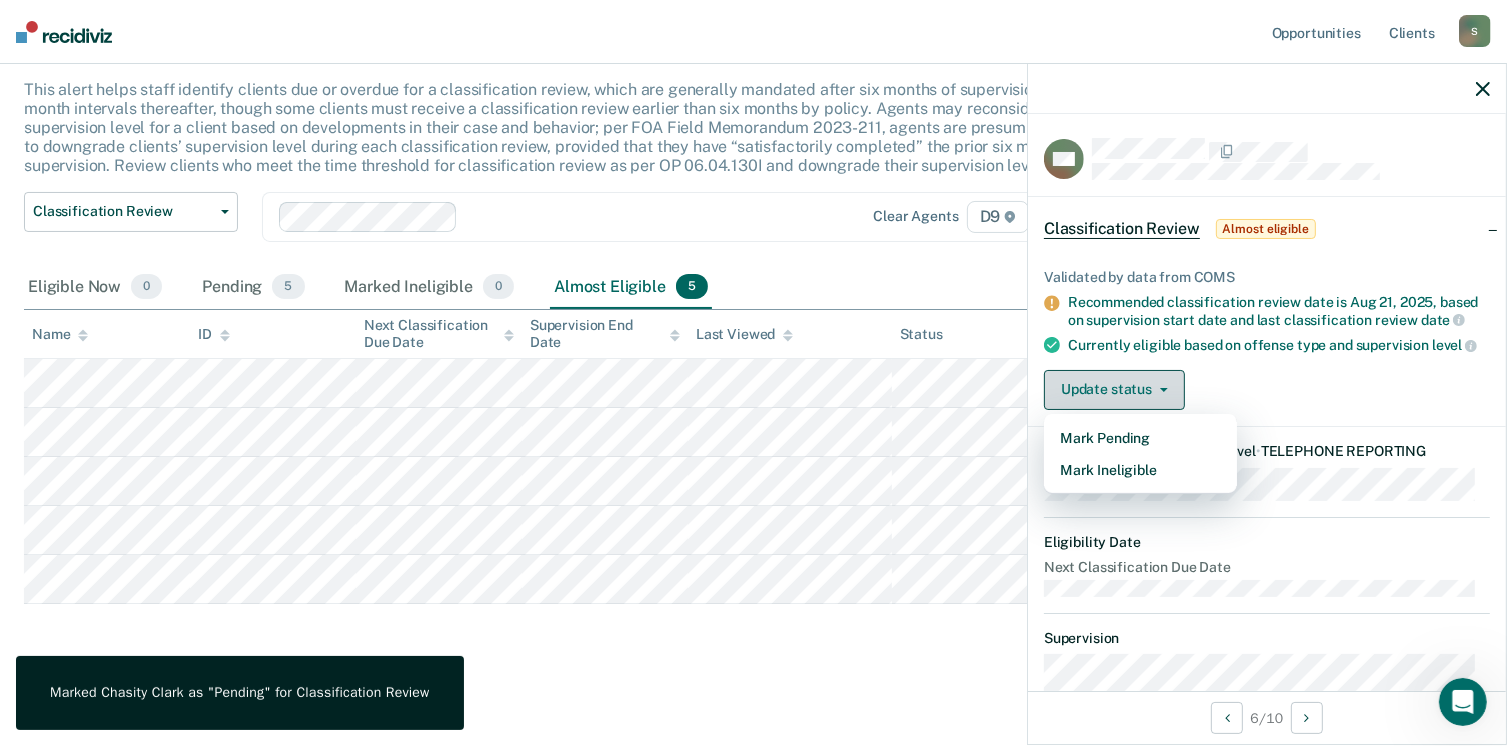 scroll, scrollTop: 65, scrollLeft: 0, axis: vertical 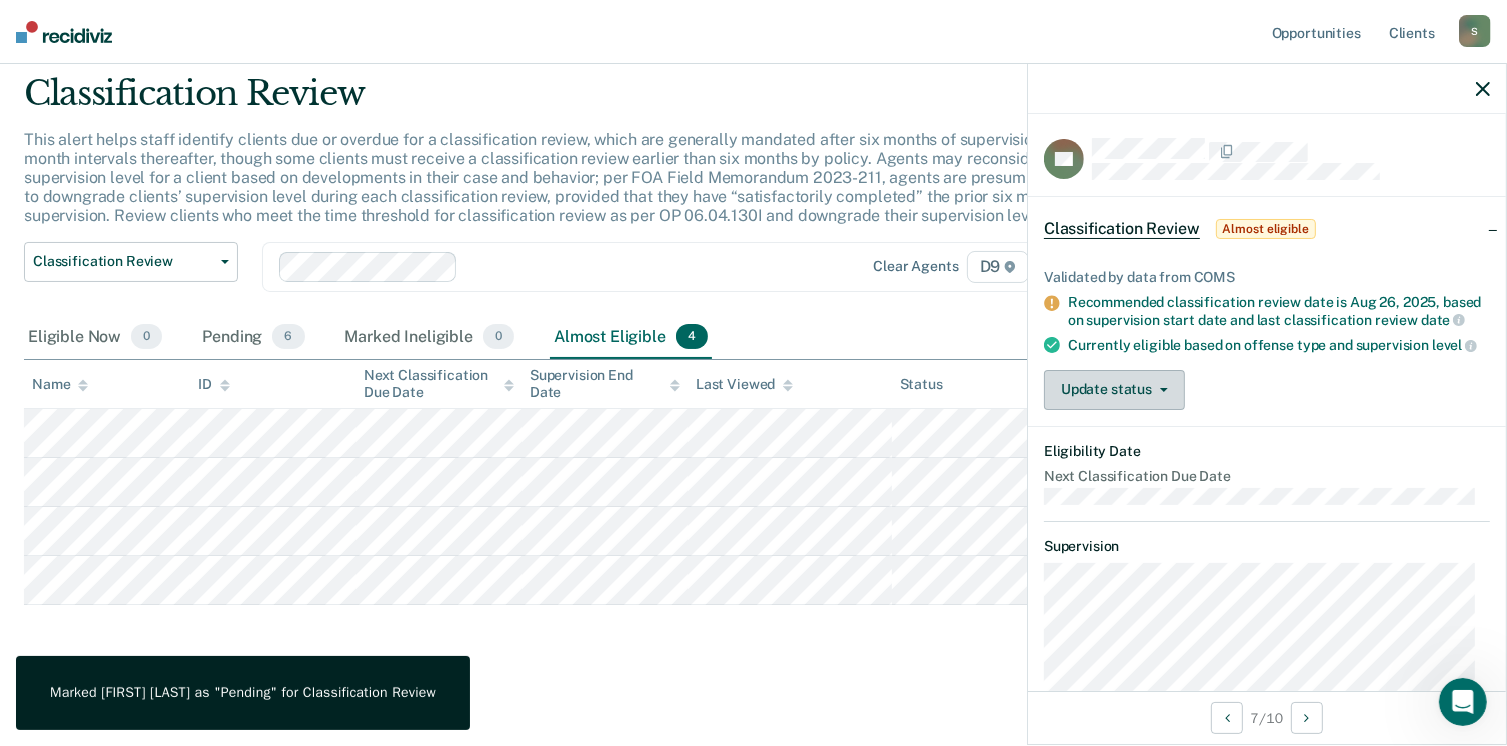 click on "Update status" at bounding box center [1114, 390] 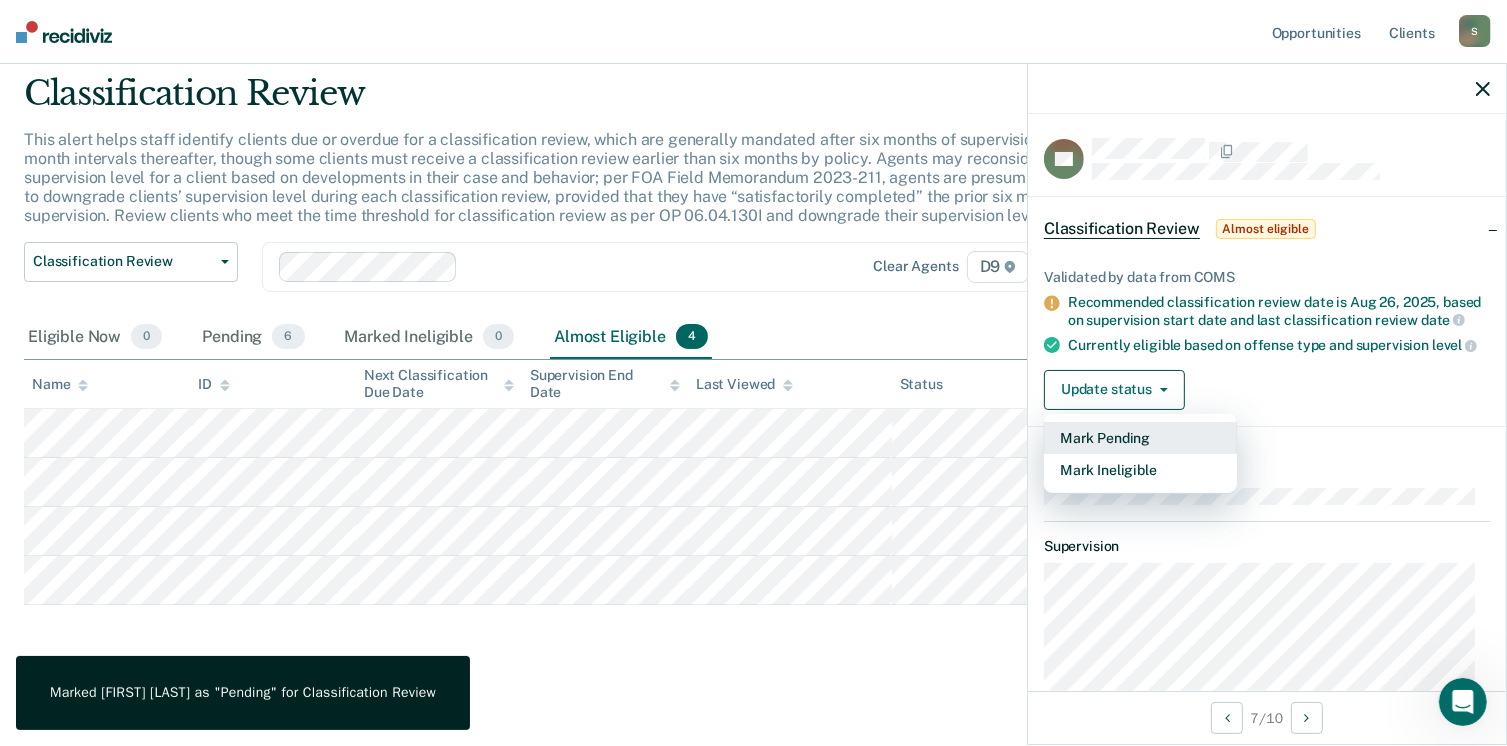 click on "Mark Pending" at bounding box center (1140, 438) 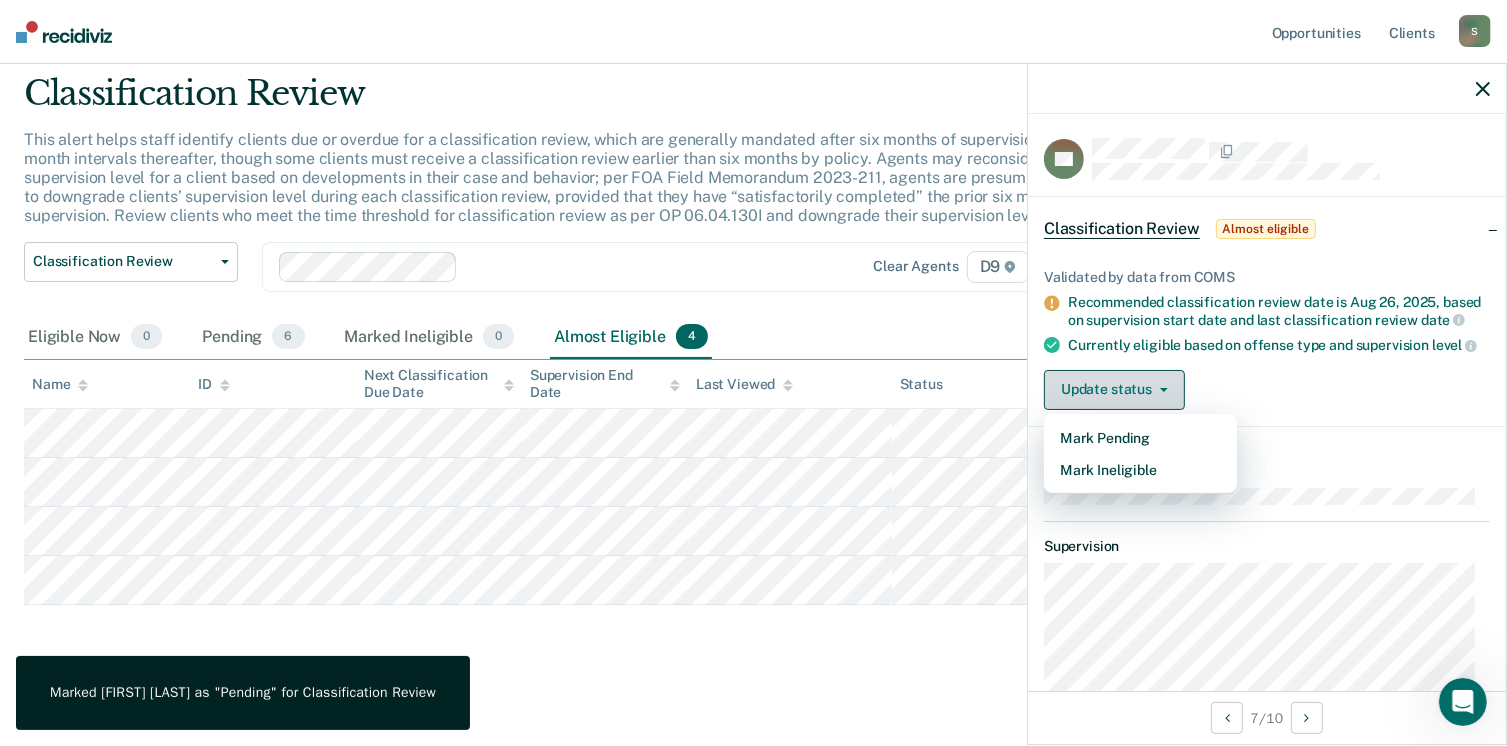 scroll, scrollTop: 16, scrollLeft: 0, axis: vertical 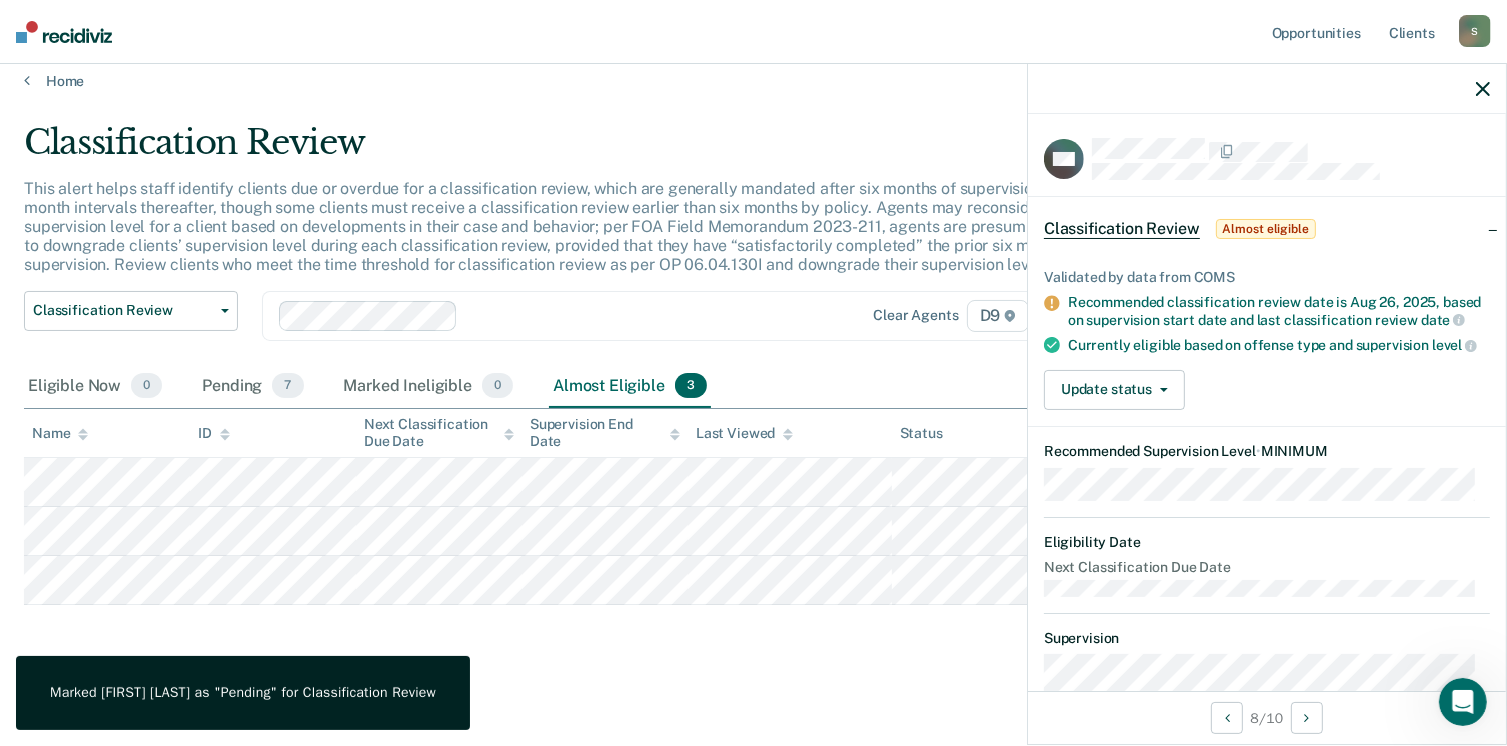 click on "Update status Mark Pending Mark Ineligible" at bounding box center [1267, 390] 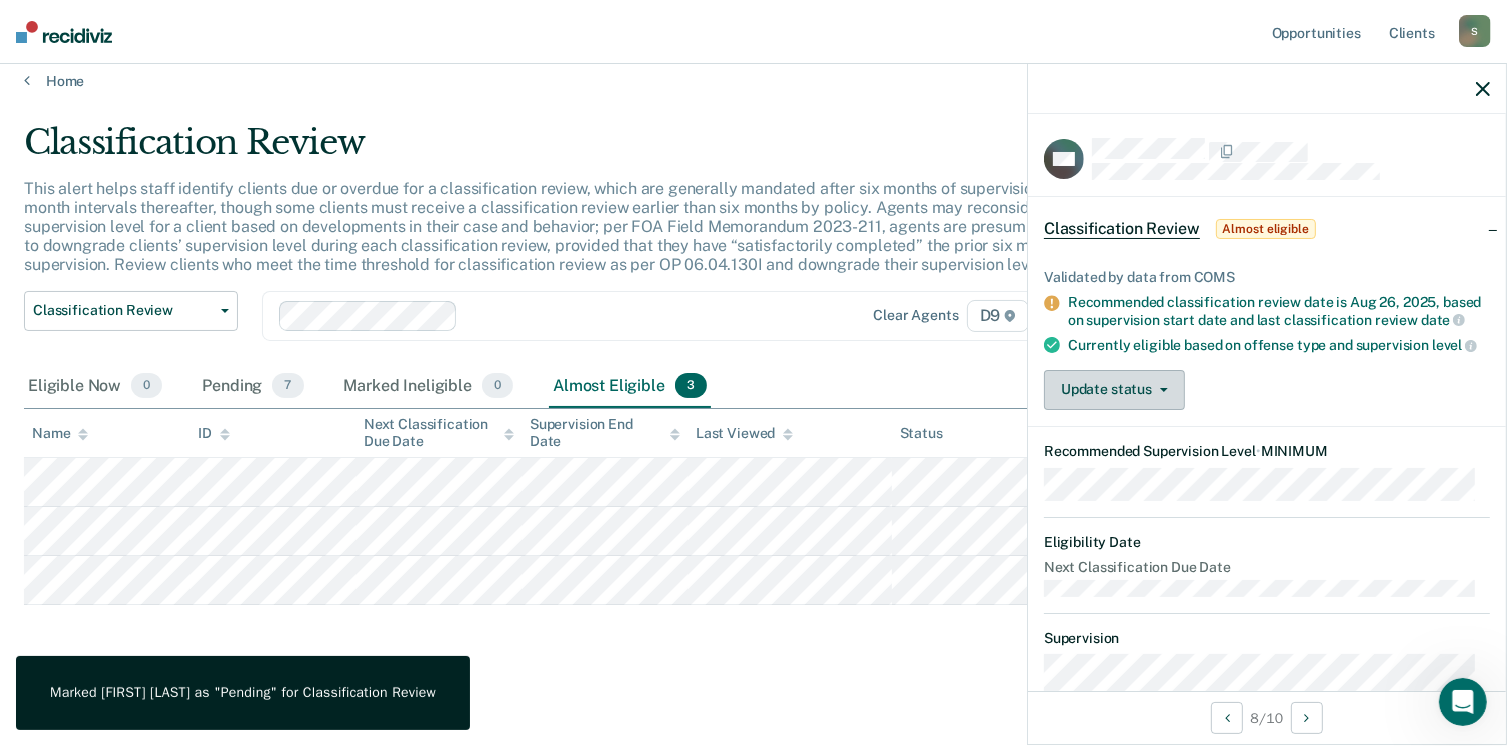 click on "Update status" at bounding box center (1114, 390) 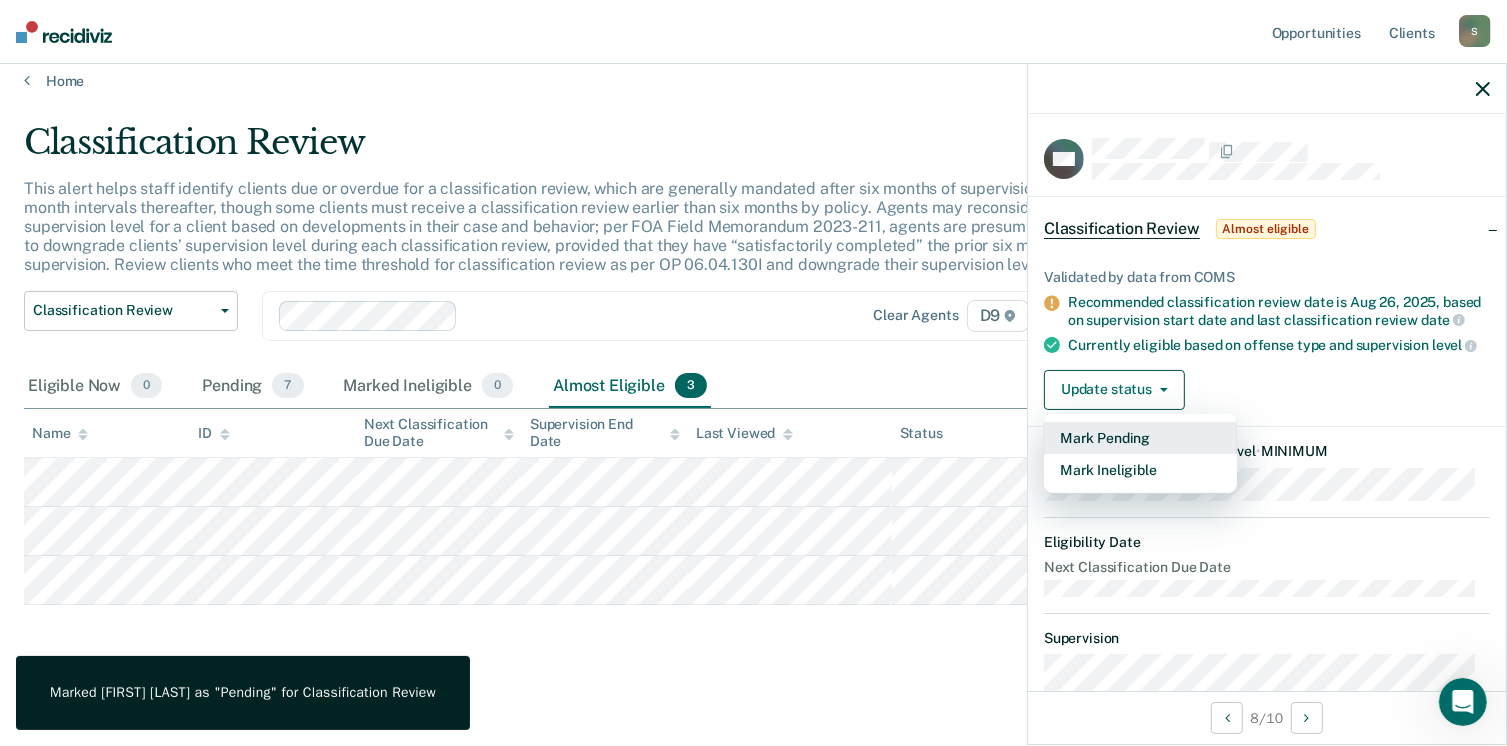 click on "Mark Pending" at bounding box center (1140, 438) 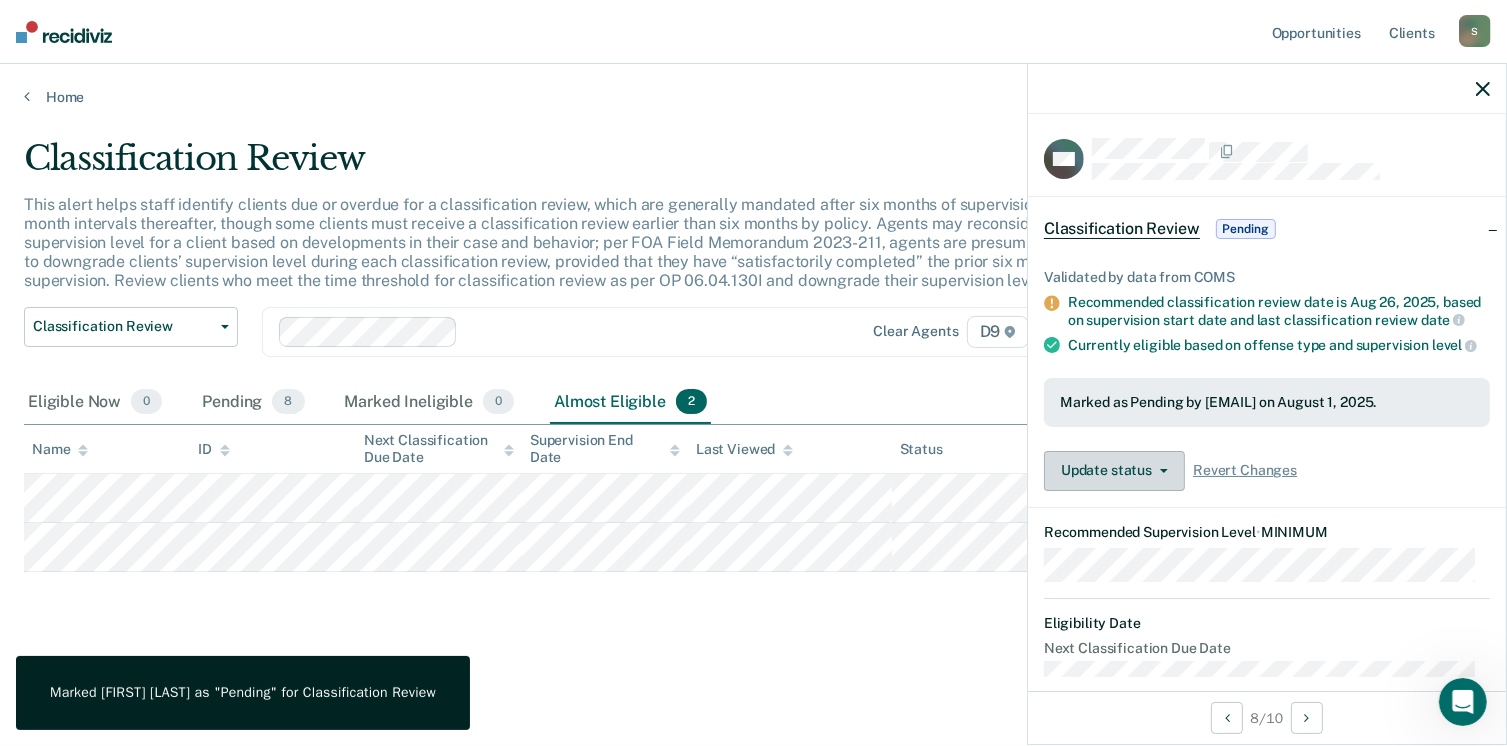 scroll, scrollTop: 0, scrollLeft: 0, axis: both 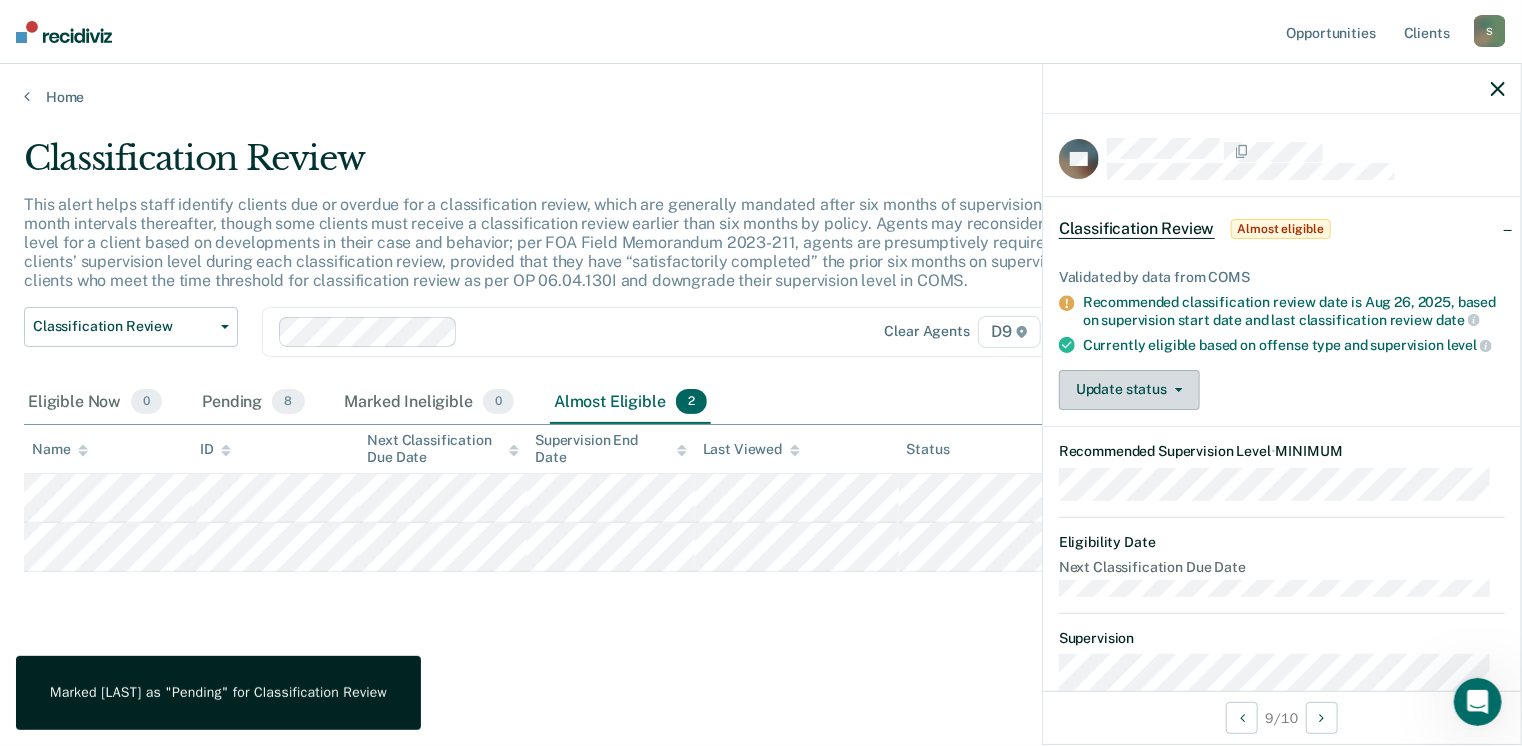 click on "Update status" at bounding box center [1129, 390] 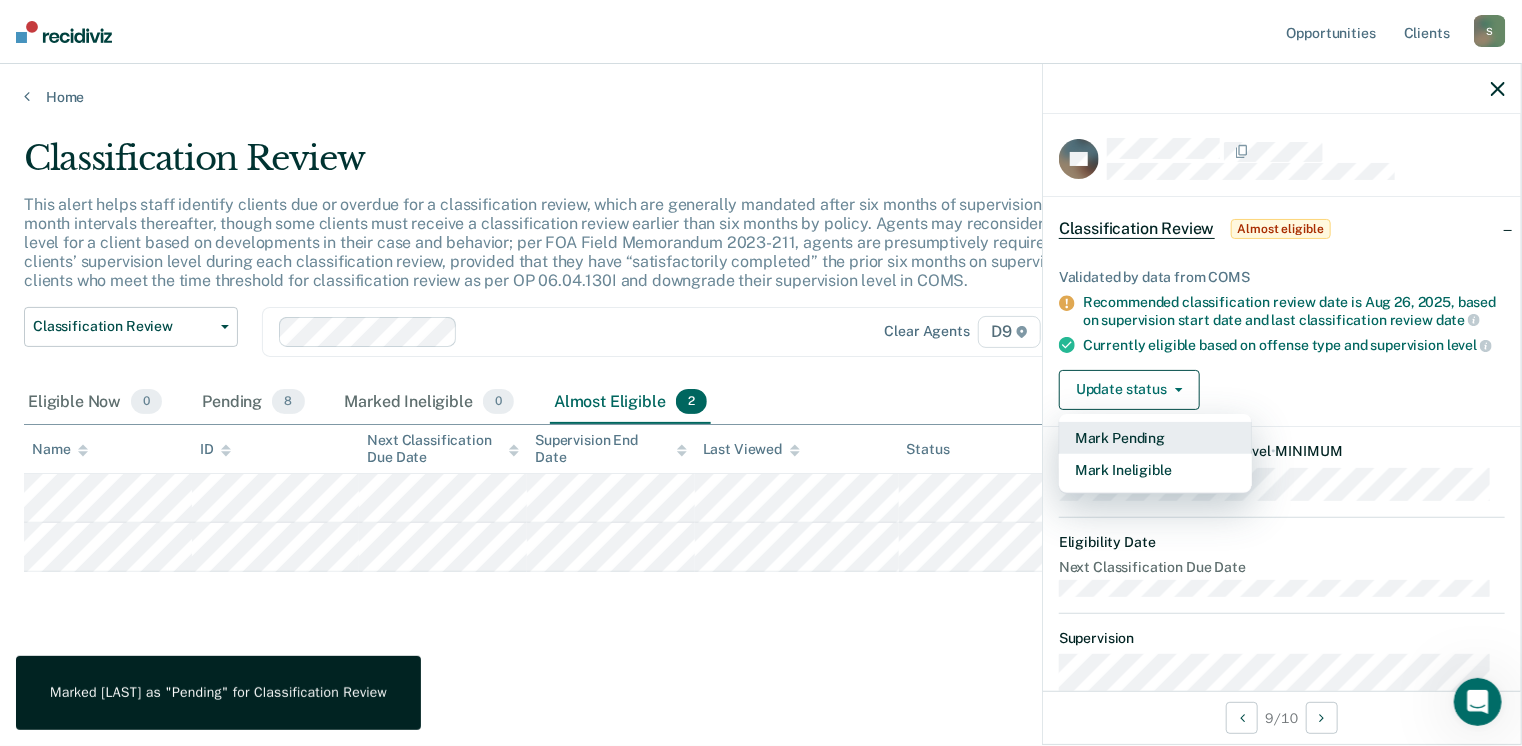 click on "Mark Pending" at bounding box center (1155, 438) 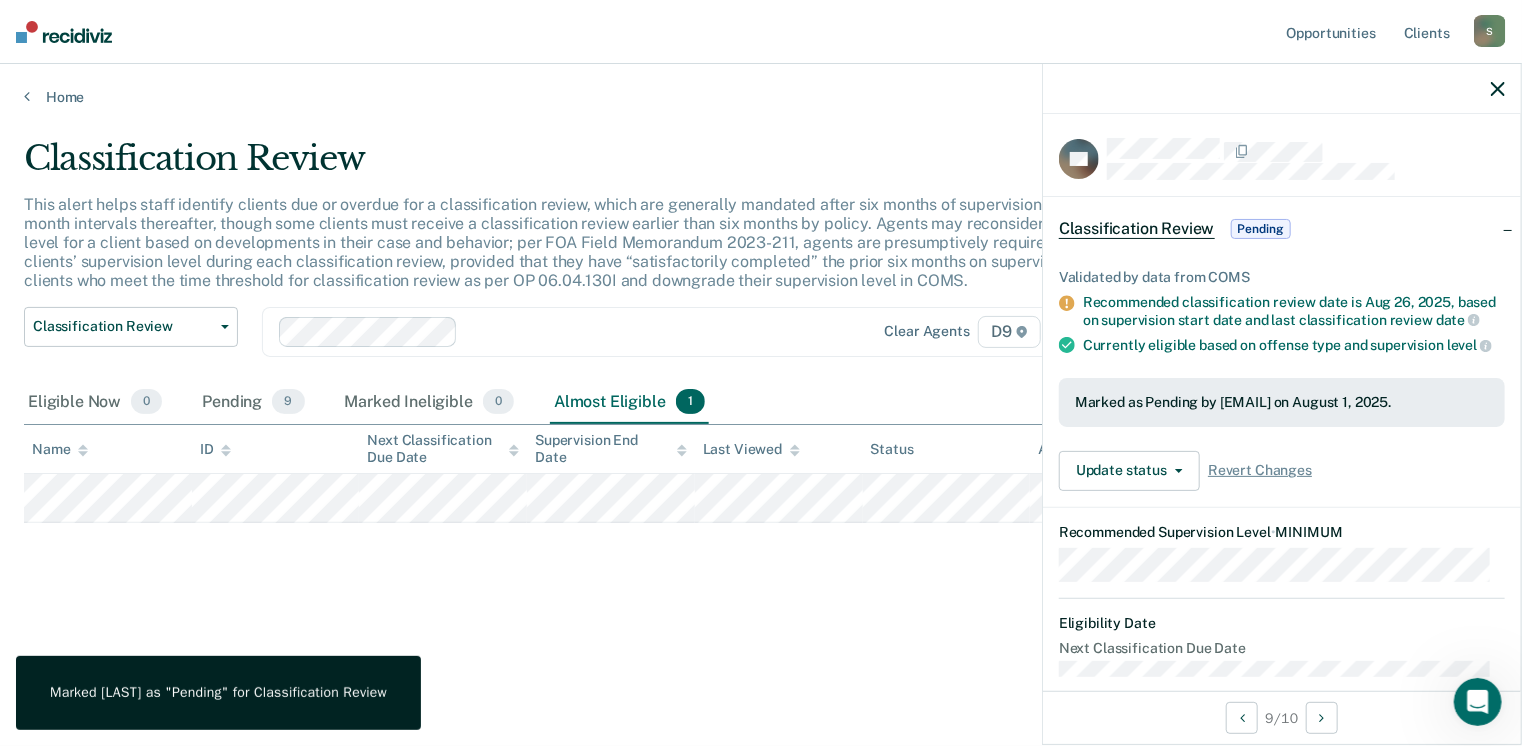 click on "Classification Review   This alert helps staff identify clients due or overdue for a classification review, which are generally mandated after six months of supervision and at six-month intervals thereafter, though some clients must receive a classification review earlier than six months by policy. Agents may reconsider the supervision level for a client based on developments in their case and behavior; per FOA Field Memorandum 2023-211, agents are presumptively required to downgrade clients’ supervision level during each classification review, provided that they have “satisfactorily completed” the prior six months on supervision. Review clients who meet the time threshold for classification review as per OP 06.04.130I and downgrade their supervision level in COMS. Classification Review Classification Review Early Discharge Minimum Telephone Reporting Overdue for Discharge Supervision Level Mismatch Clear   agents D9   Eligible Now 0 Pending 9 Marked Ineligible 0 Almost Eligible 1 Name ID Last Viewed" at bounding box center [761, 367] 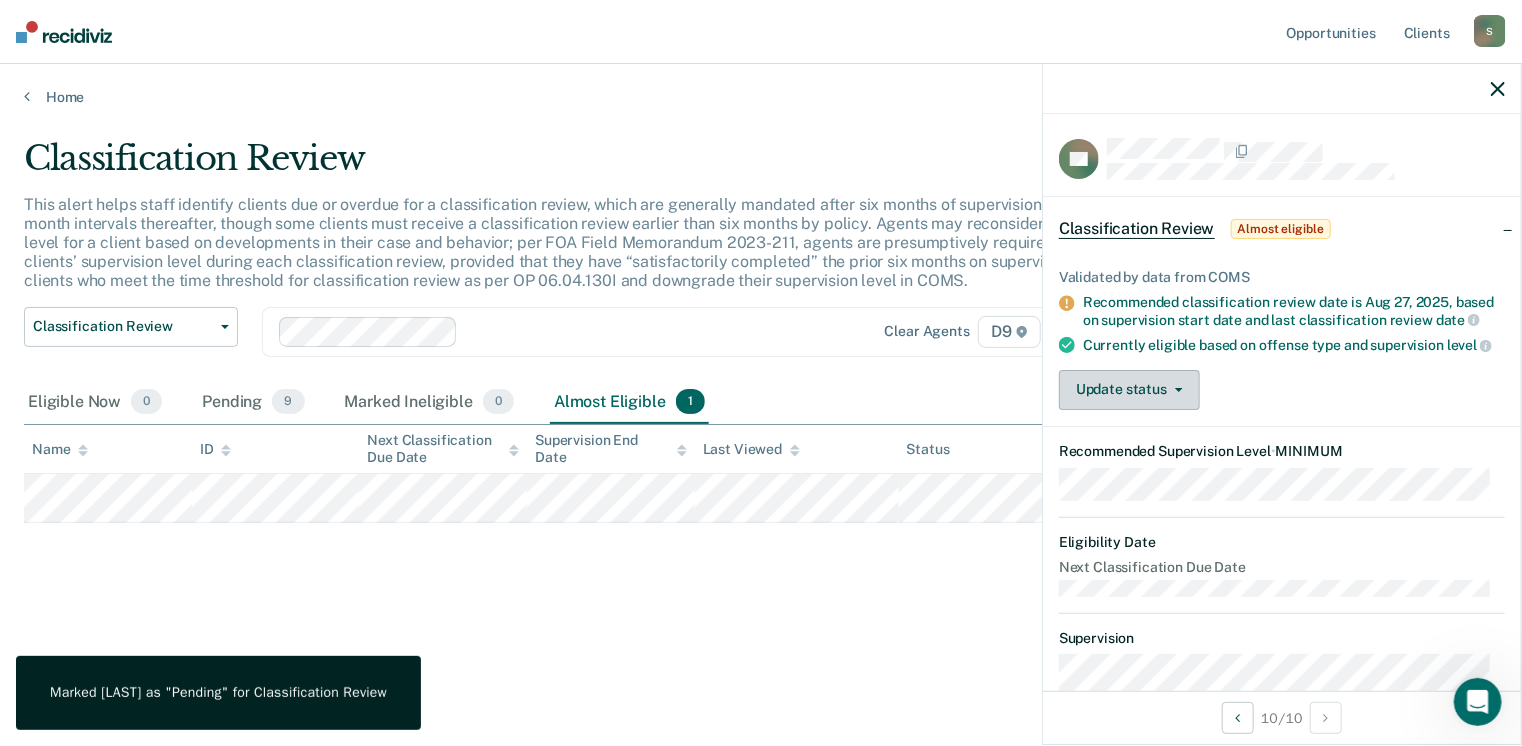 click on "Update status" at bounding box center [1129, 390] 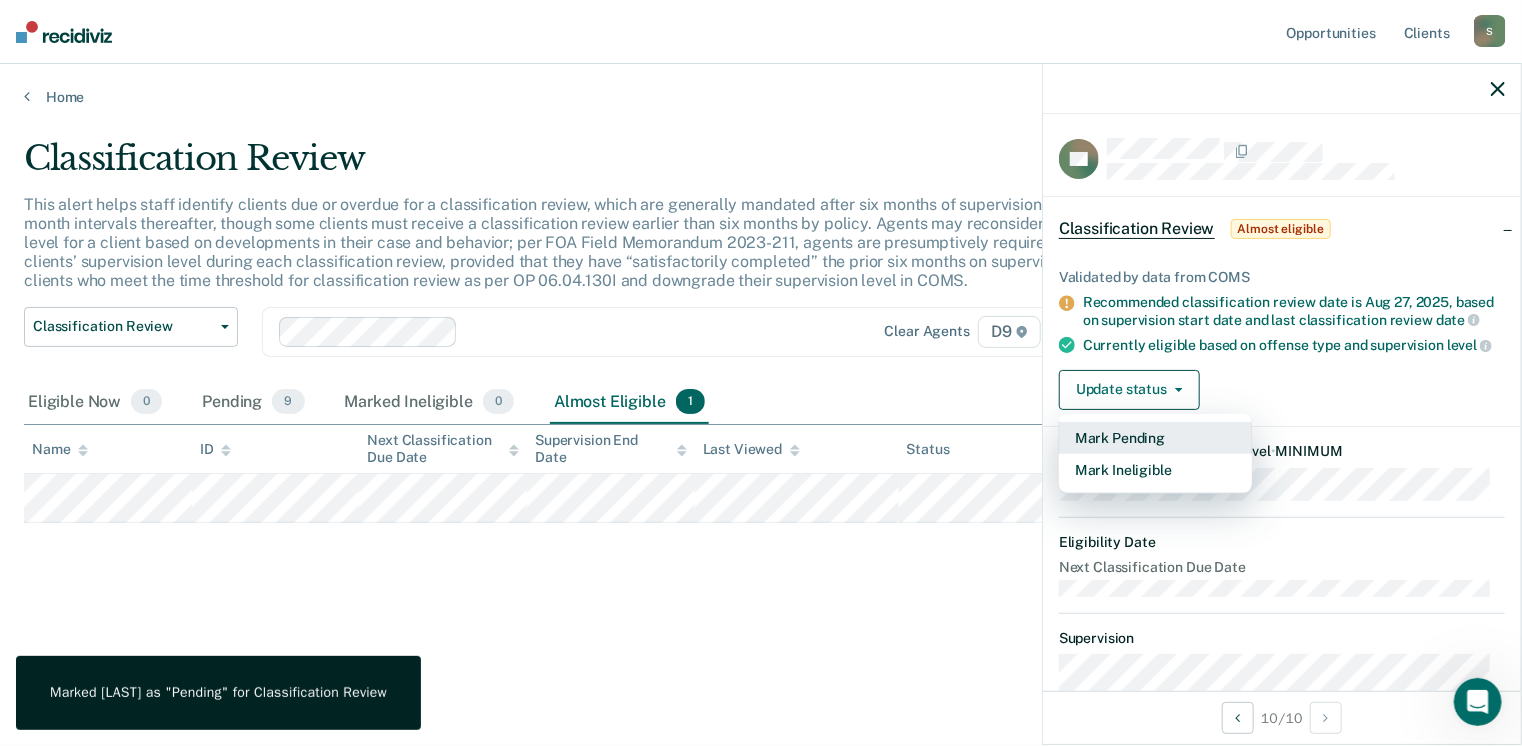 click on "Mark Pending" at bounding box center [1155, 438] 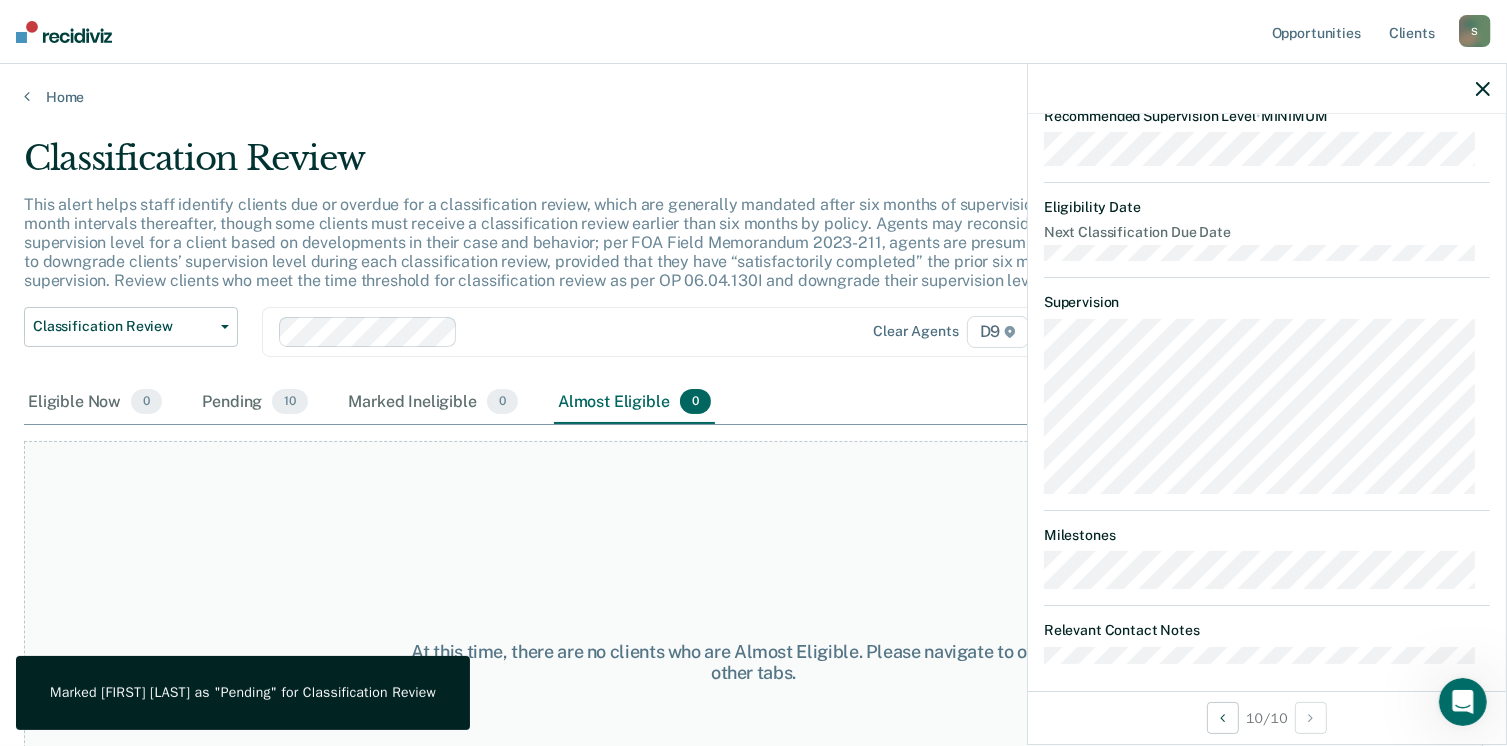 scroll, scrollTop: 472, scrollLeft: 0, axis: vertical 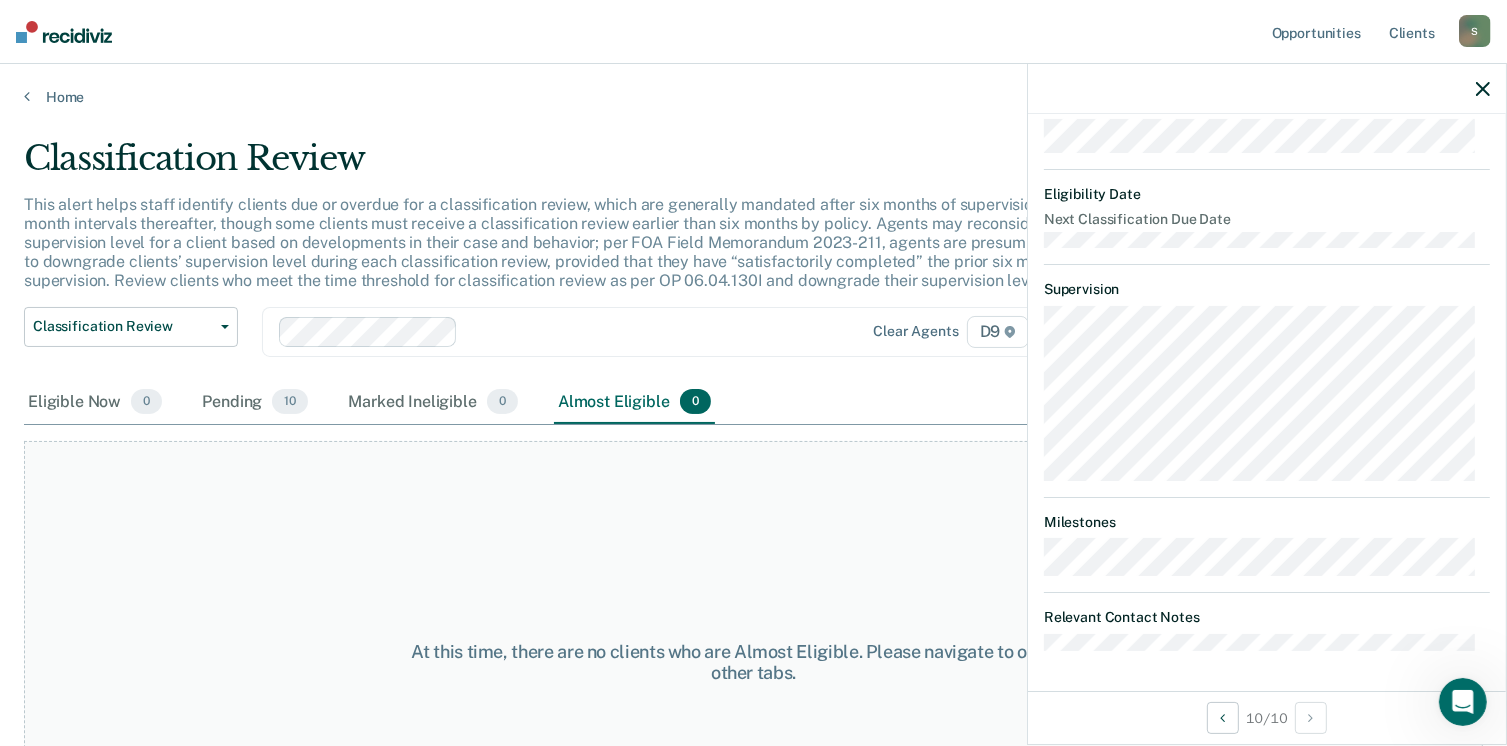 click 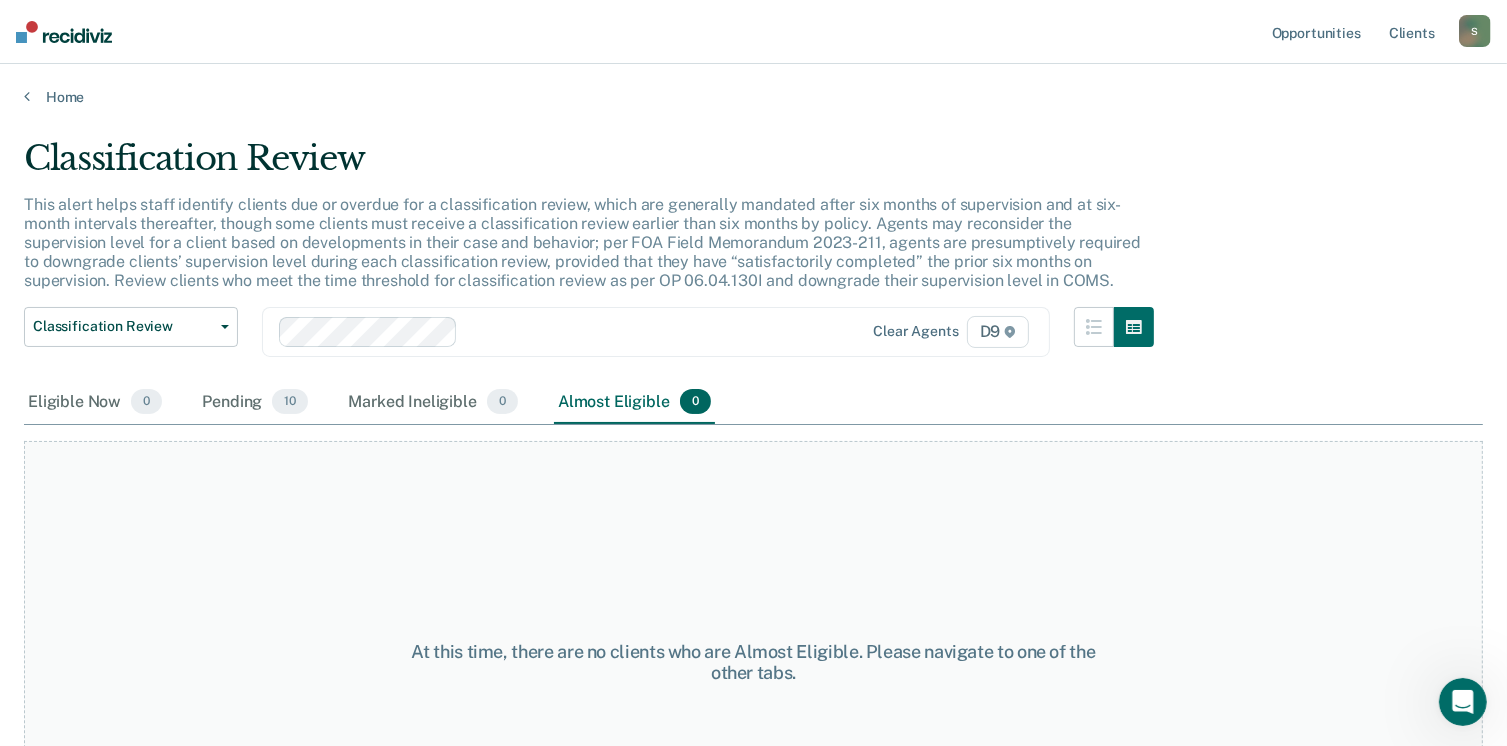 click on "This alert helps staff identify clients due or overdue for a classification review, which are generally mandated after six months of supervision and at six-month intervals thereafter, though some clients must receive a classification review earlier than six months by policy. Agents may reconsider the supervision level for a client based on developments in their case and behavior; per FOA Field Memorandum 2023-211, agents are presumptively required to downgrade clients’ supervision level during each classification review, provided that they have “satisfactorily completed” the prior six months on supervision. Review clients who meet the time threshold for classification review as per OP 06.04.130I and downgrade their supervision level in COMS." at bounding box center (582, 243) 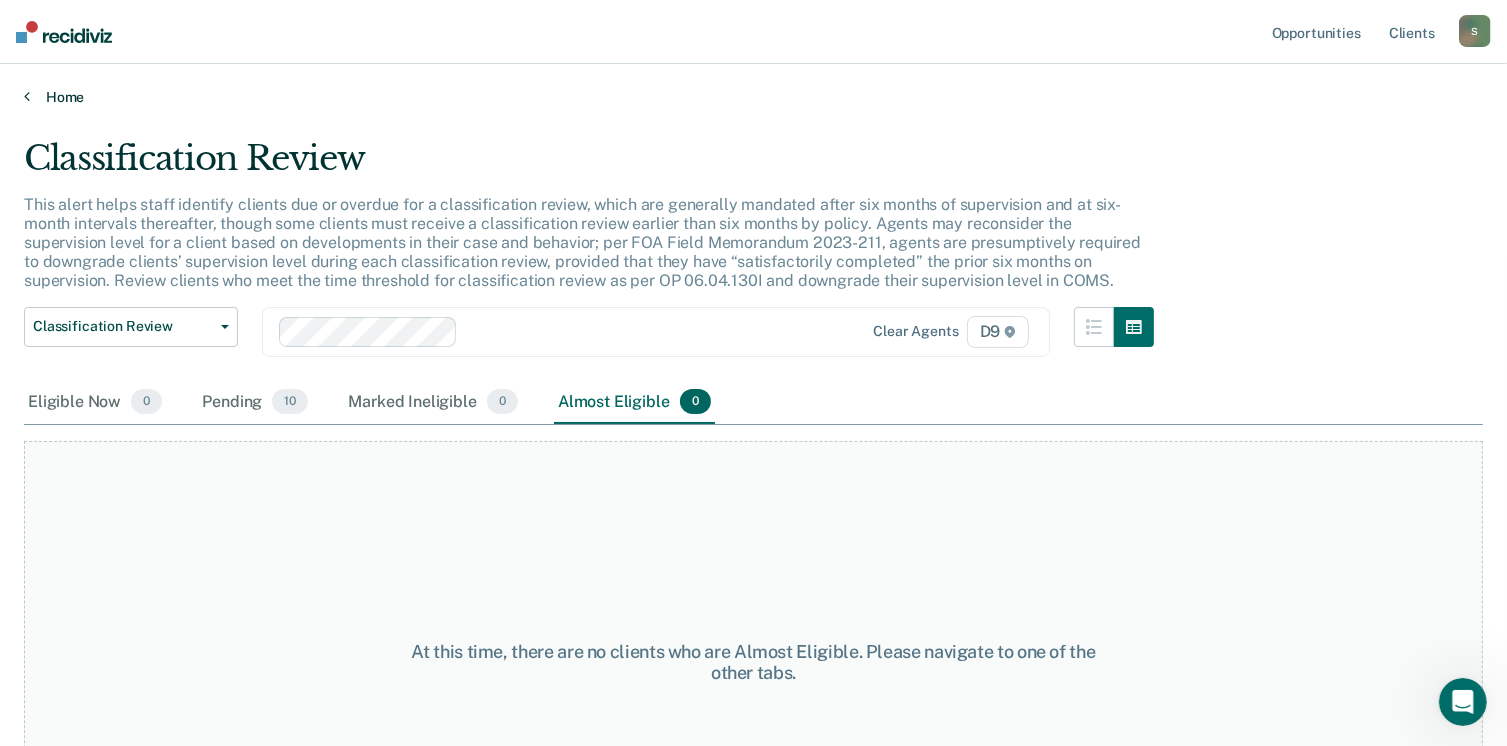 click on "Home" at bounding box center (753, 97) 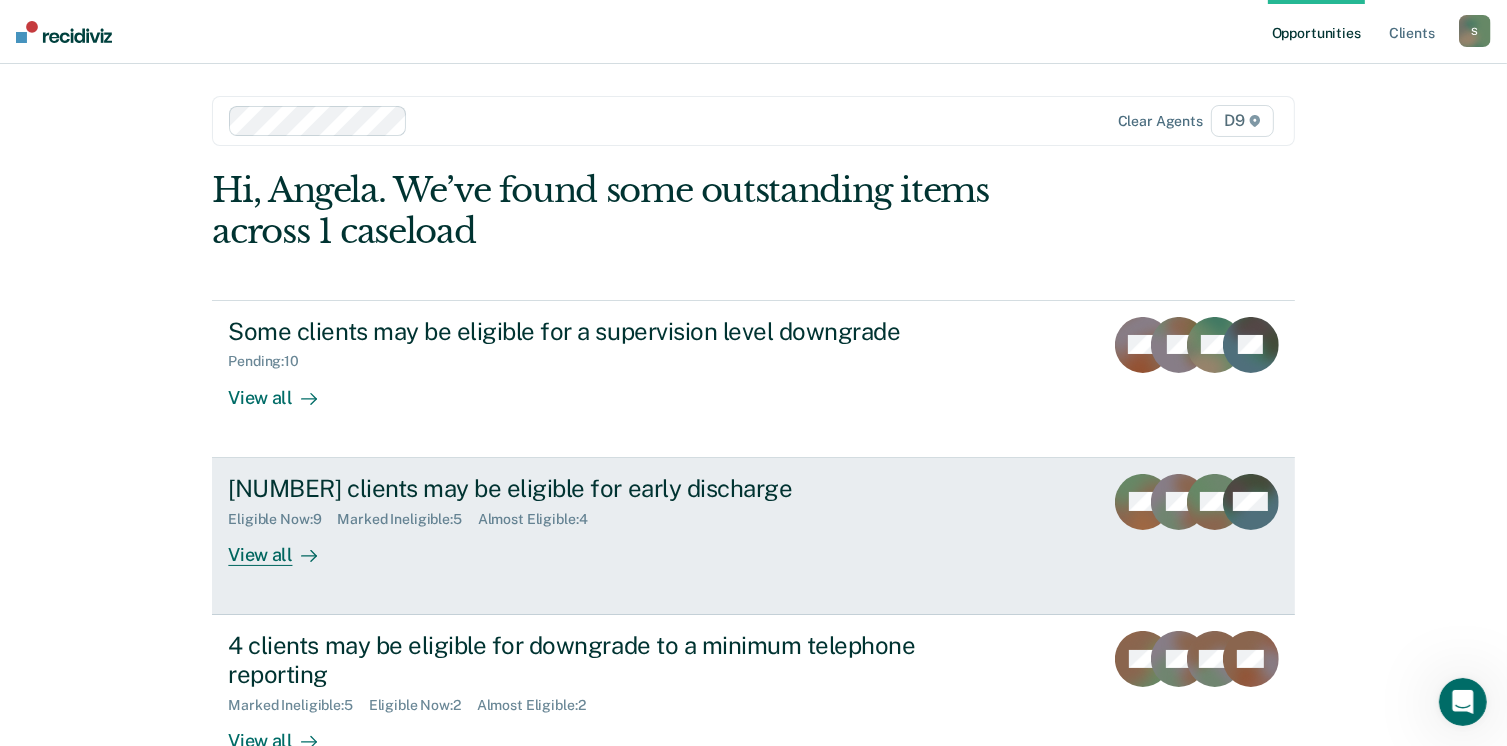 click on "[NUMBER] clients may be eligible for early discharge" at bounding box center (579, 488) 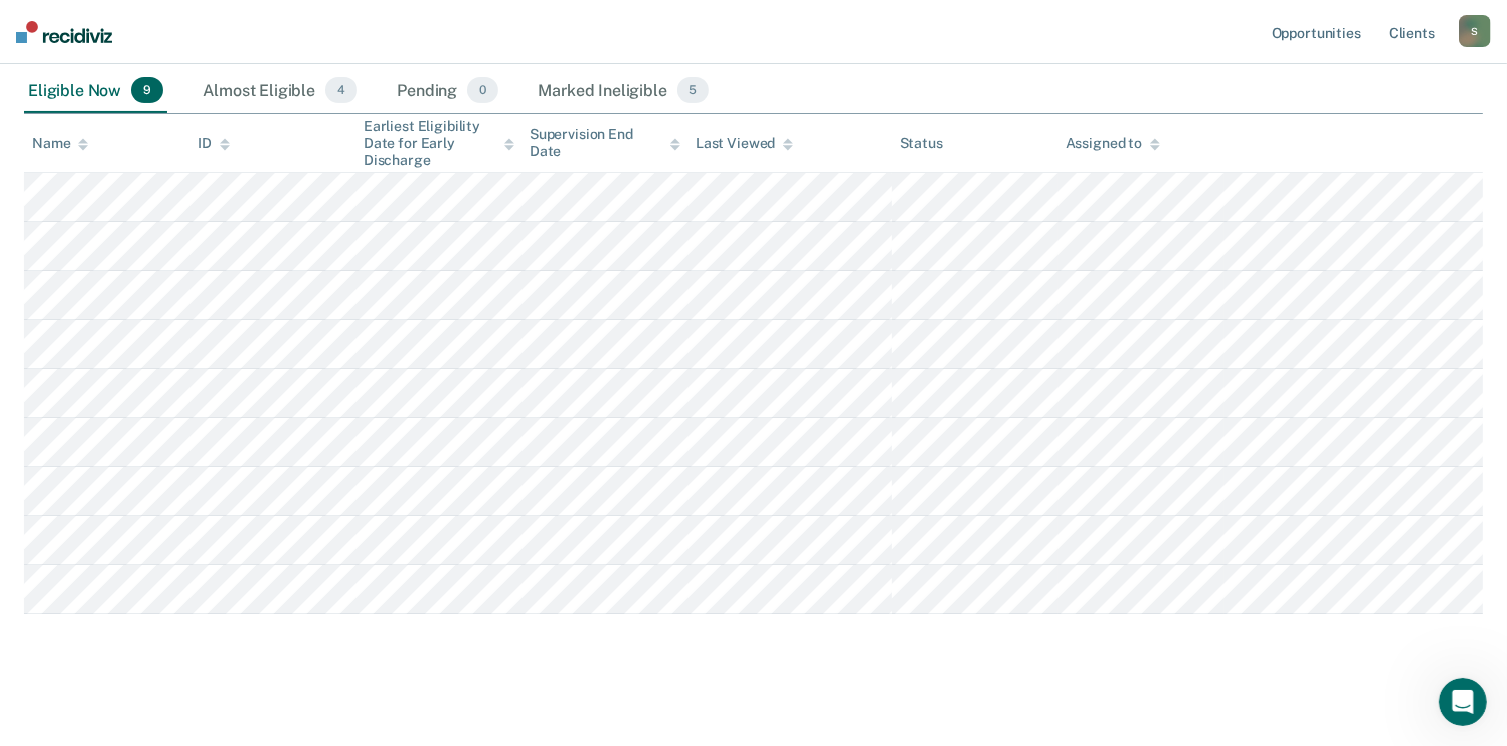 scroll, scrollTop: 301, scrollLeft: 0, axis: vertical 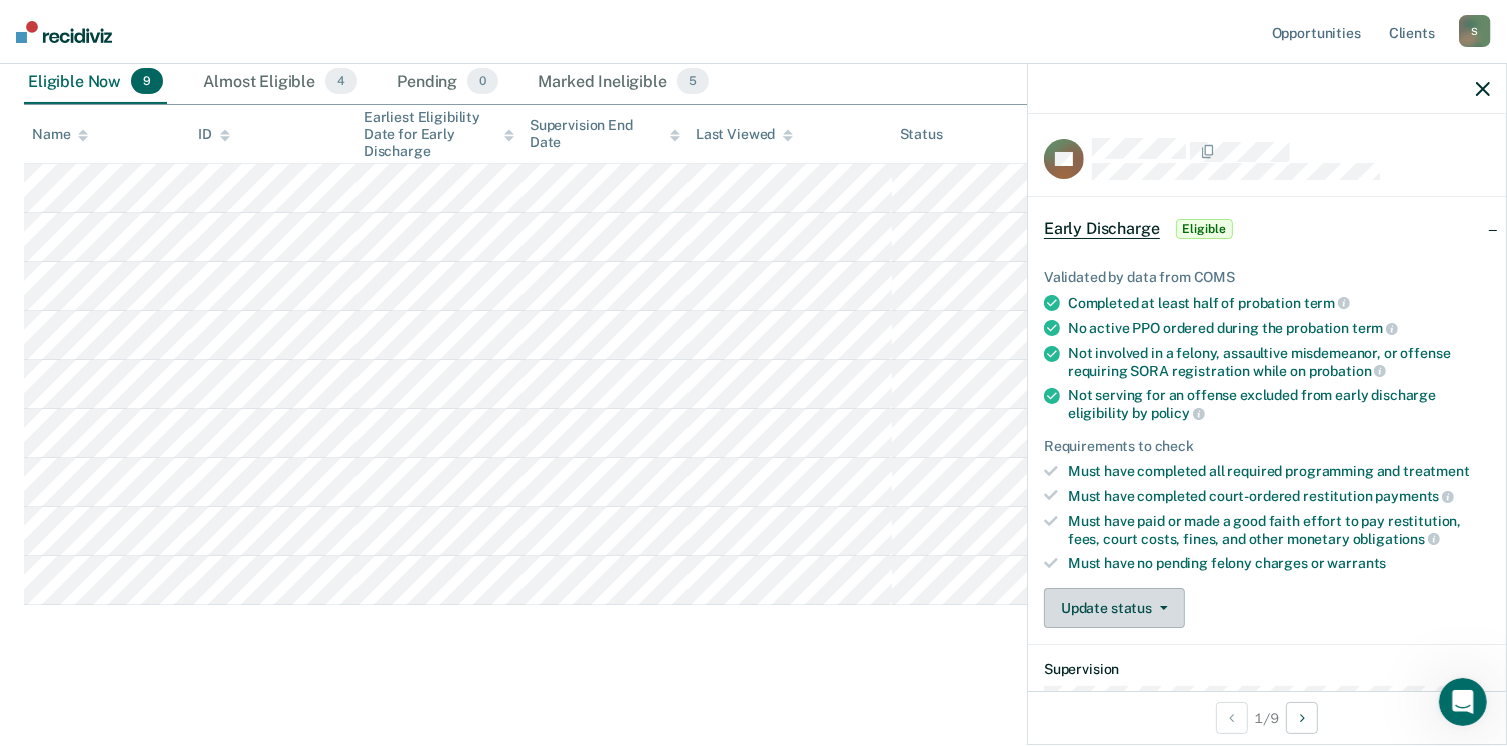 click on "Update status" at bounding box center [1114, 608] 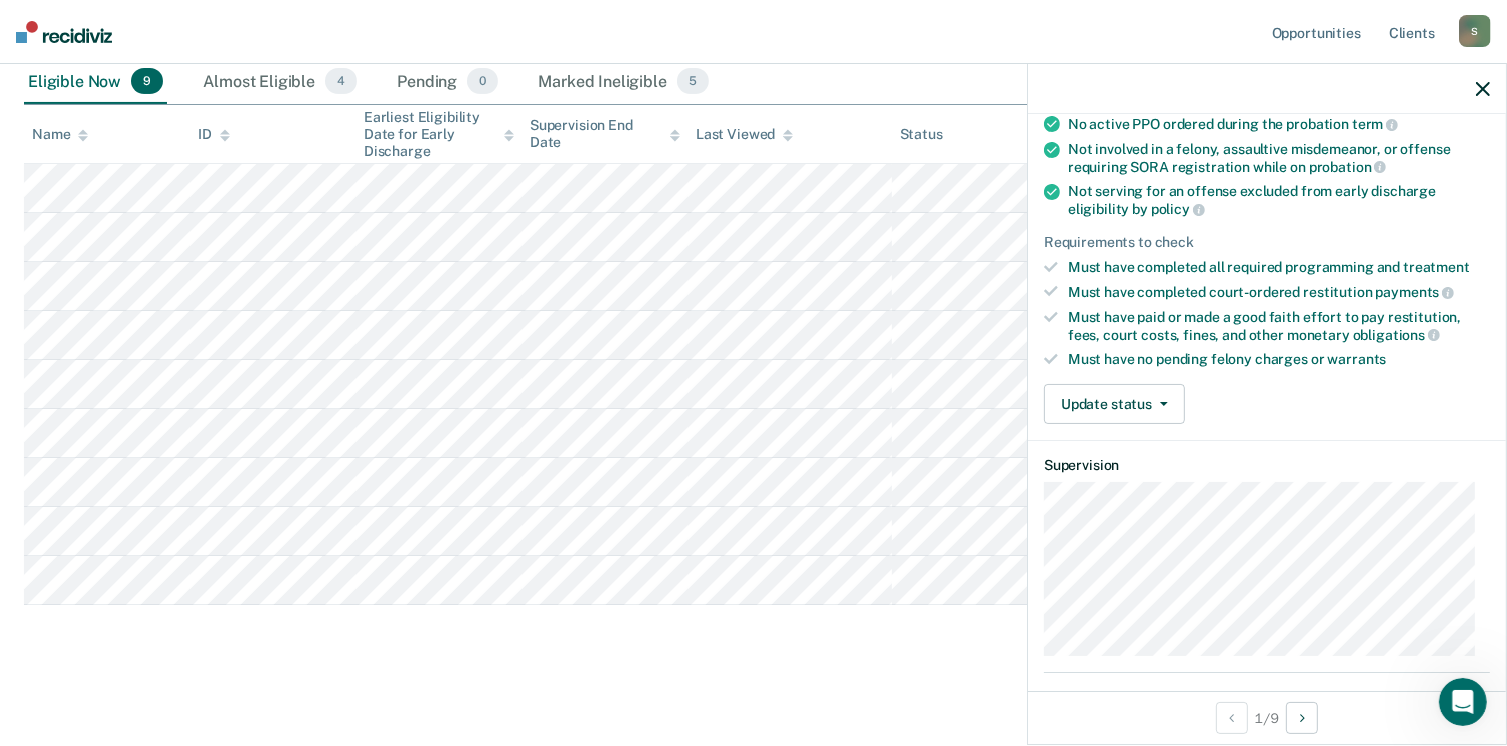 scroll, scrollTop: 236, scrollLeft: 0, axis: vertical 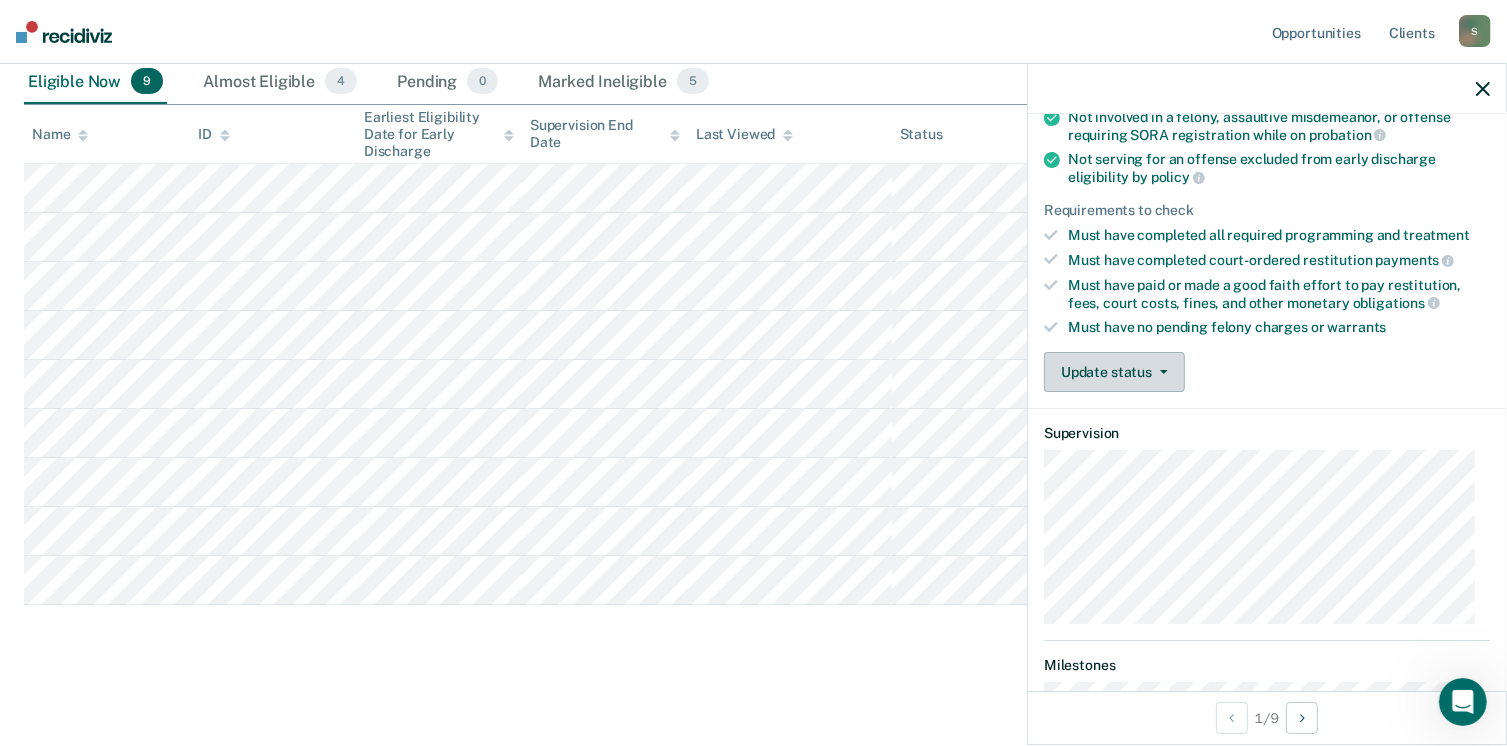 click on "Update status" at bounding box center [1114, 372] 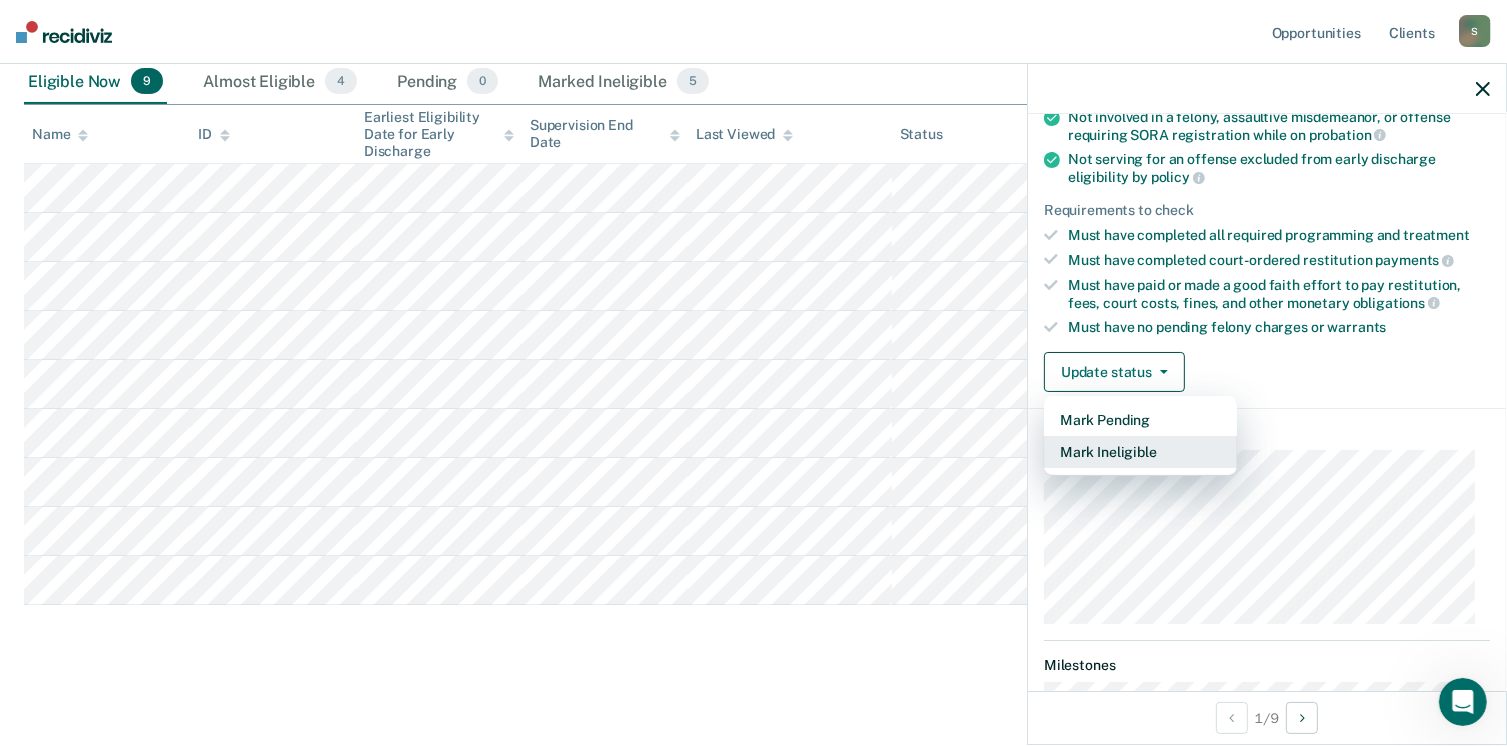 click on "Mark Ineligible" at bounding box center [1140, 452] 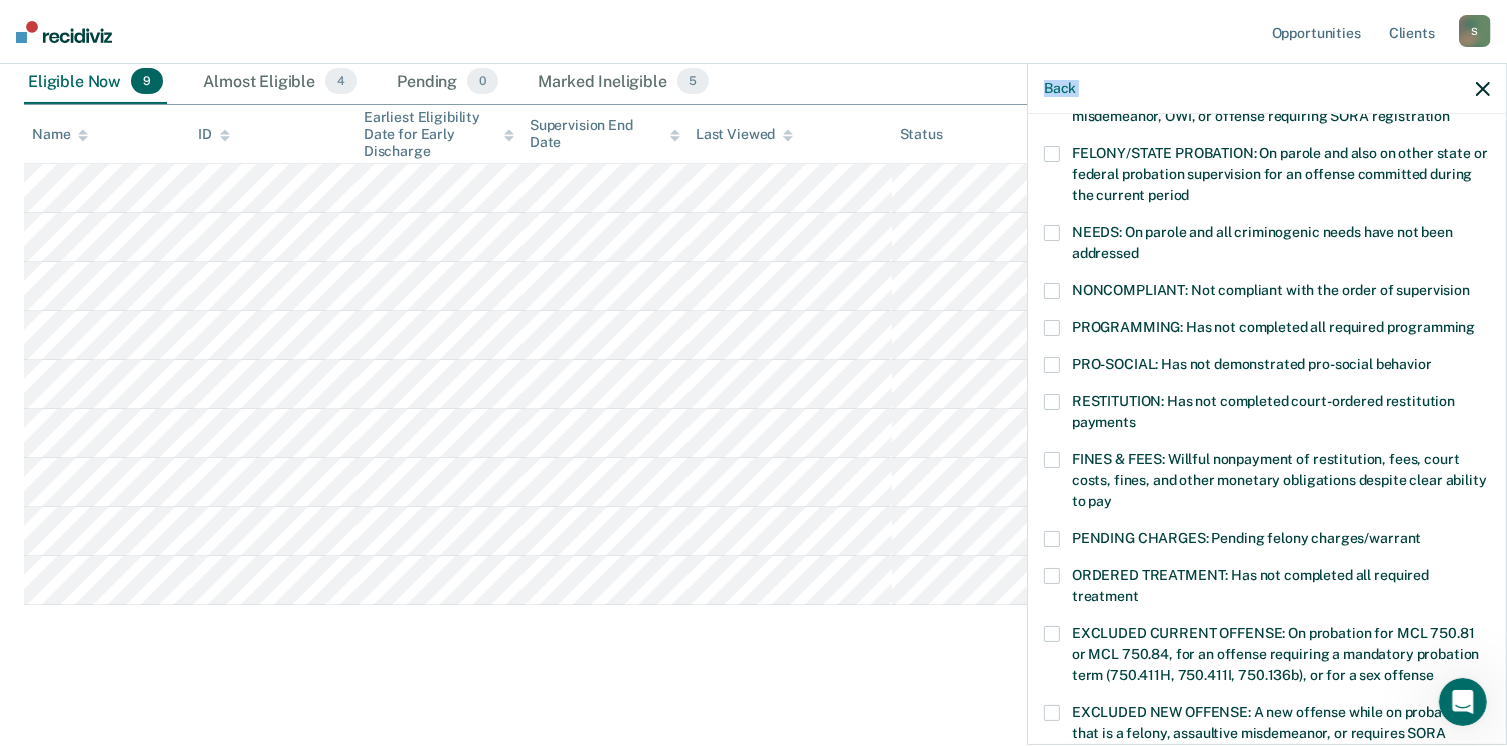 drag, startPoint x: 1506, startPoint y: 395, endPoint x: 1508, endPoint y: 281, distance: 114.01754 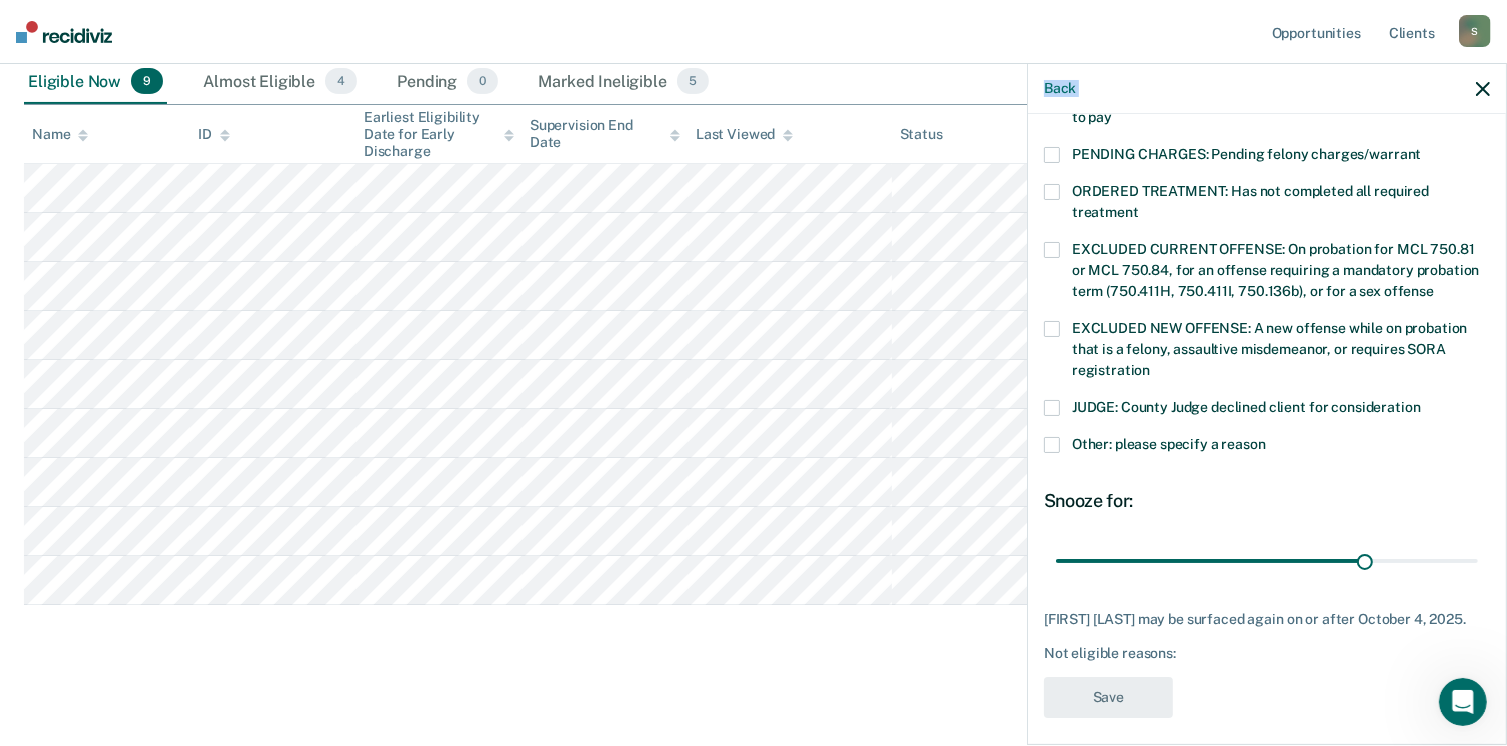 scroll, scrollTop: 630, scrollLeft: 0, axis: vertical 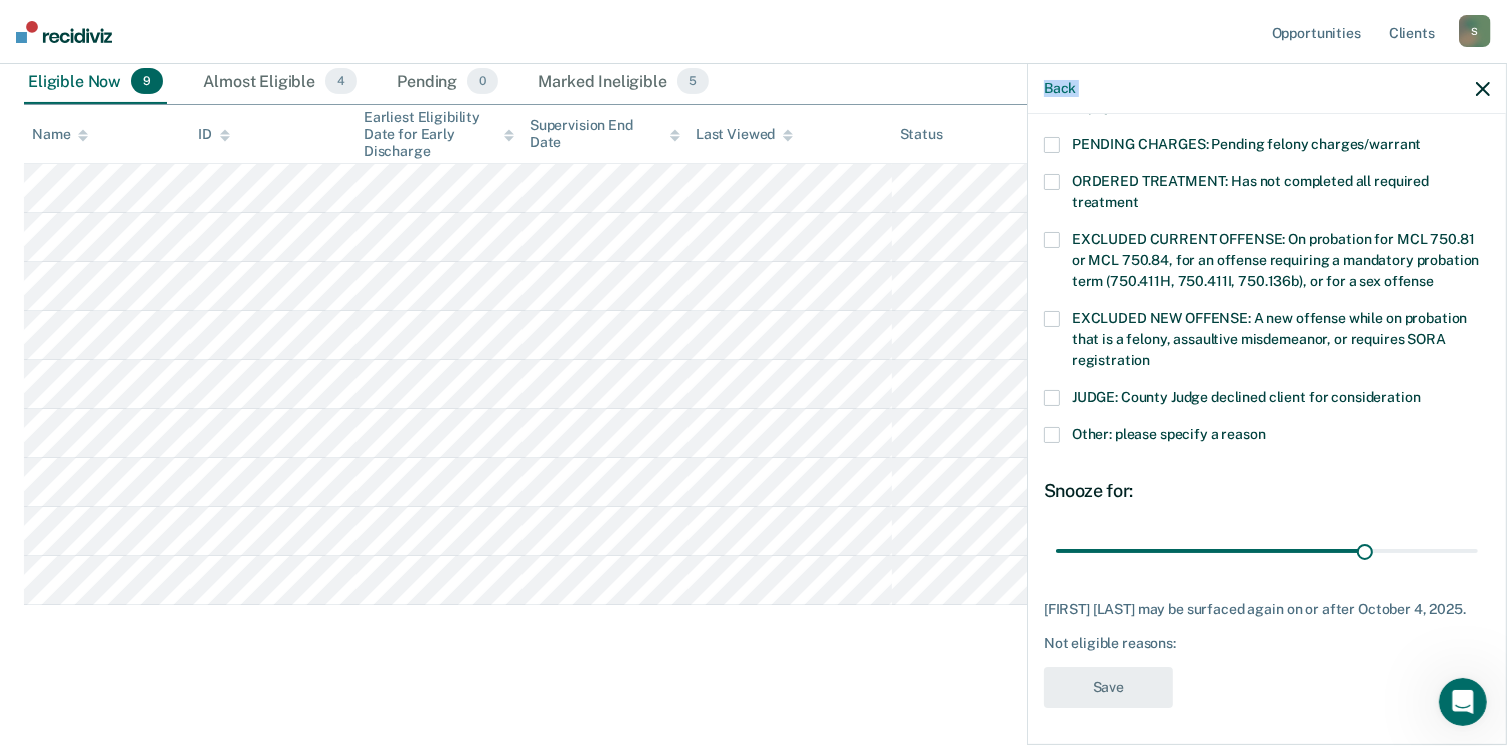 click at bounding box center (1052, 398) 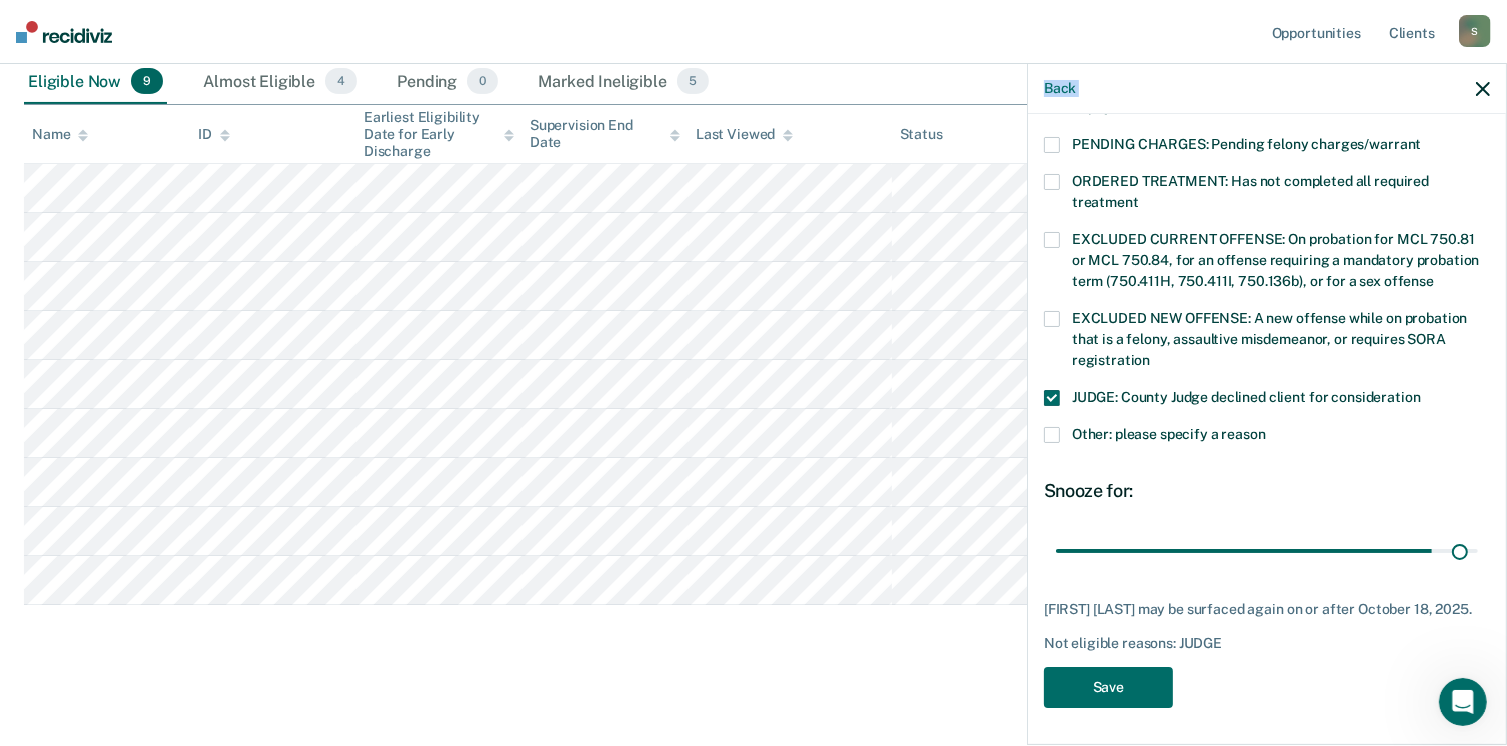 type on "86" 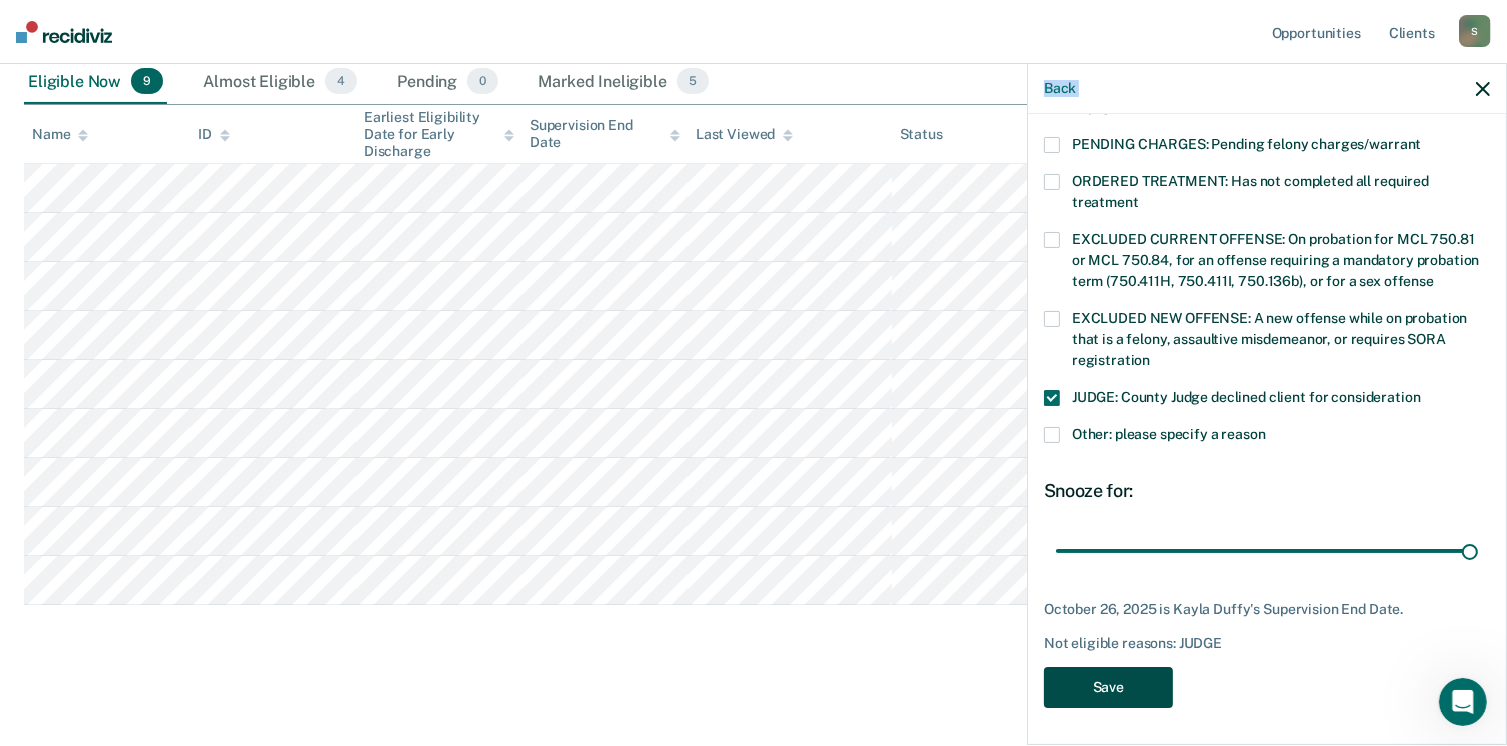 click on "Save" at bounding box center (1108, 687) 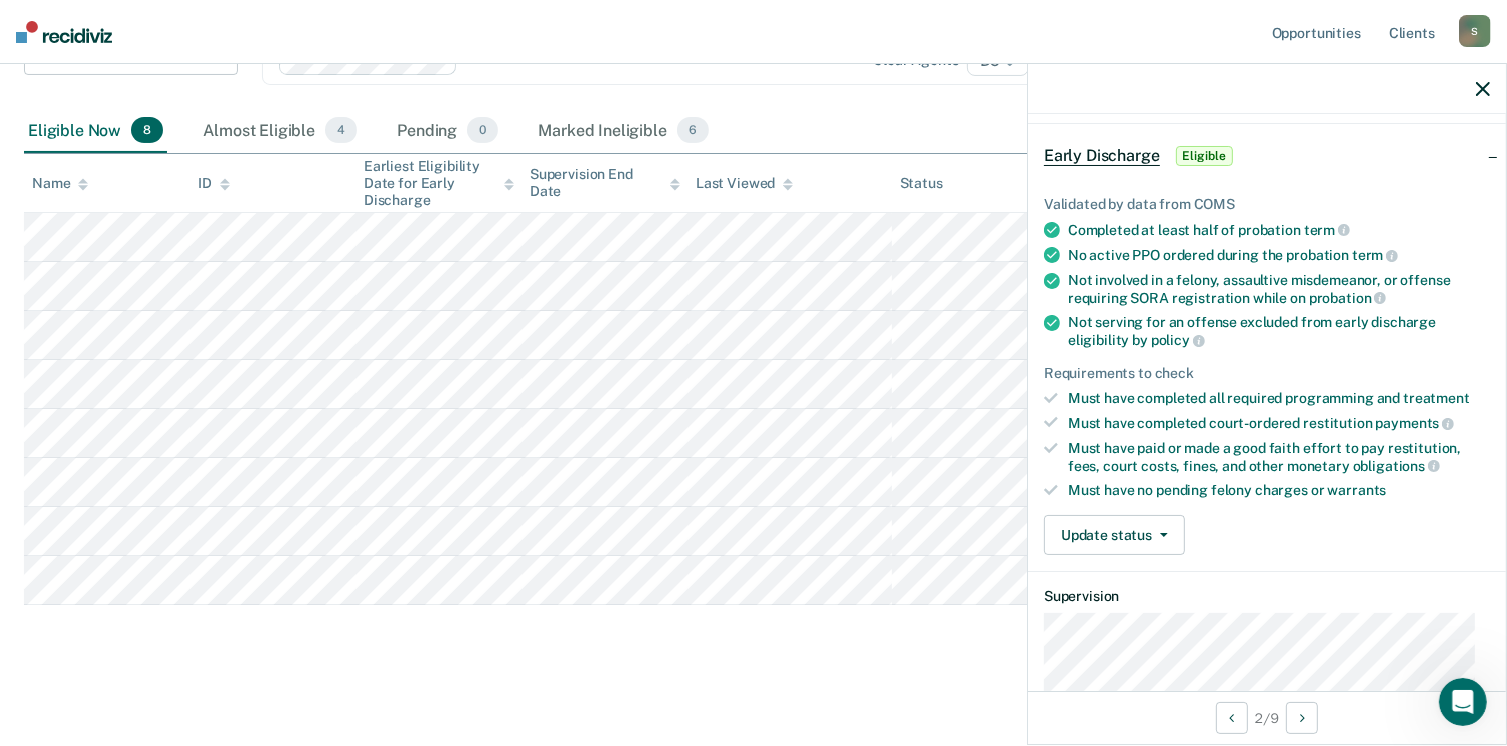 scroll, scrollTop: 77, scrollLeft: 0, axis: vertical 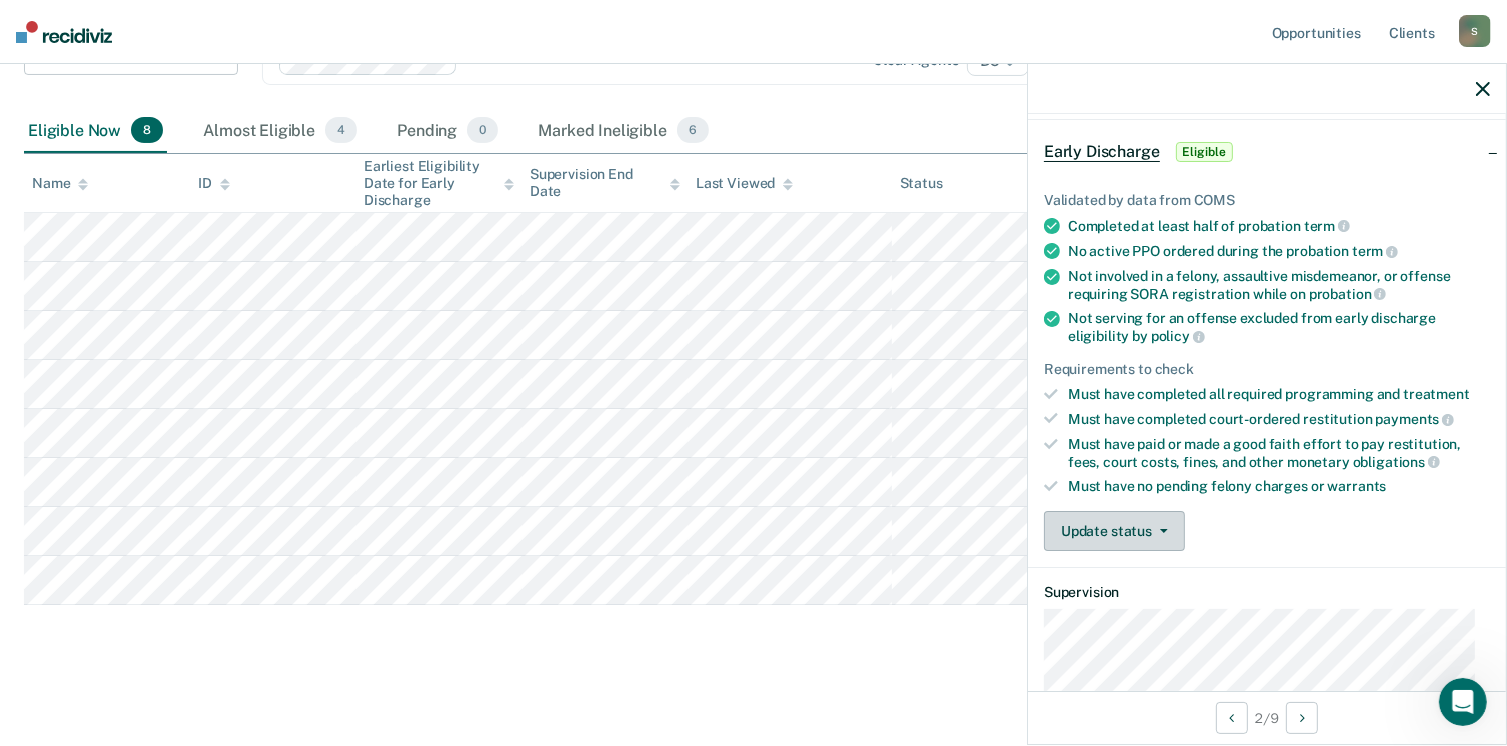 click on "Update status" at bounding box center [1114, 531] 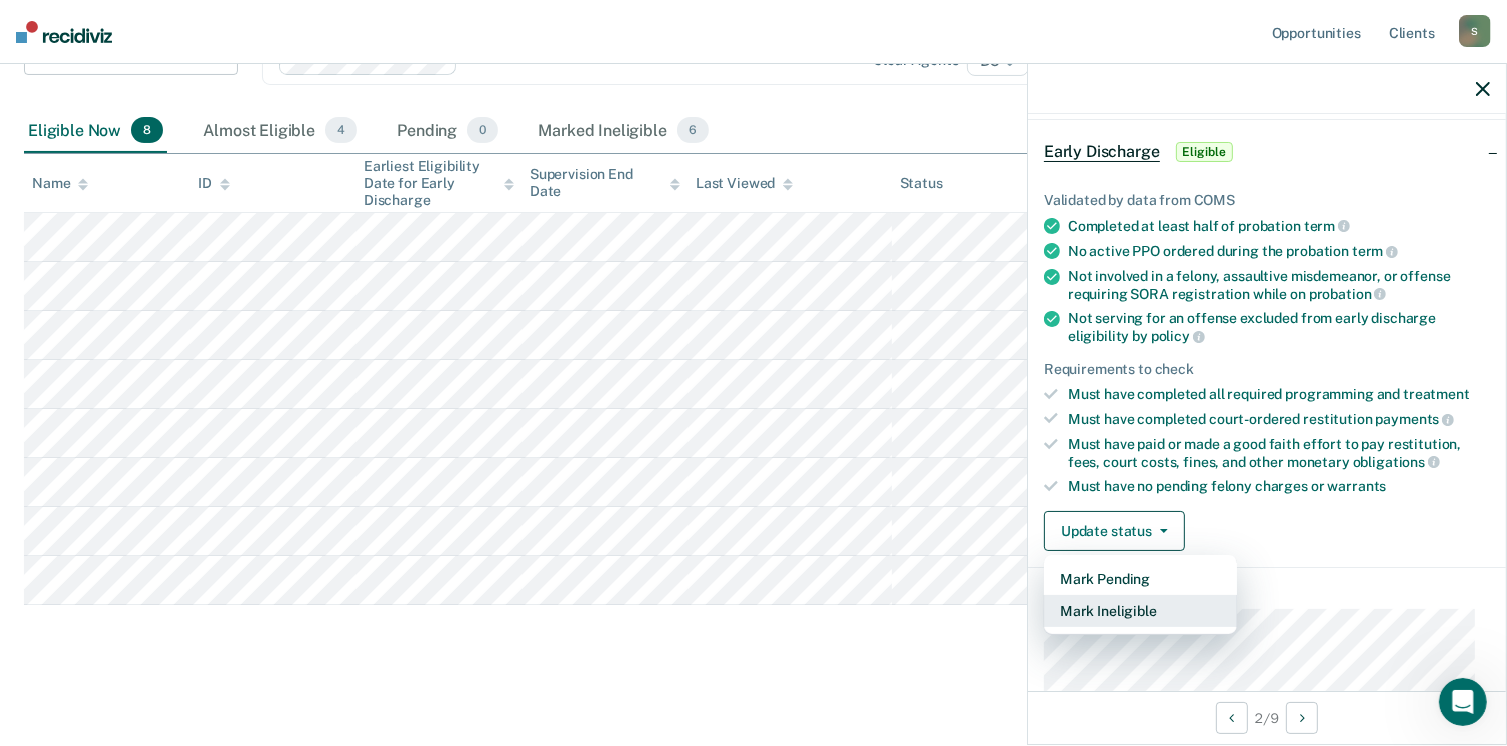 click on "Mark Ineligible" at bounding box center [1140, 611] 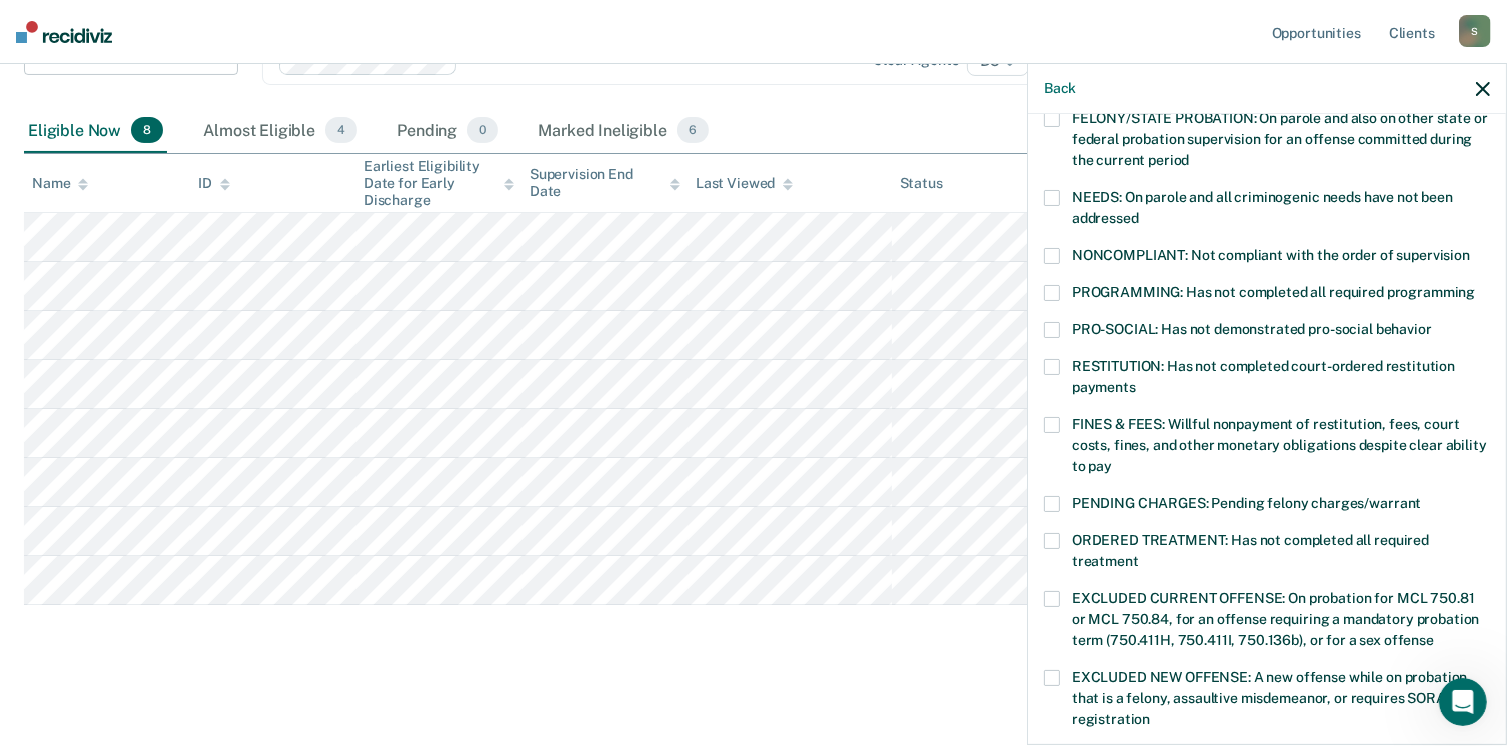 scroll, scrollTop: 272, scrollLeft: 0, axis: vertical 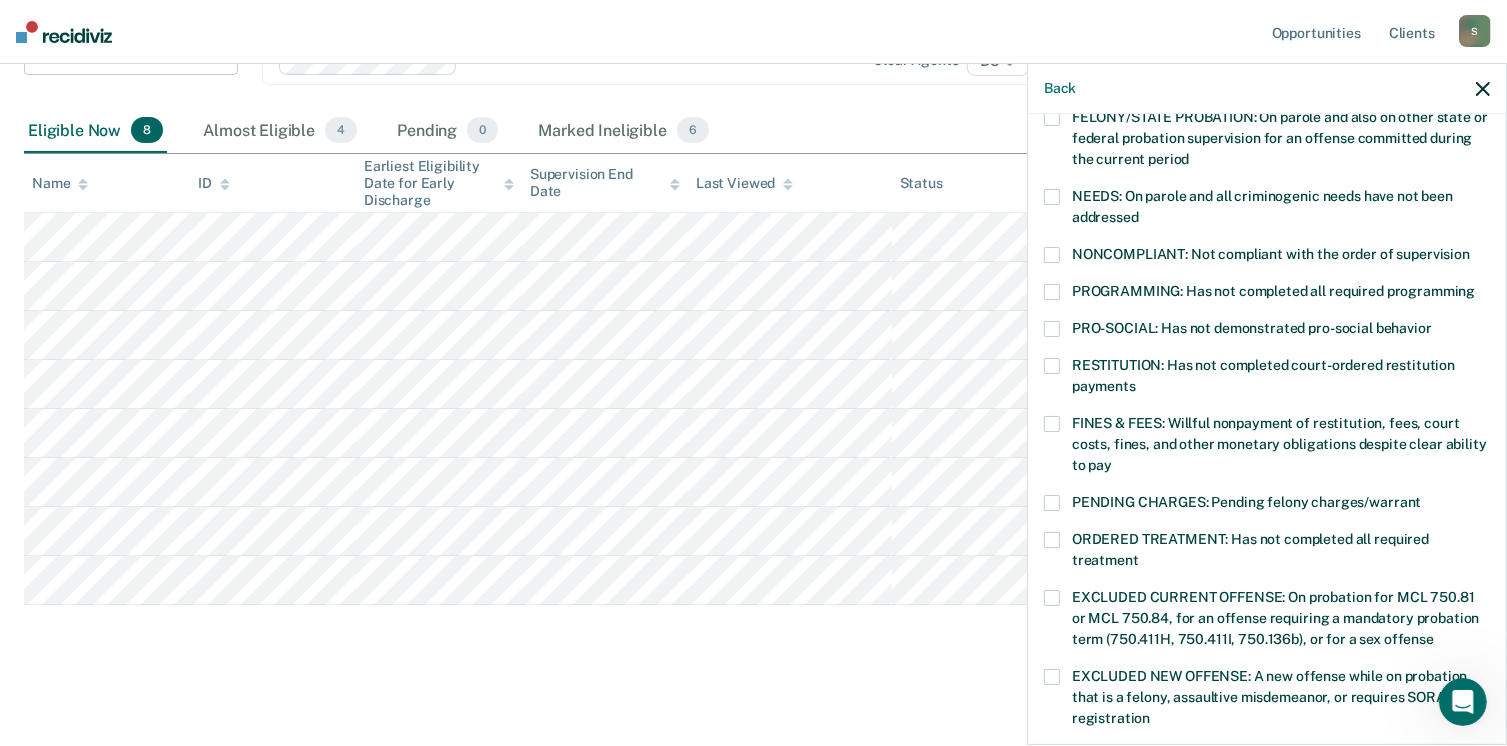 click on "RESTITUTION: Has not completed court-ordered restitution payments" at bounding box center (1267, 379) 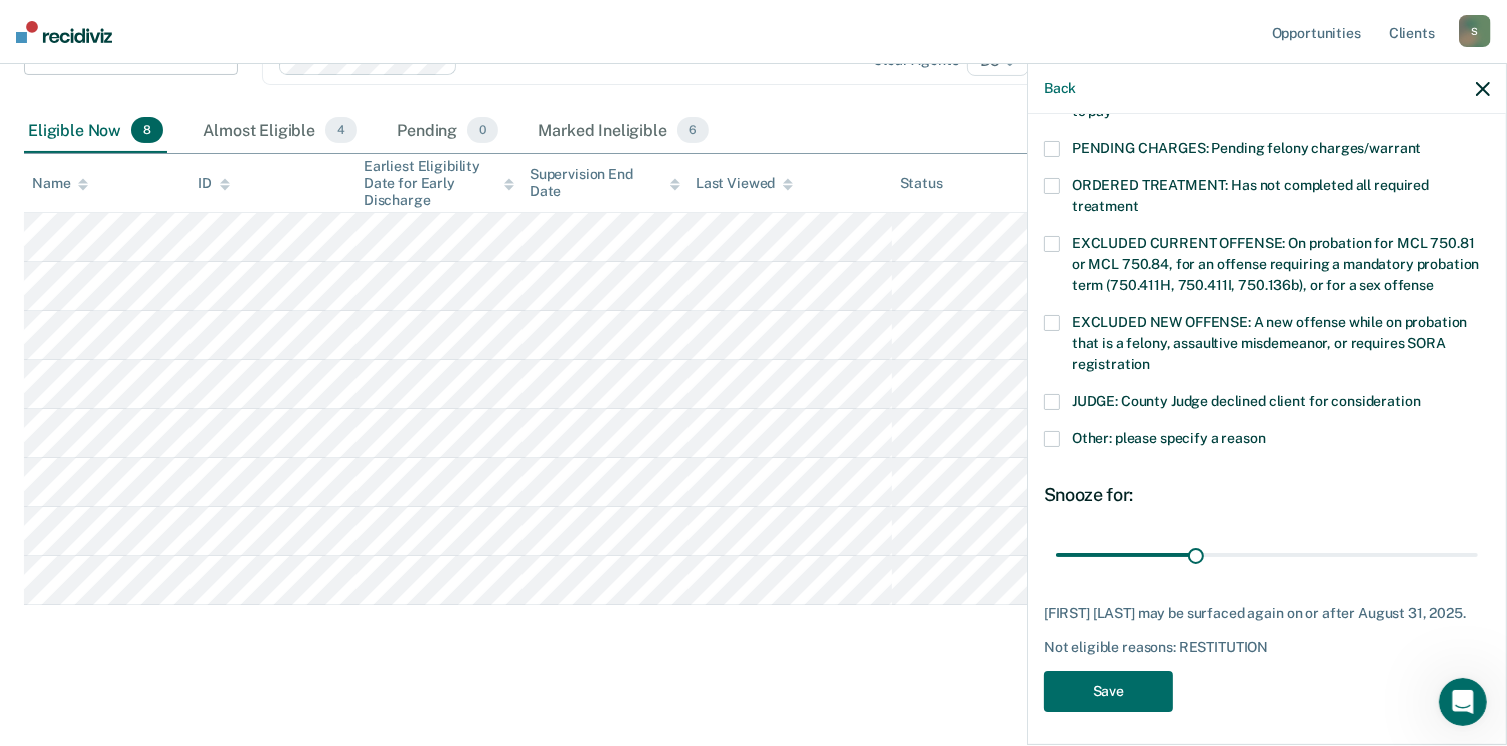 scroll, scrollTop: 630, scrollLeft: 0, axis: vertical 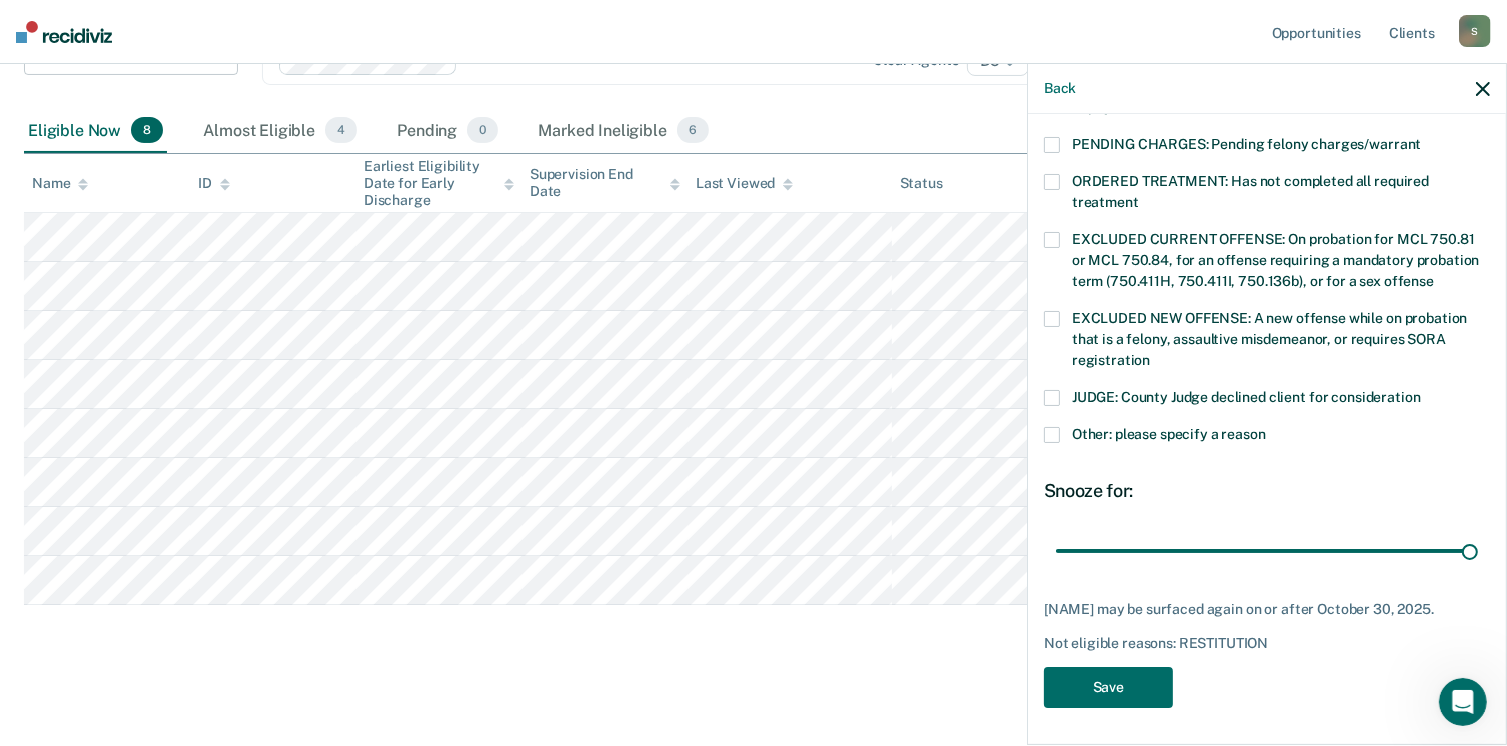 type on "90" 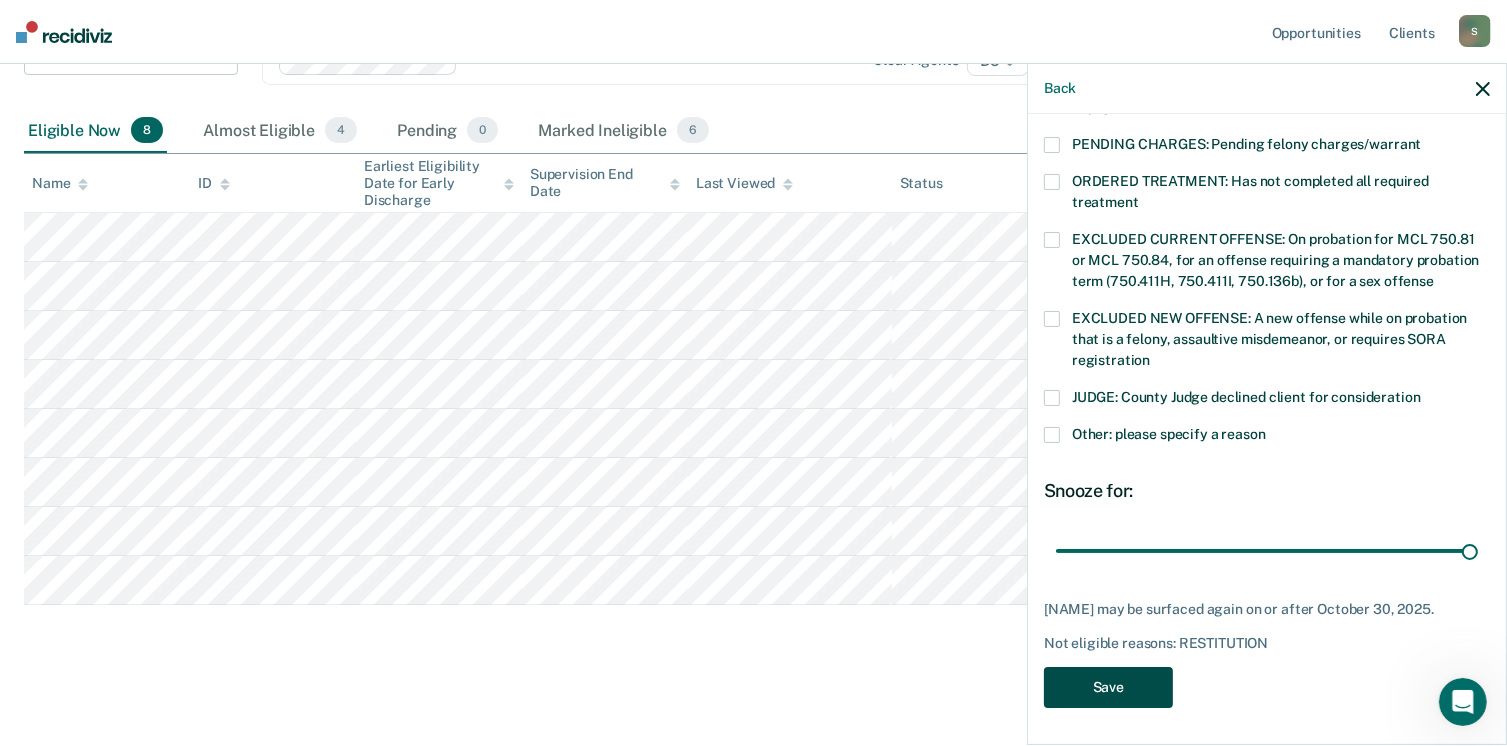 click on "Save" at bounding box center [1108, 687] 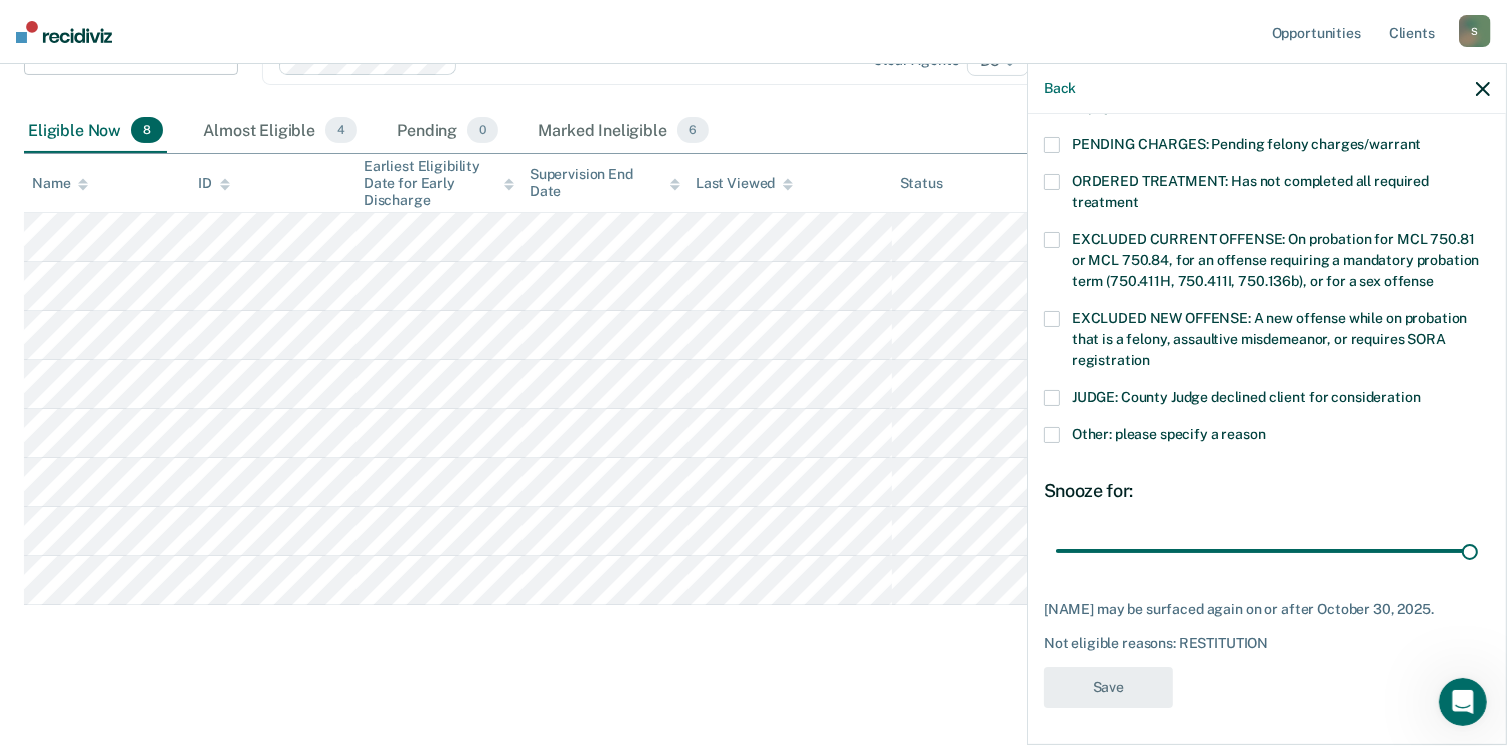 scroll, scrollTop: 204, scrollLeft: 0, axis: vertical 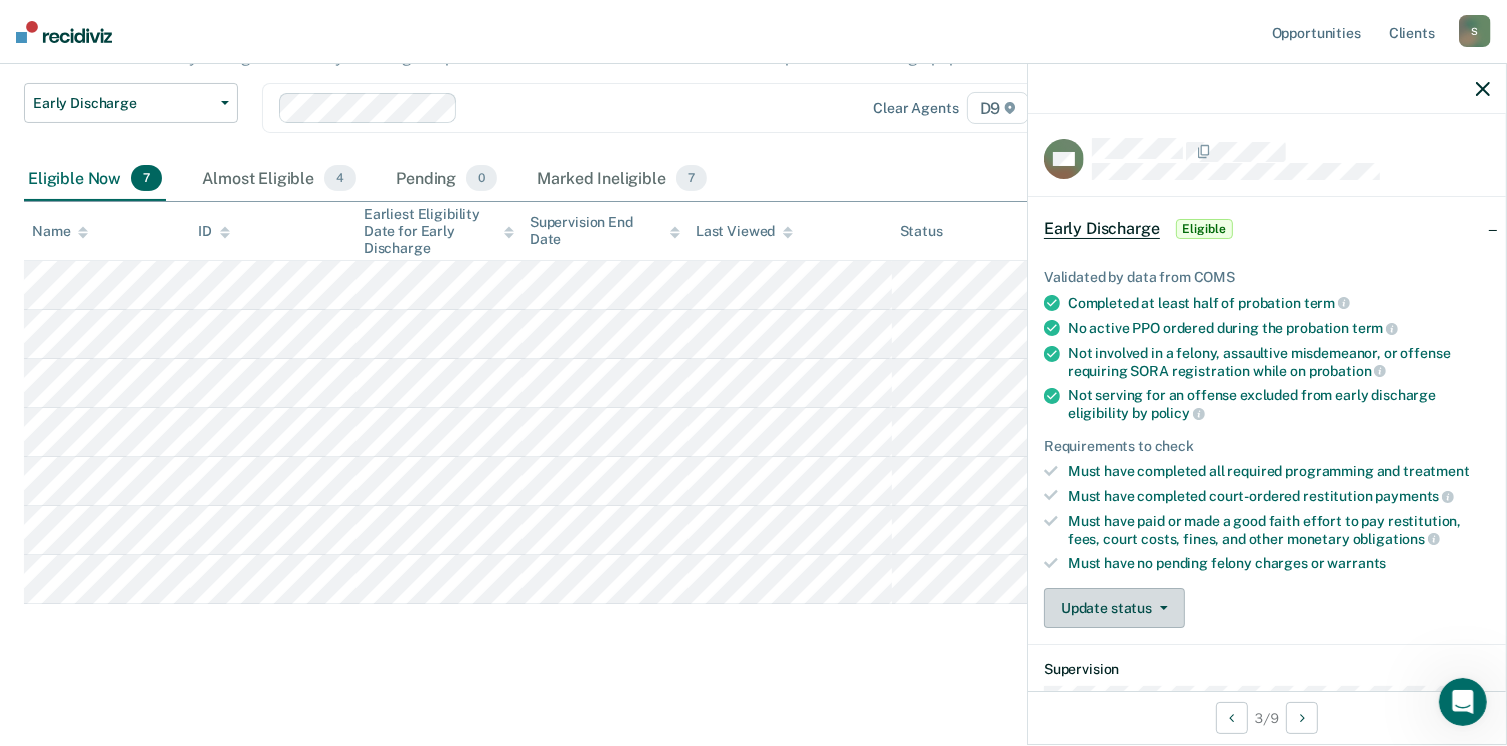 click on "Update status" at bounding box center [1114, 608] 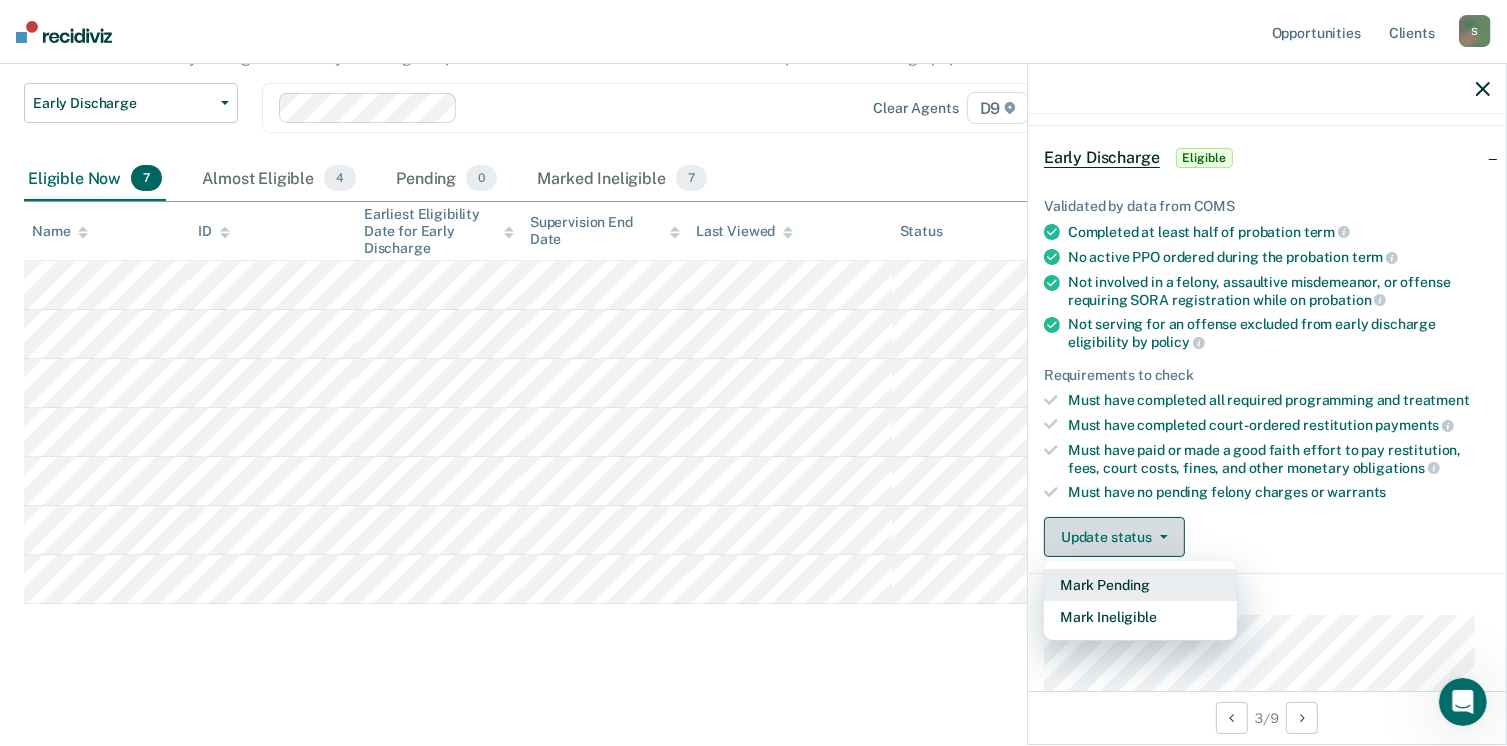 scroll, scrollTop: 121, scrollLeft: 0, axis: vertical 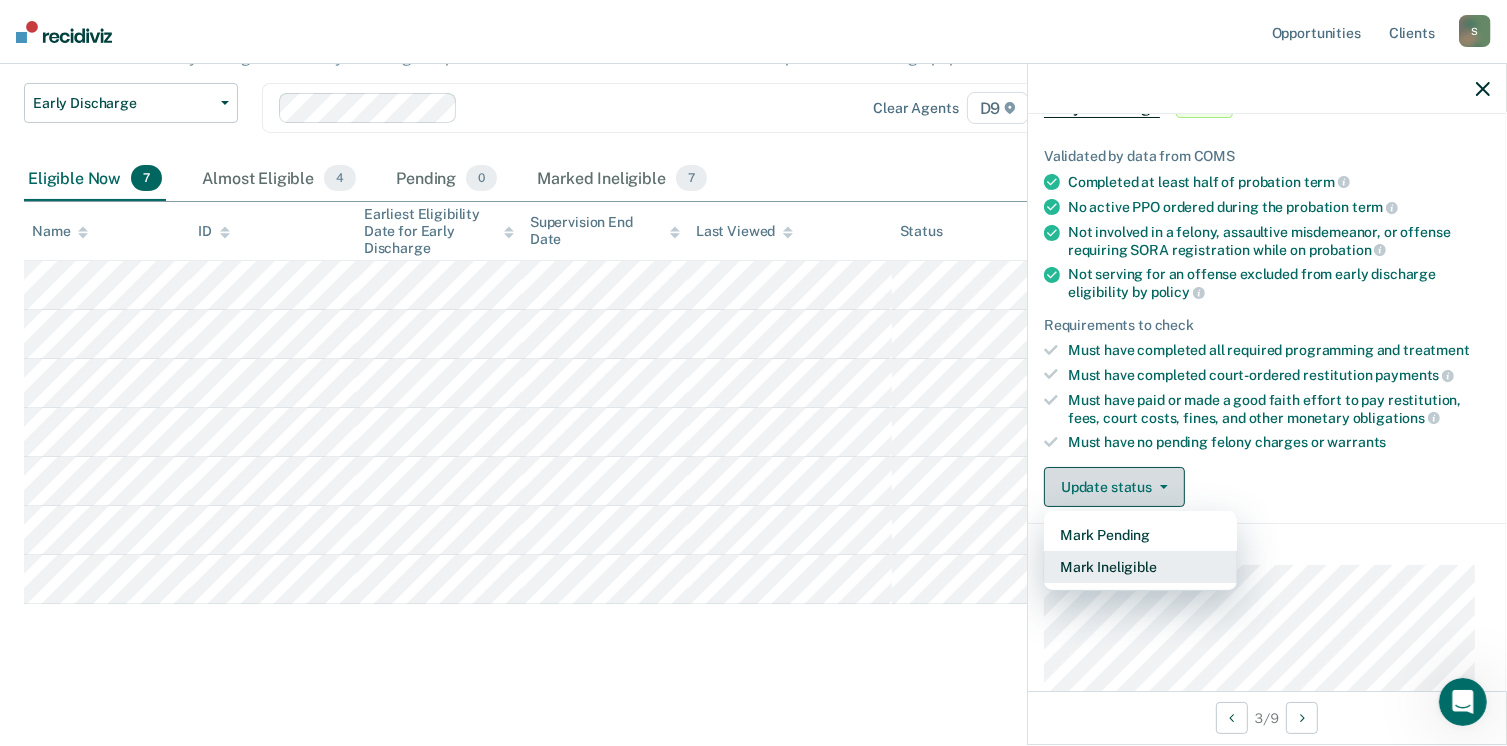 click on "Mark Ineligible" at bounding box center [1140, 567] 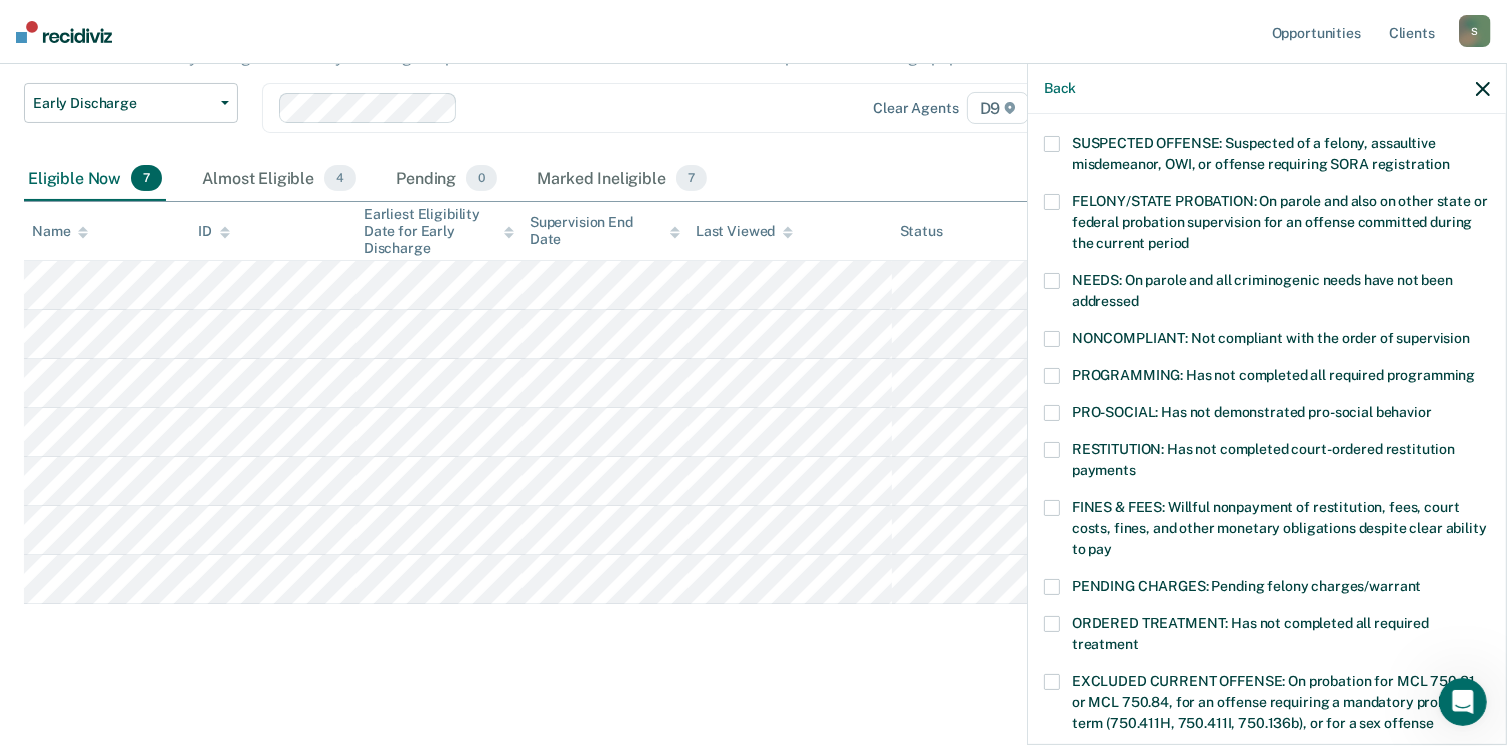 scroll, scrollTop: 160, scrollLeft: 0, axis: vertical 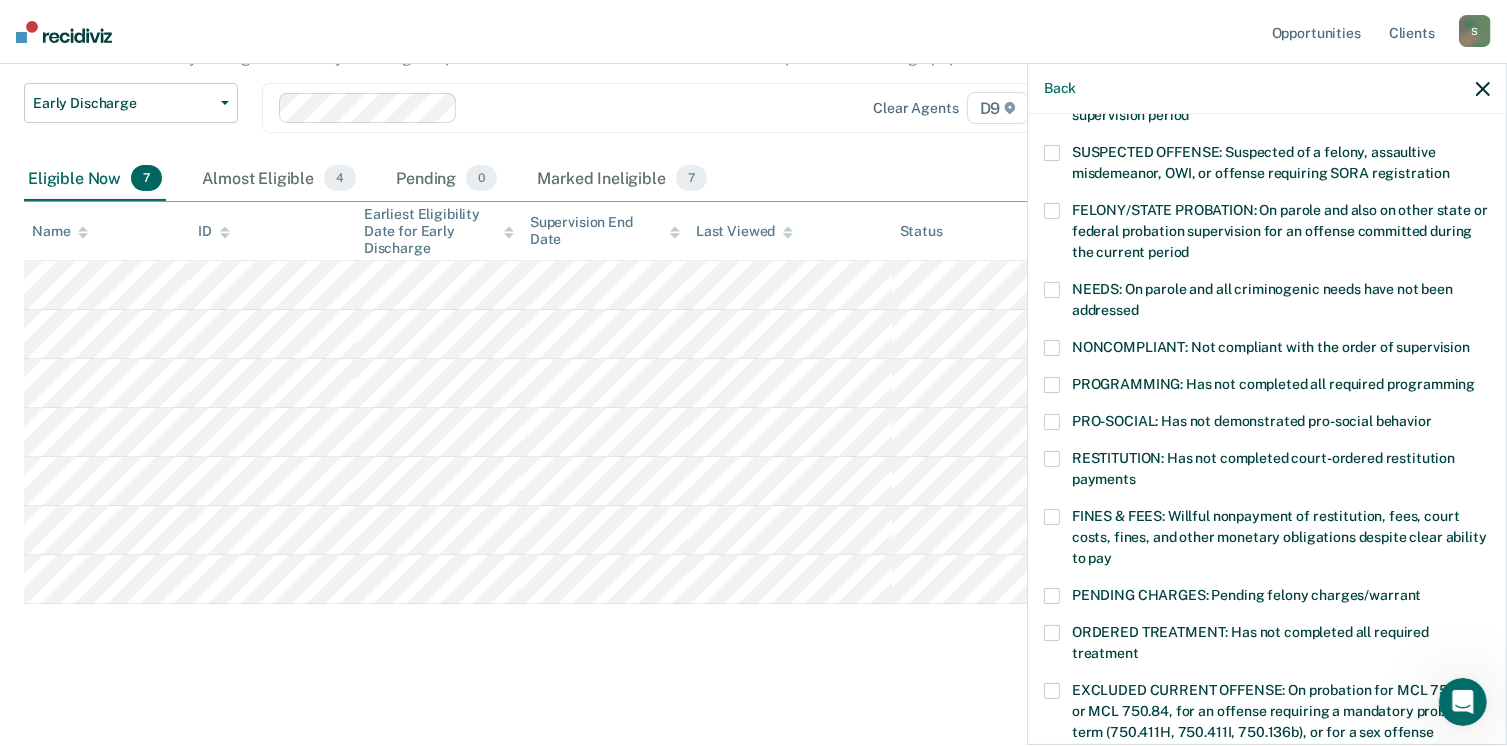 click at bounding box center (1052, 385) 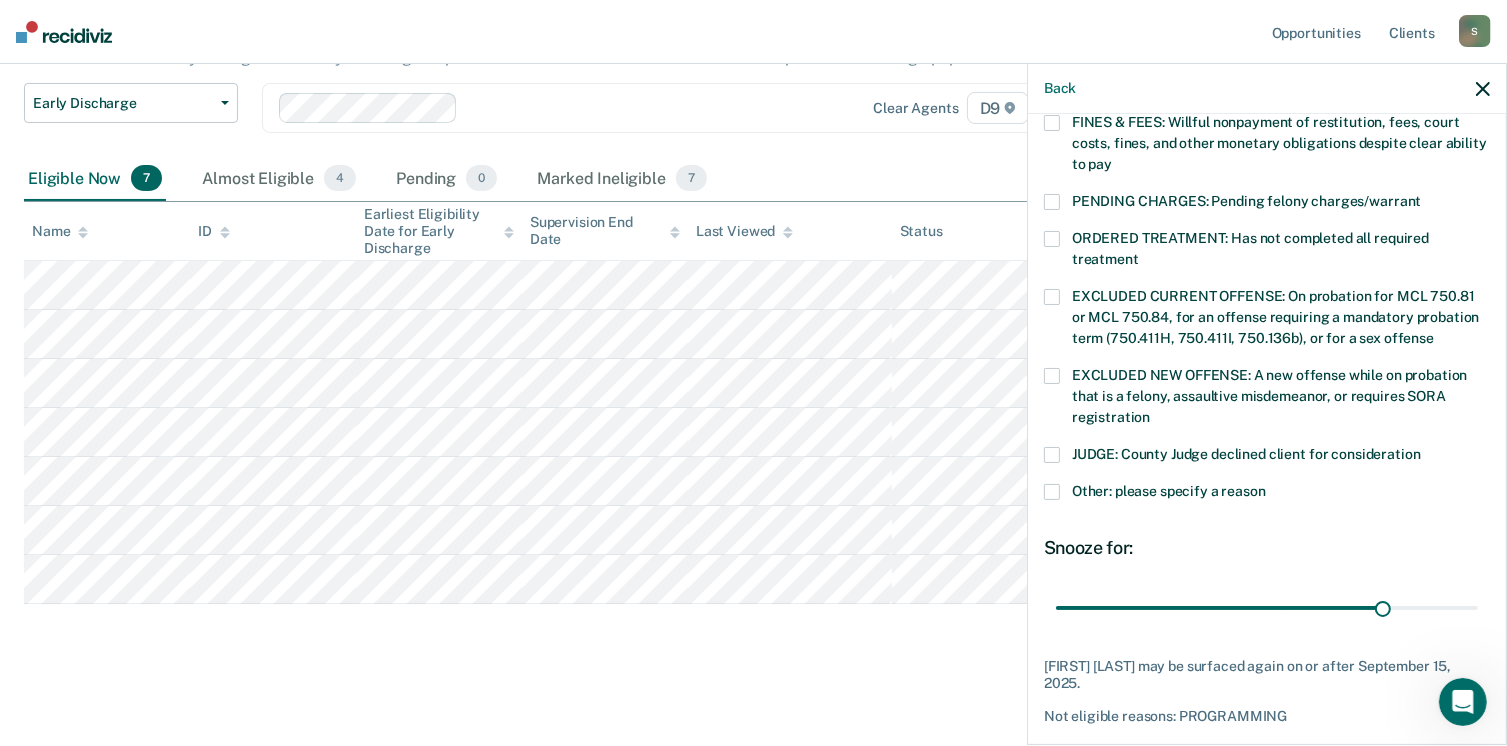 scroll, scrollTop: 567, scrollLeft: 0, axis: vertical 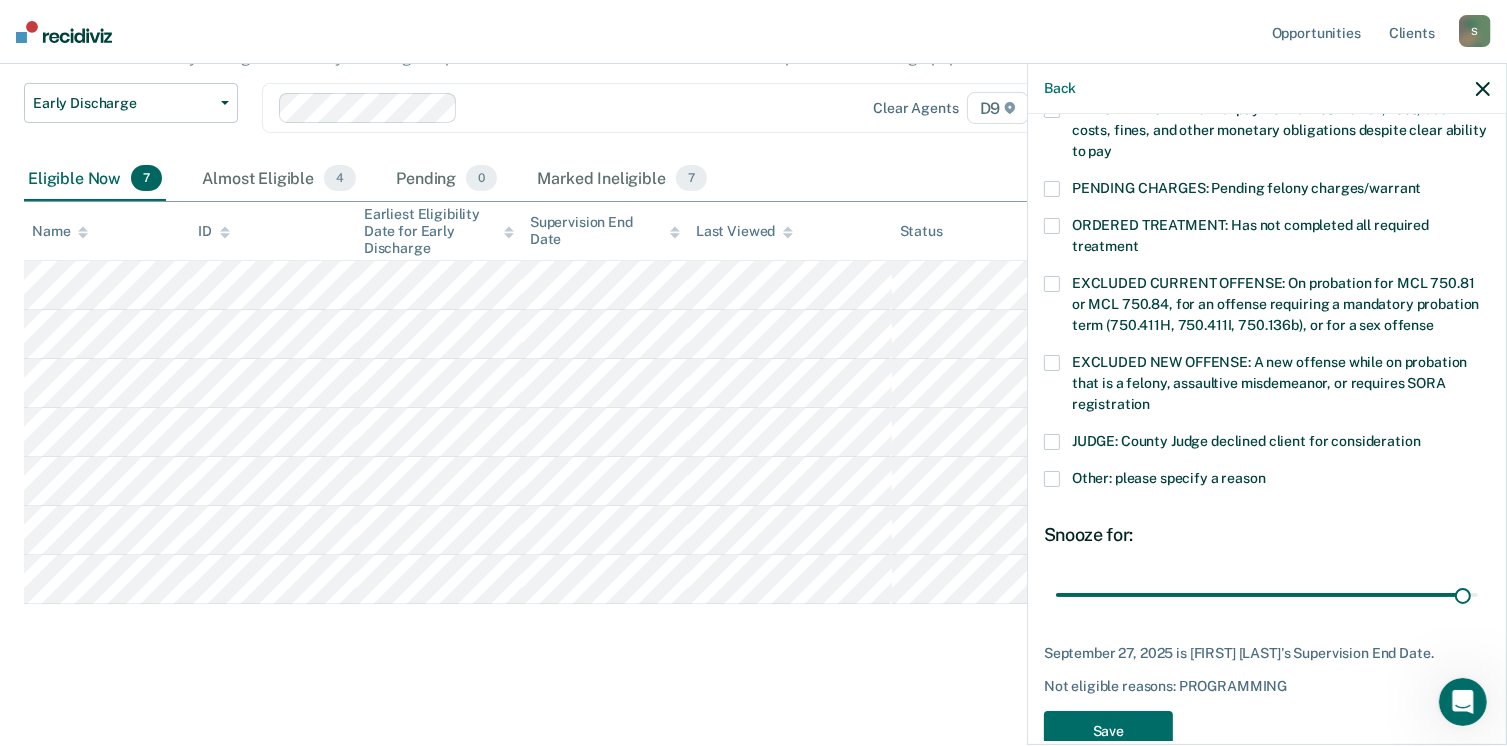 type on "57" 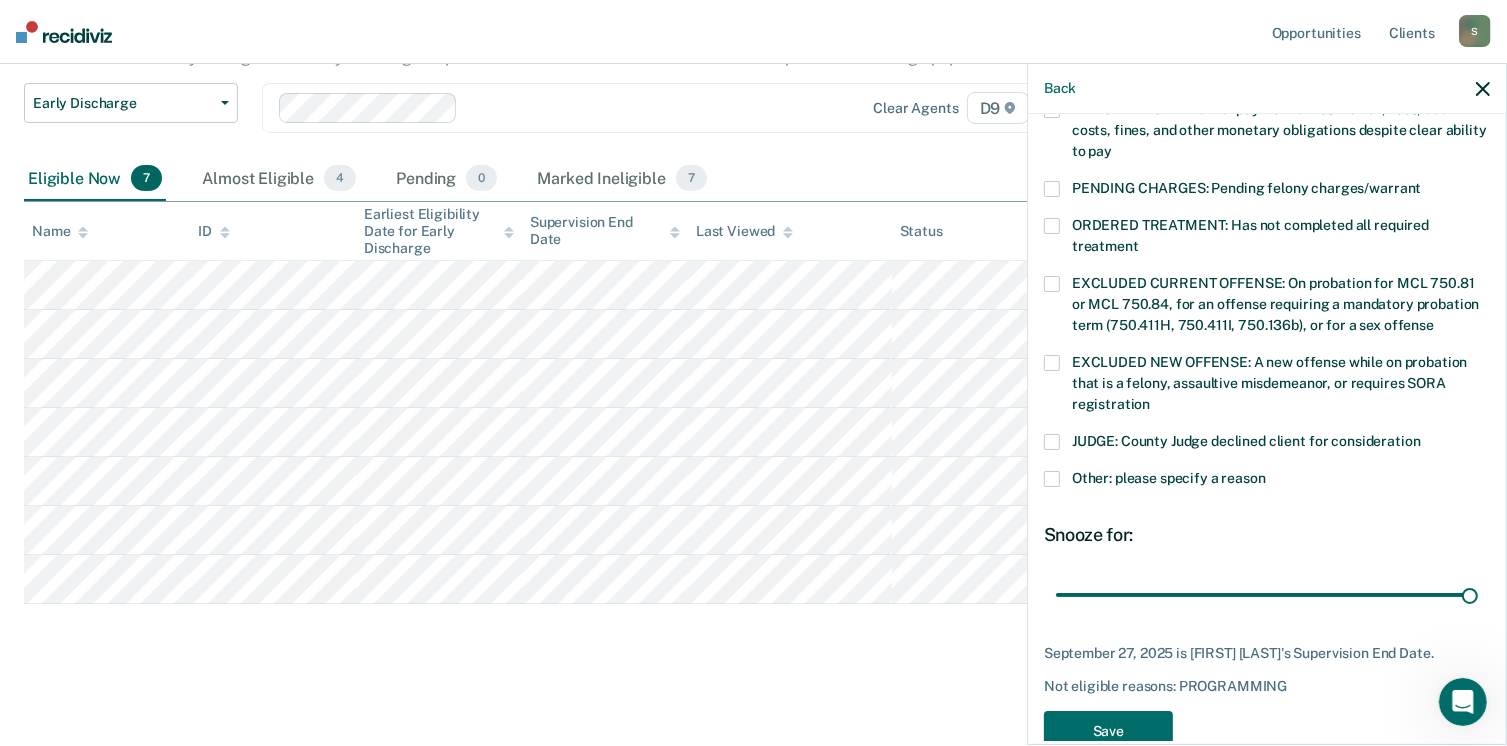 scroll, scrollTop: 630, scrollLeft: 0, axis: vertical 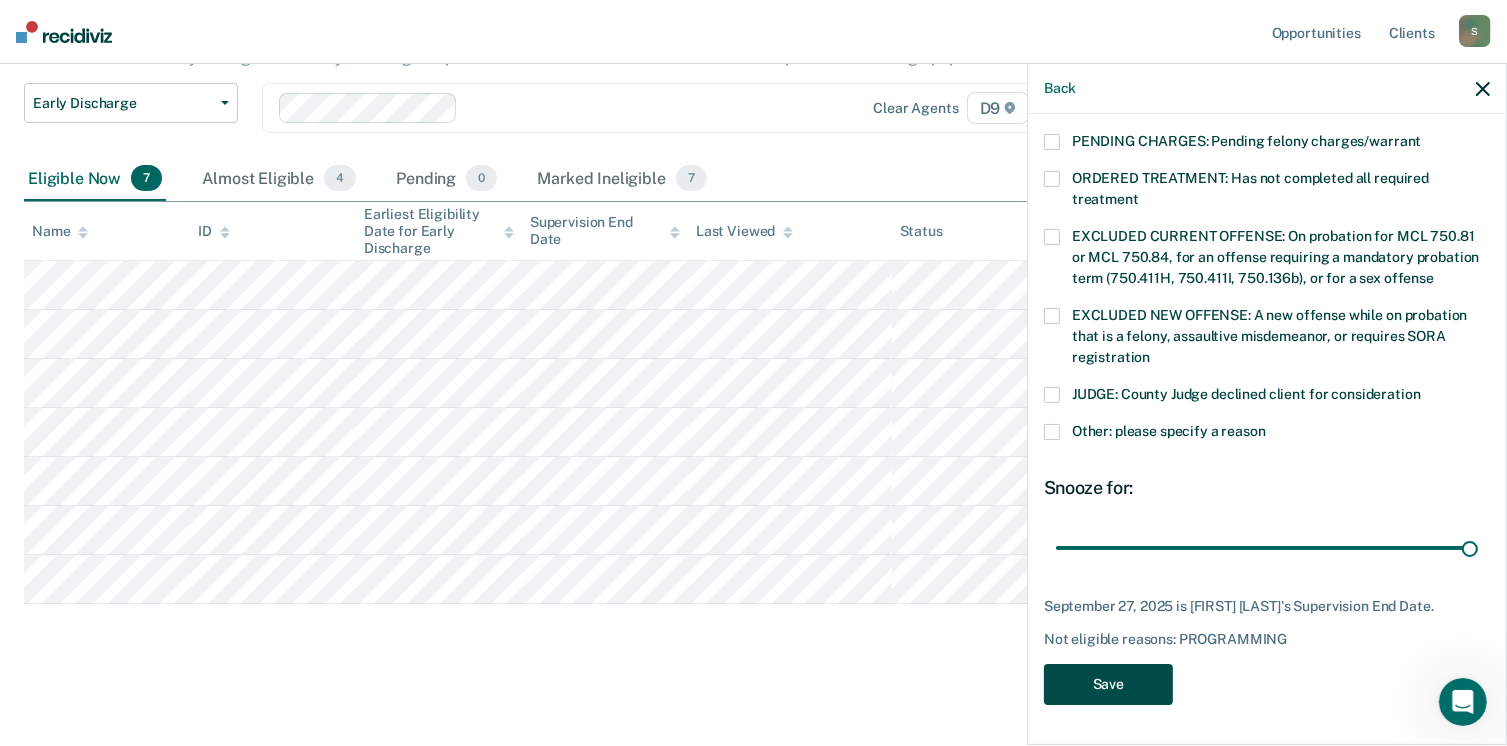 click on "Save" at bounding box center [1108, 684] 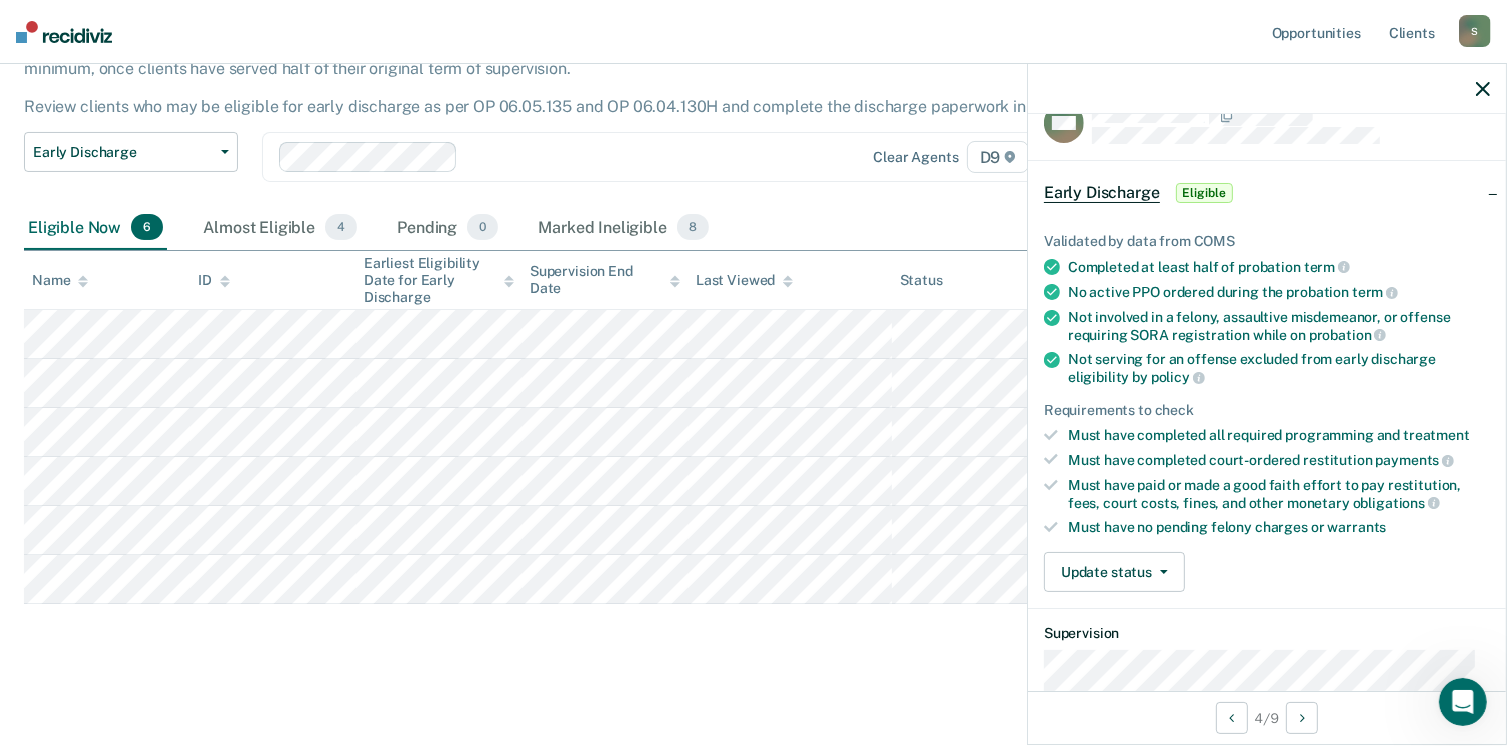 scroll, scrollTop: 0, scrollLeft: 0, axis: both 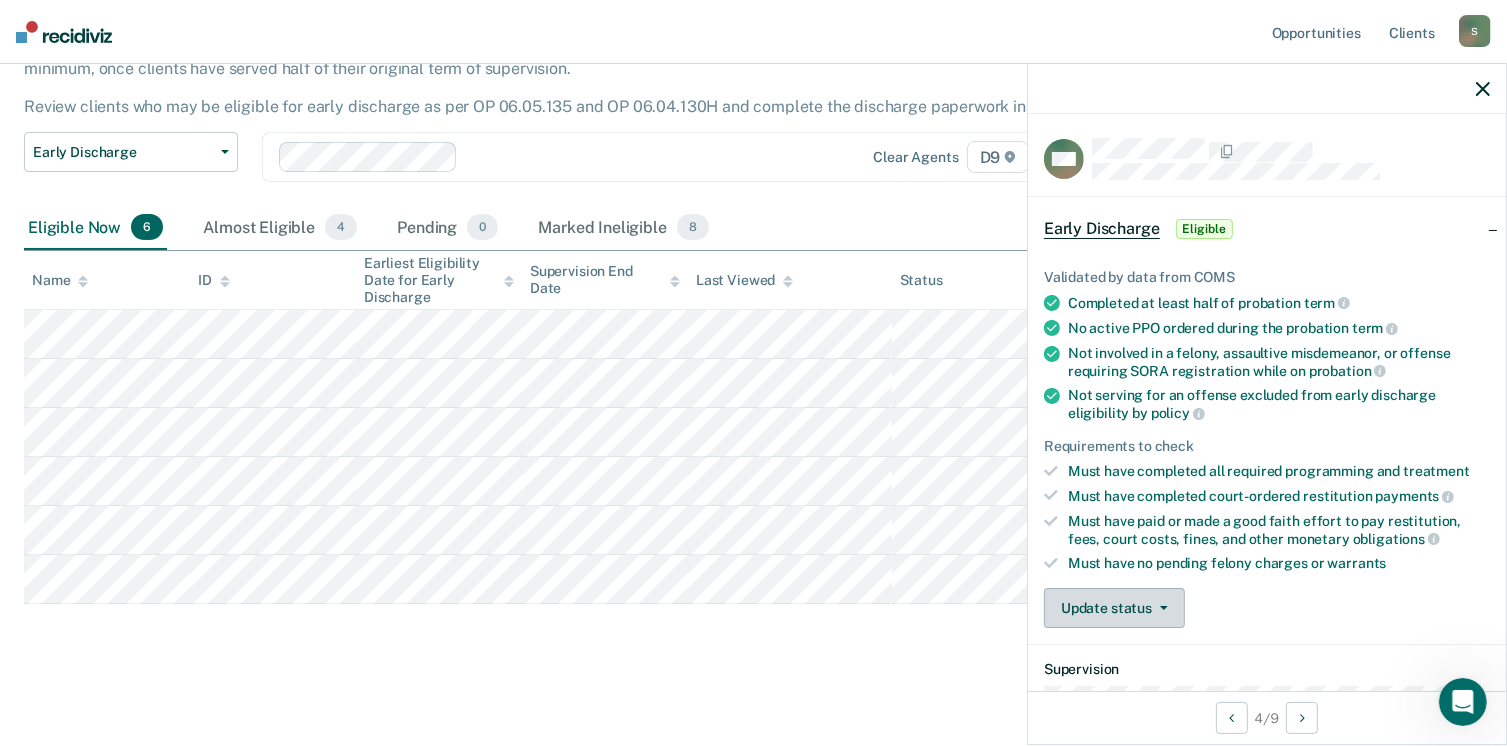 click on "Update status" at bounding box center [1114, 608] 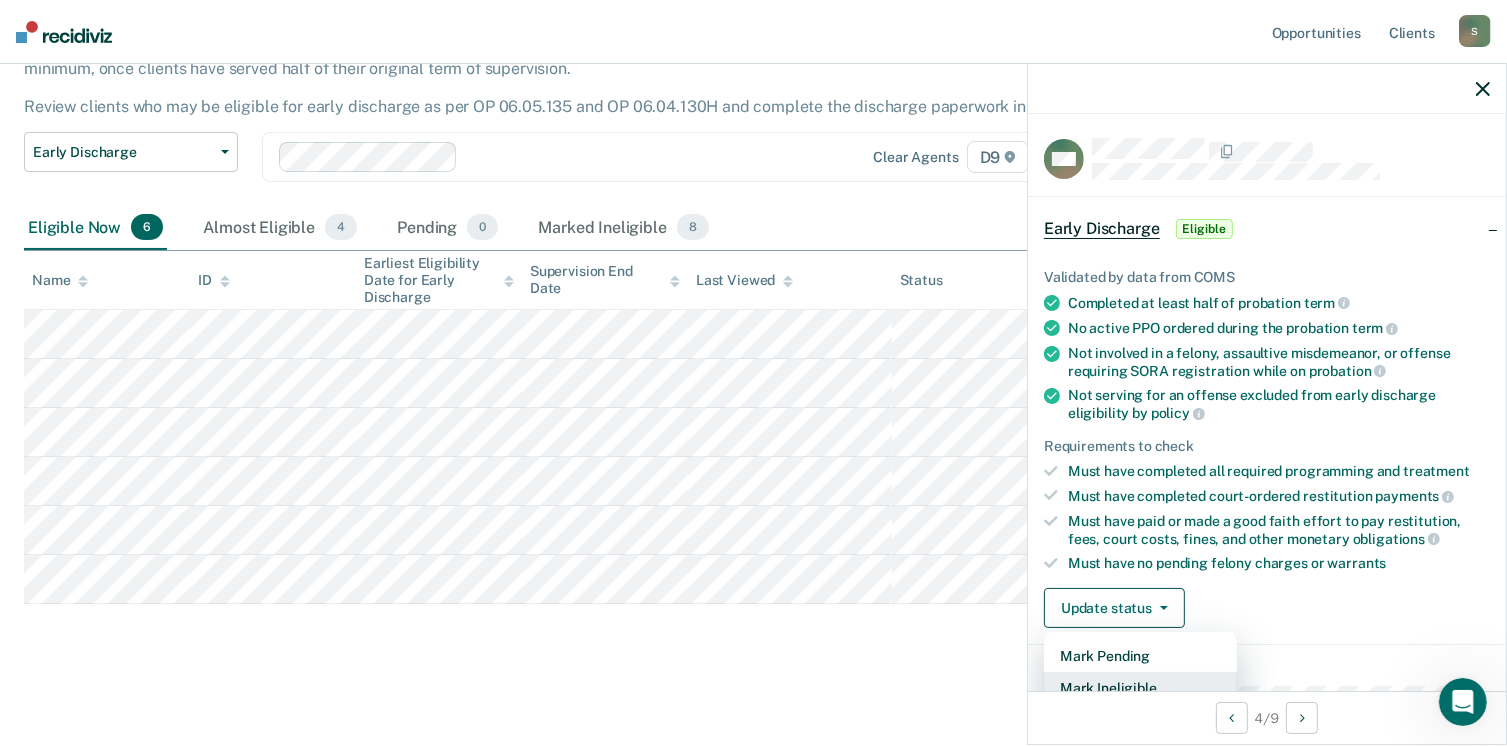 scroll, scrollTop: 5, scrollLeft: 0, axis: vertical 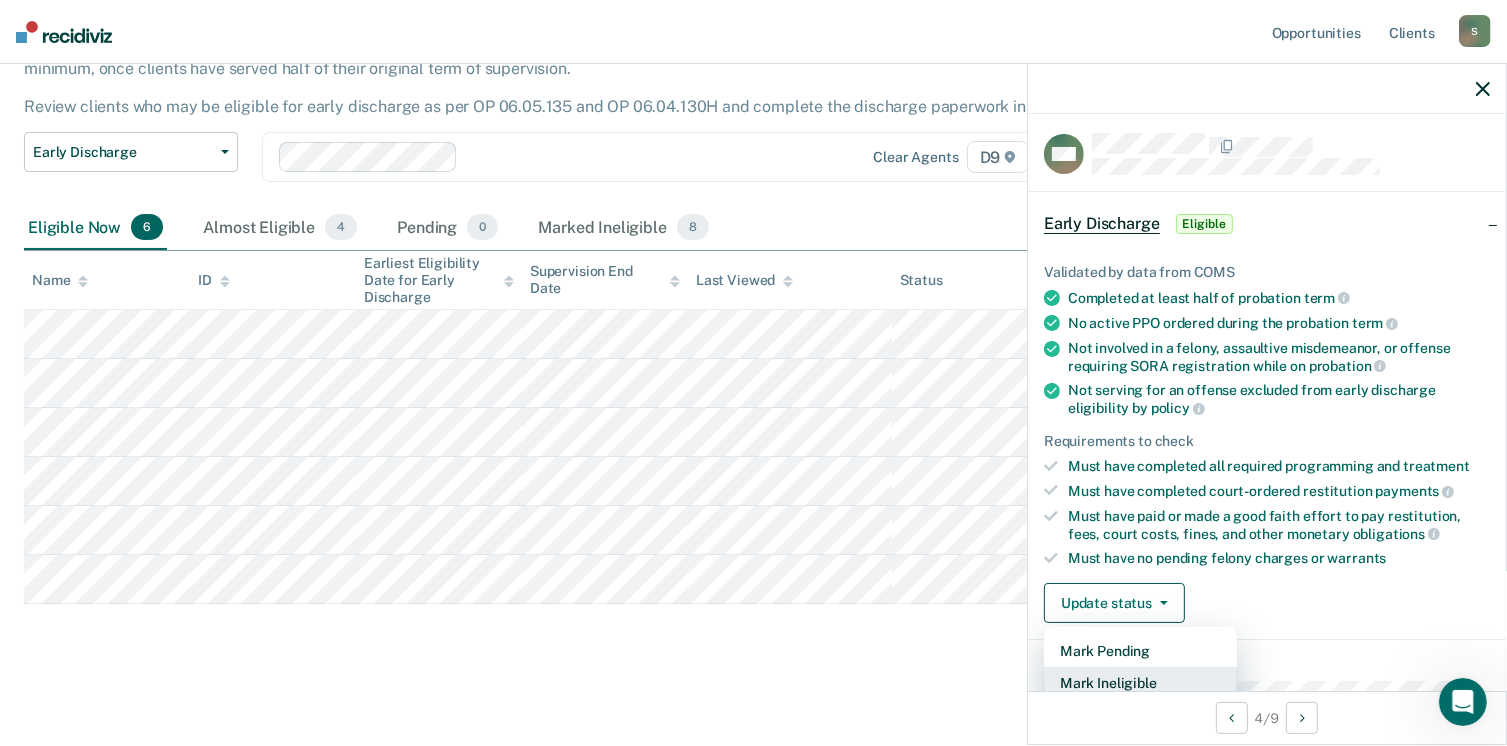 click on "Mark Ineligible" at bounding box center (1140, 683) 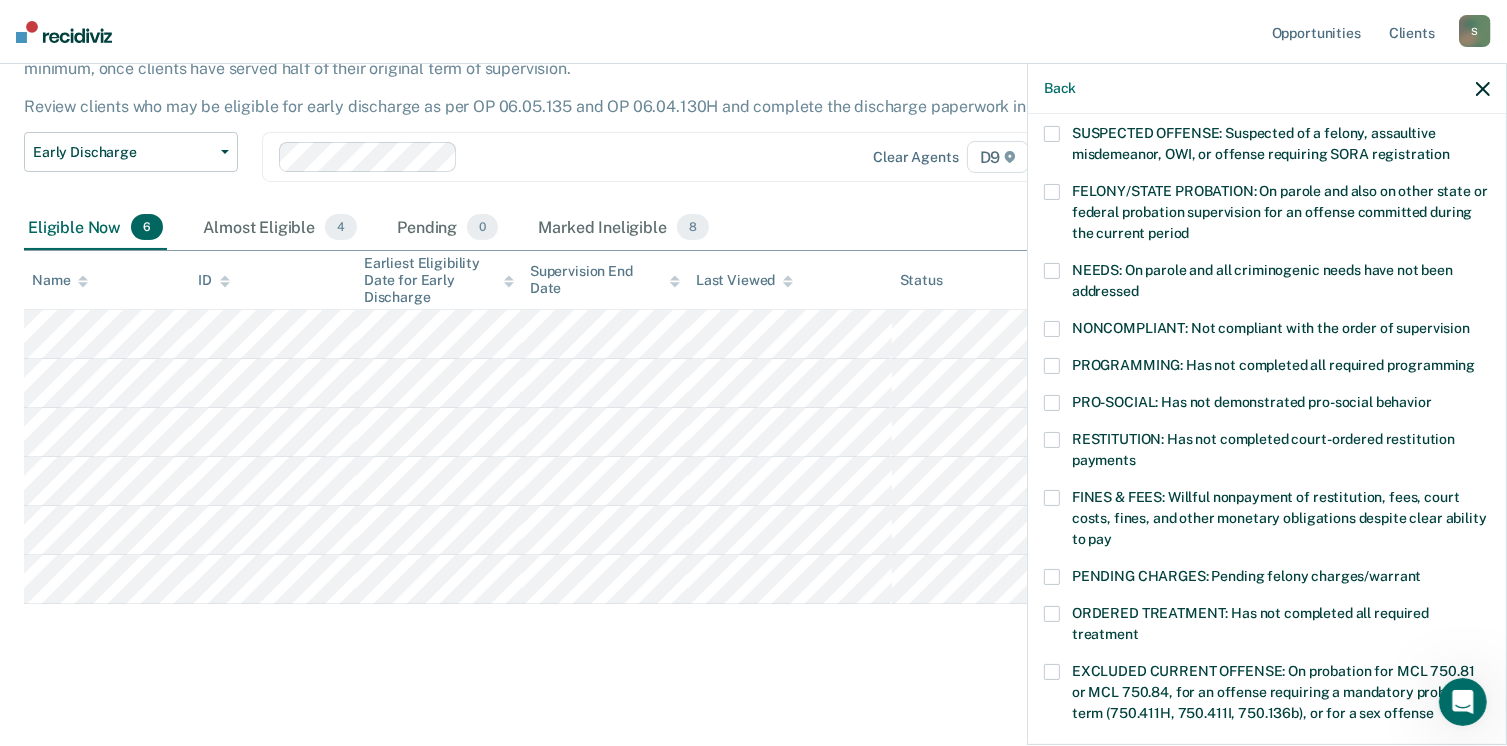scroll, scrollTop: 200, scrollLeft: 0, axis: vertical 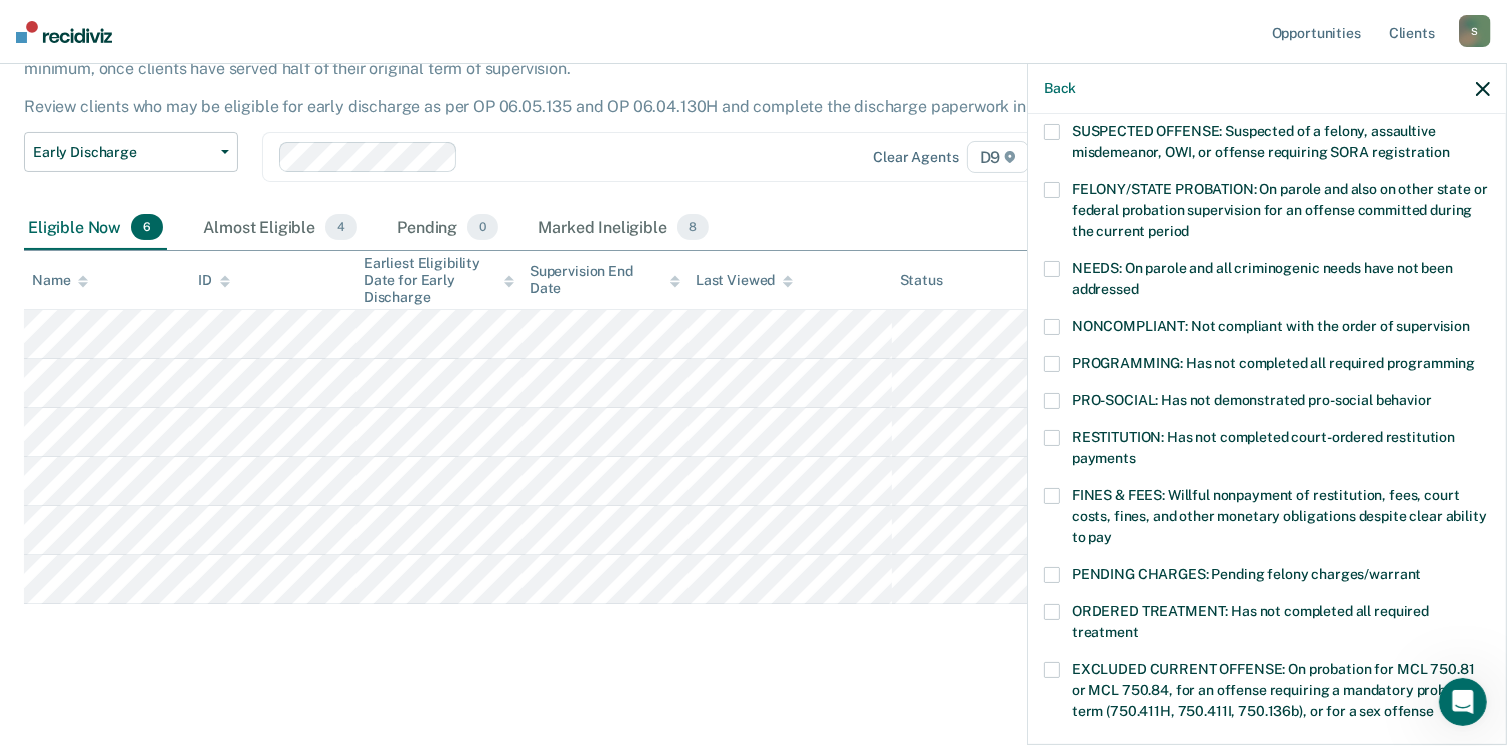 click at bounding box center [1052, 496] 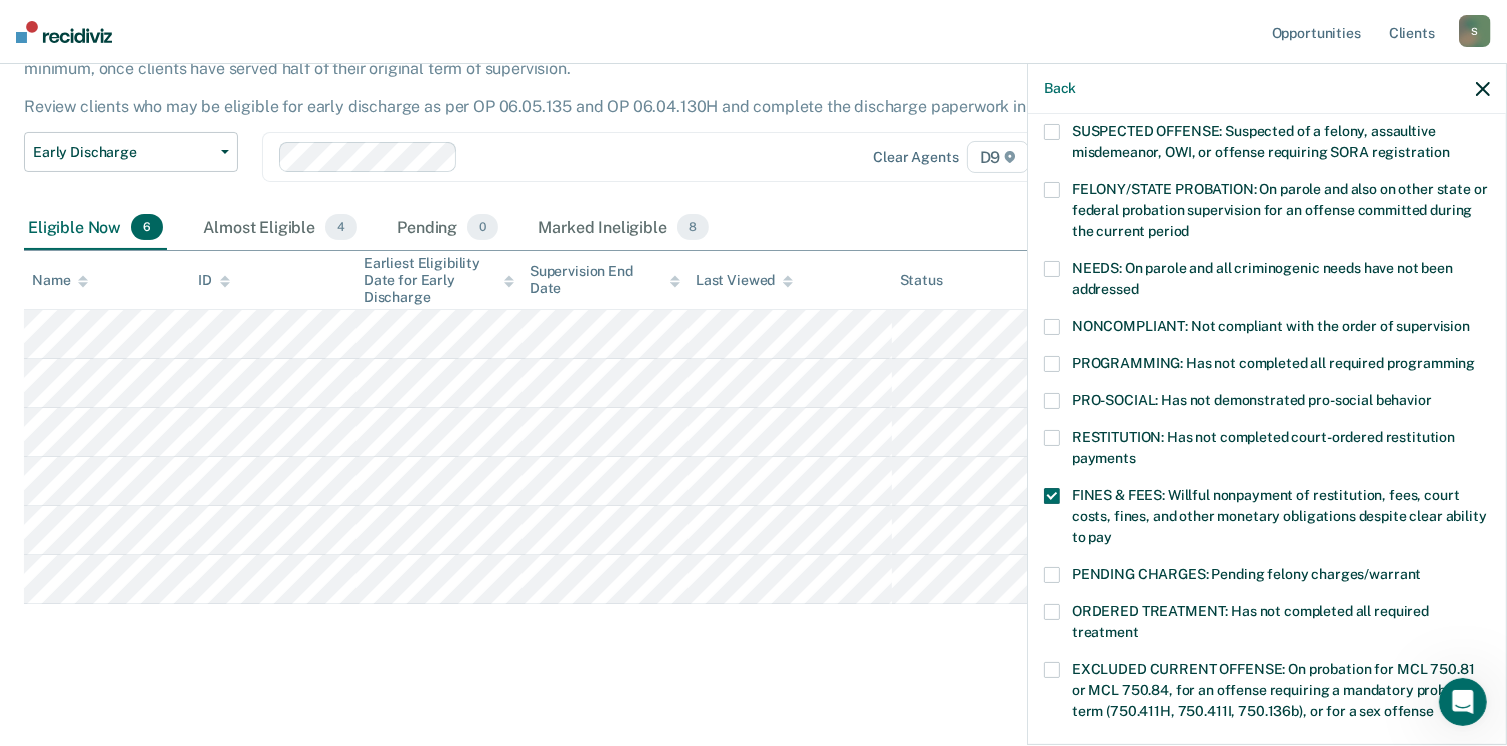 click at bounding box center (1052, 496) 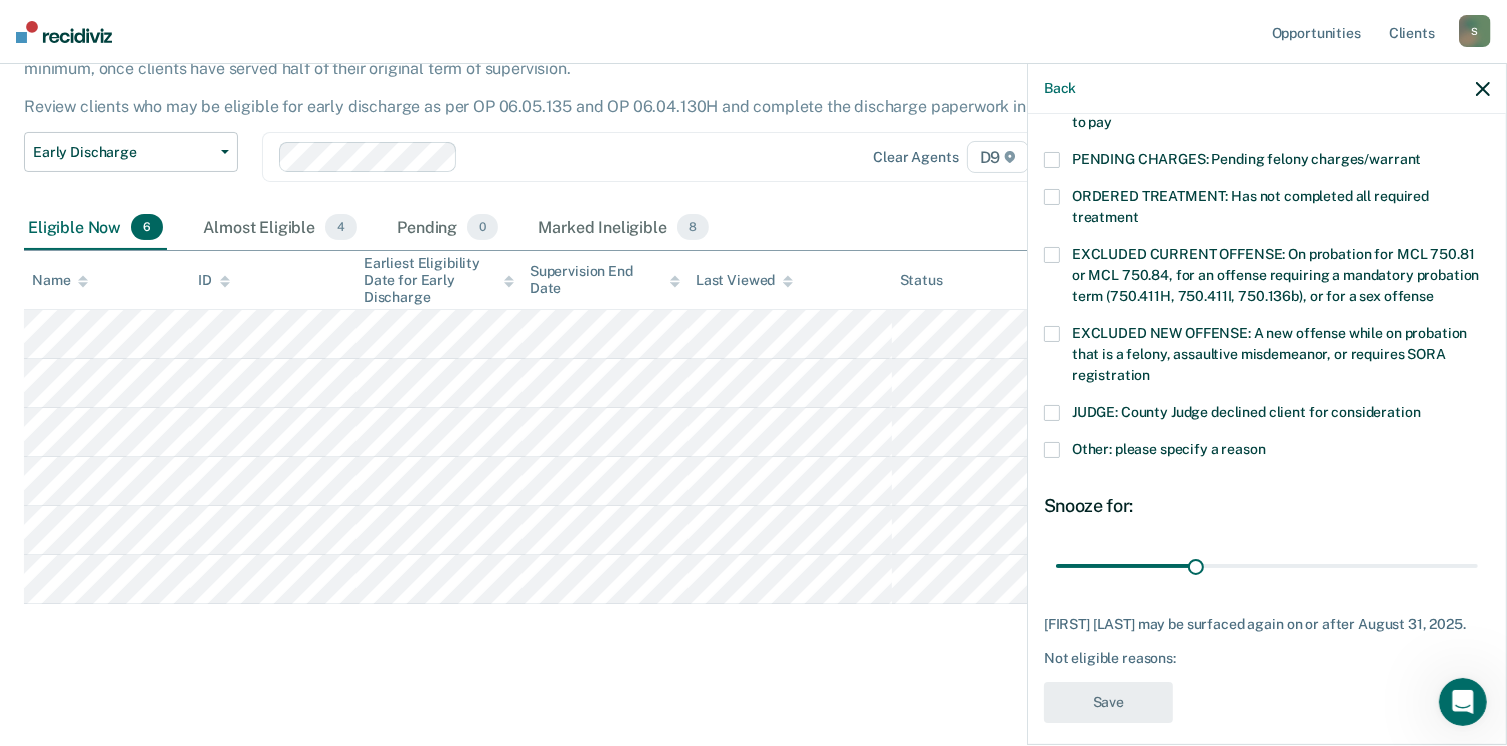 scroll, scrollTop: 647, scrollLeft: 0, axis: vertical 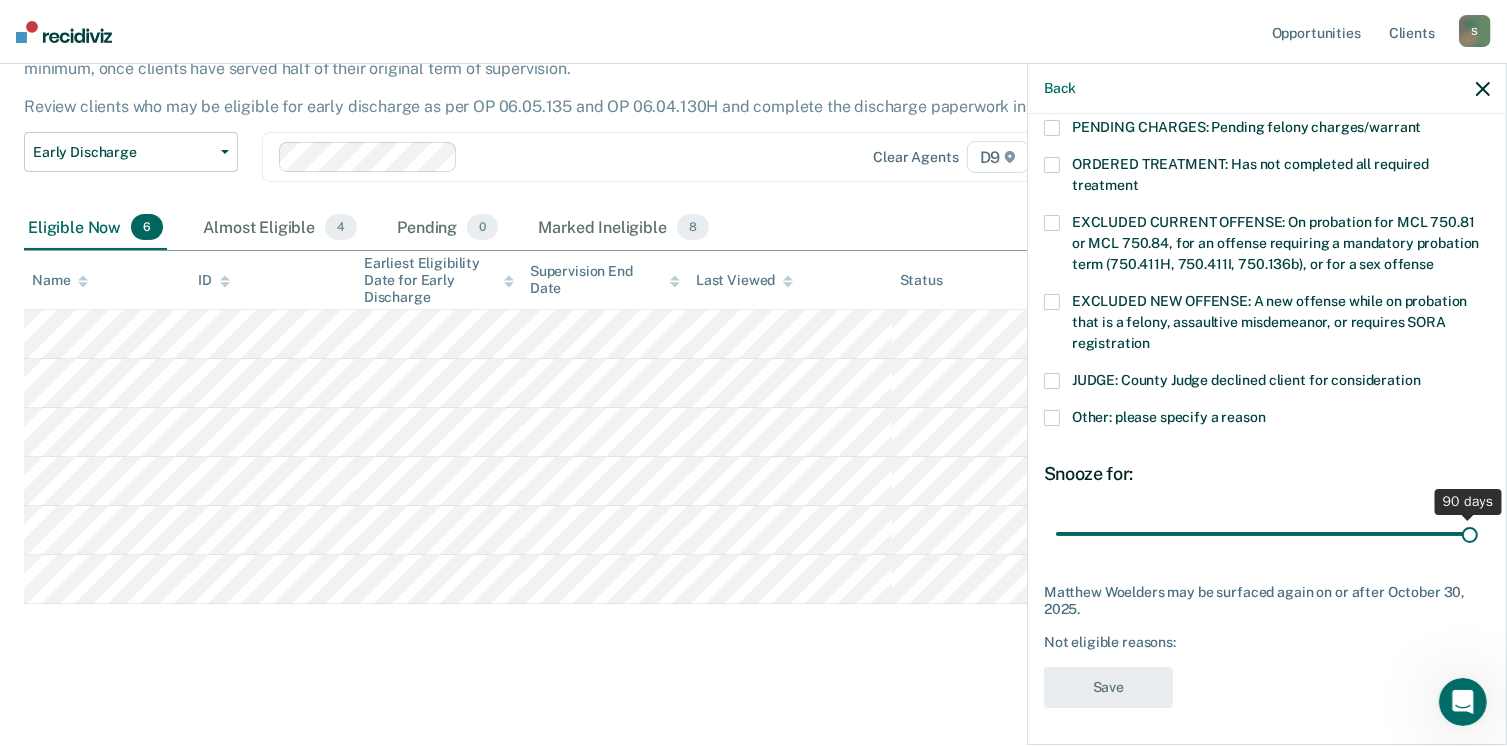 drag, startPoint x: 1184, startPoint y: 532, endPoint x: 1528, endPoint y: 533, distance: 344.00146 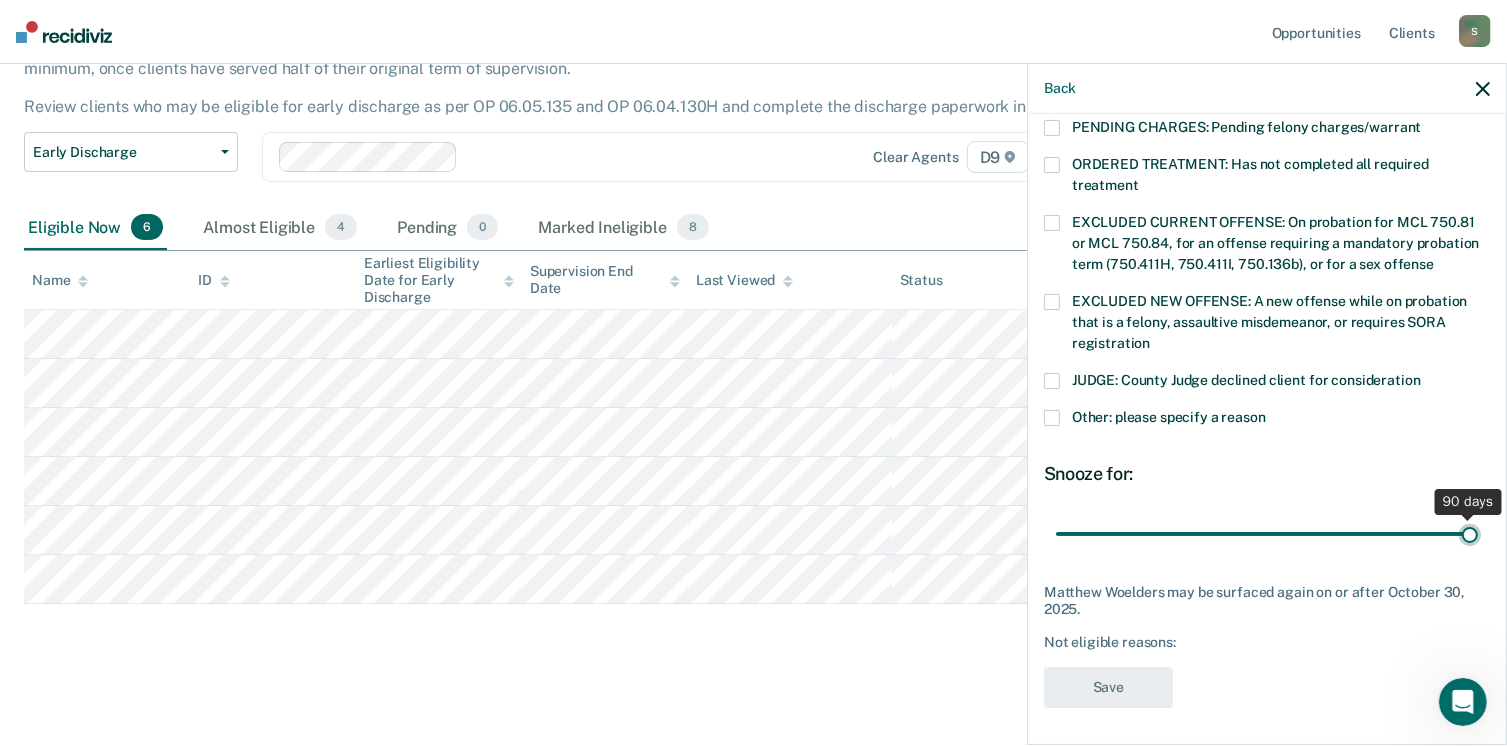 type on "90" 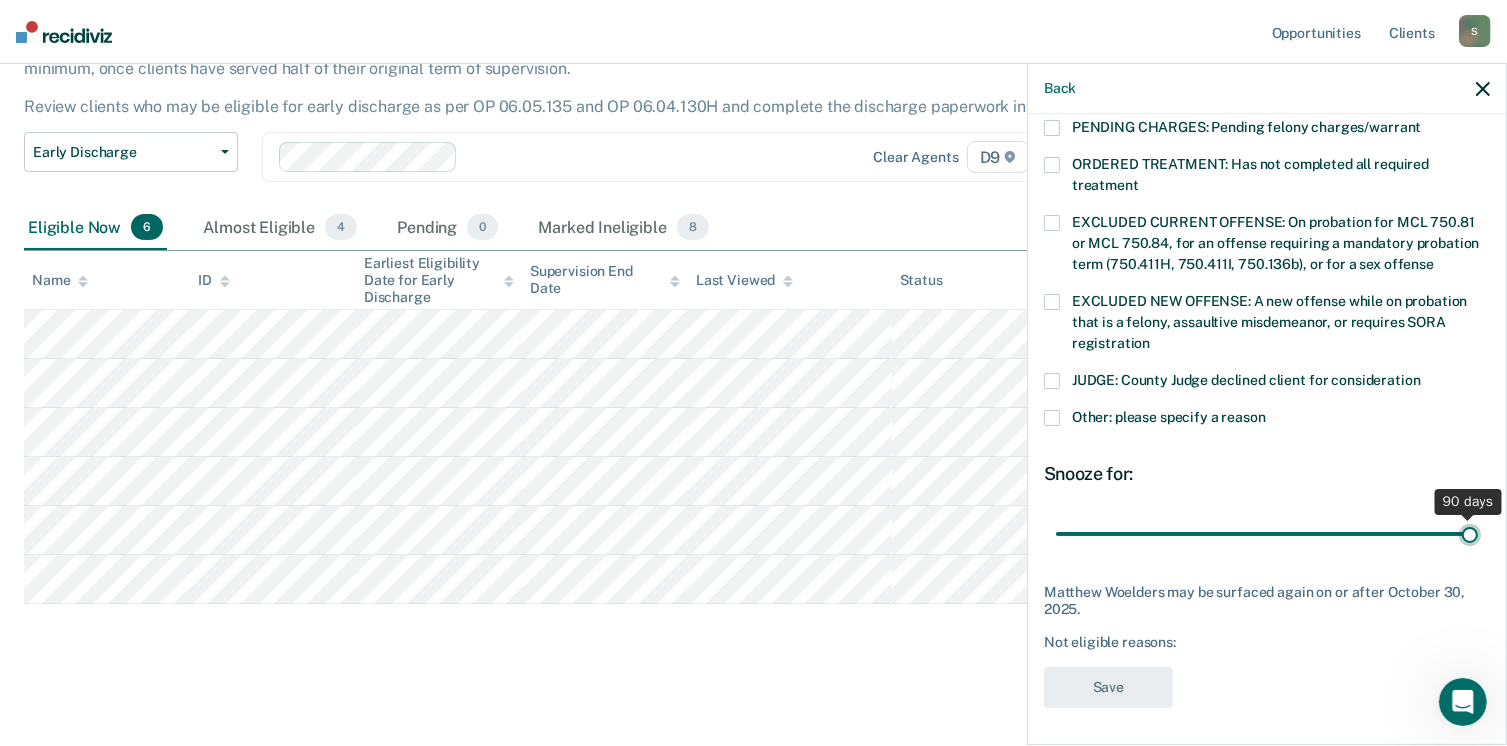 click at bounding box center (1267, 534) 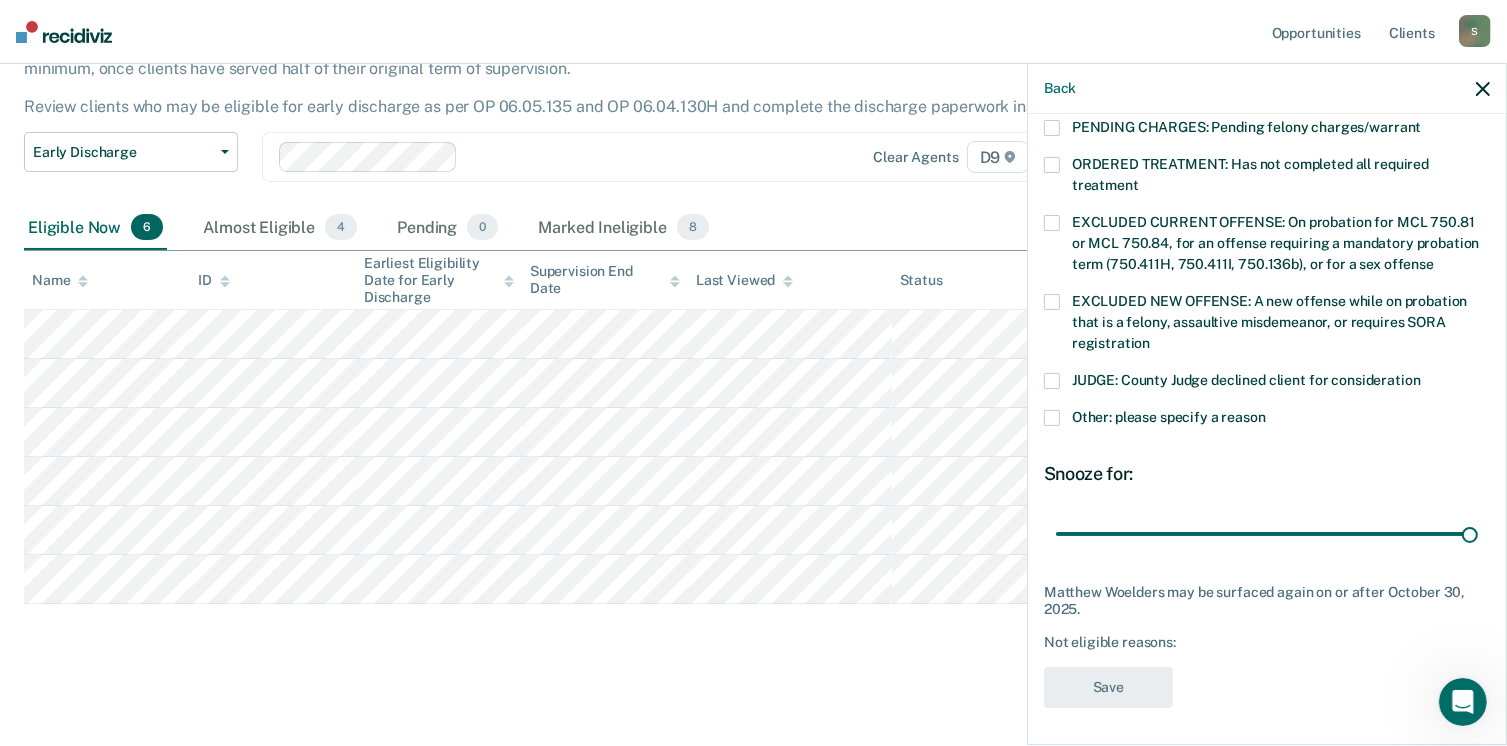 click at bounding box center (1052, 418) 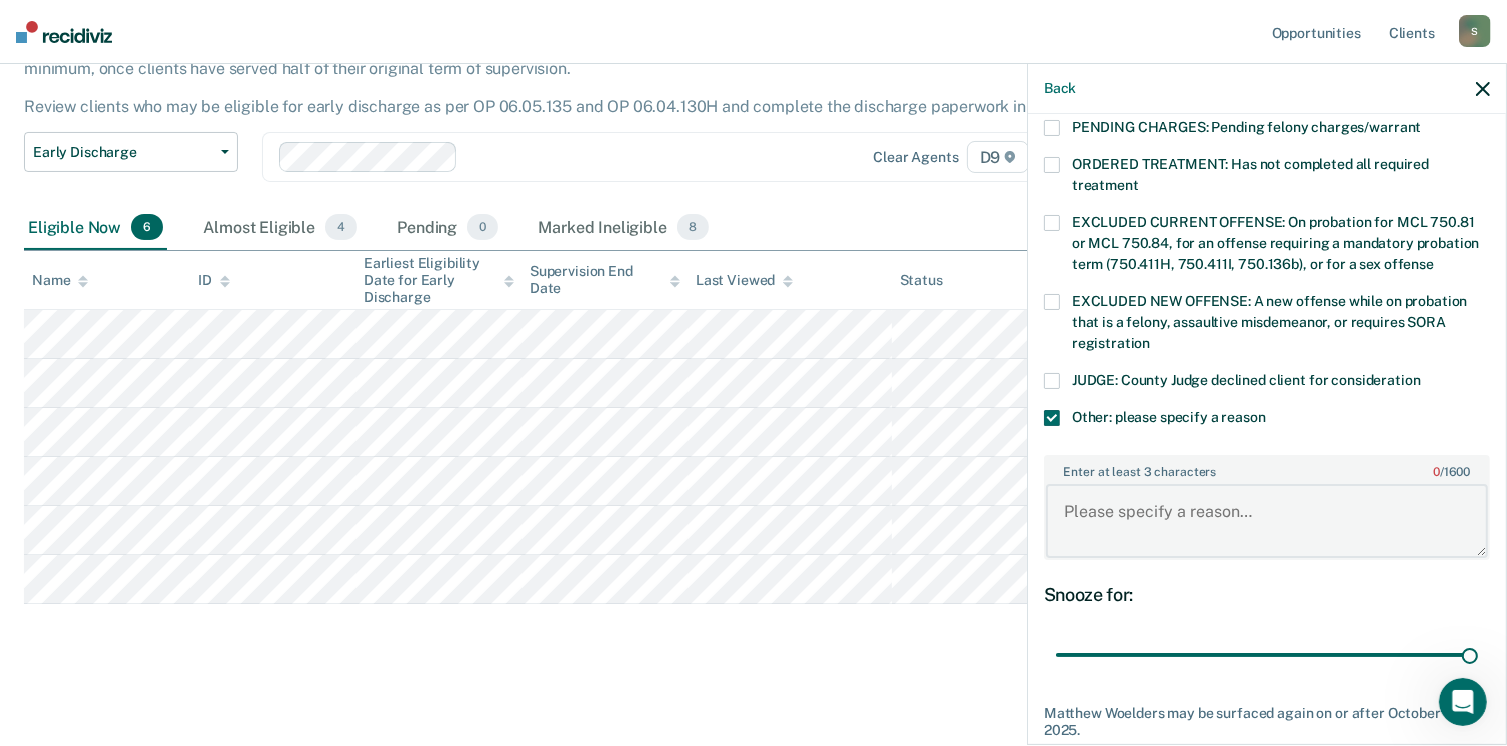 click on "Enter at least 3 characters 0  /  1600" at bounding box center [1267, 521] 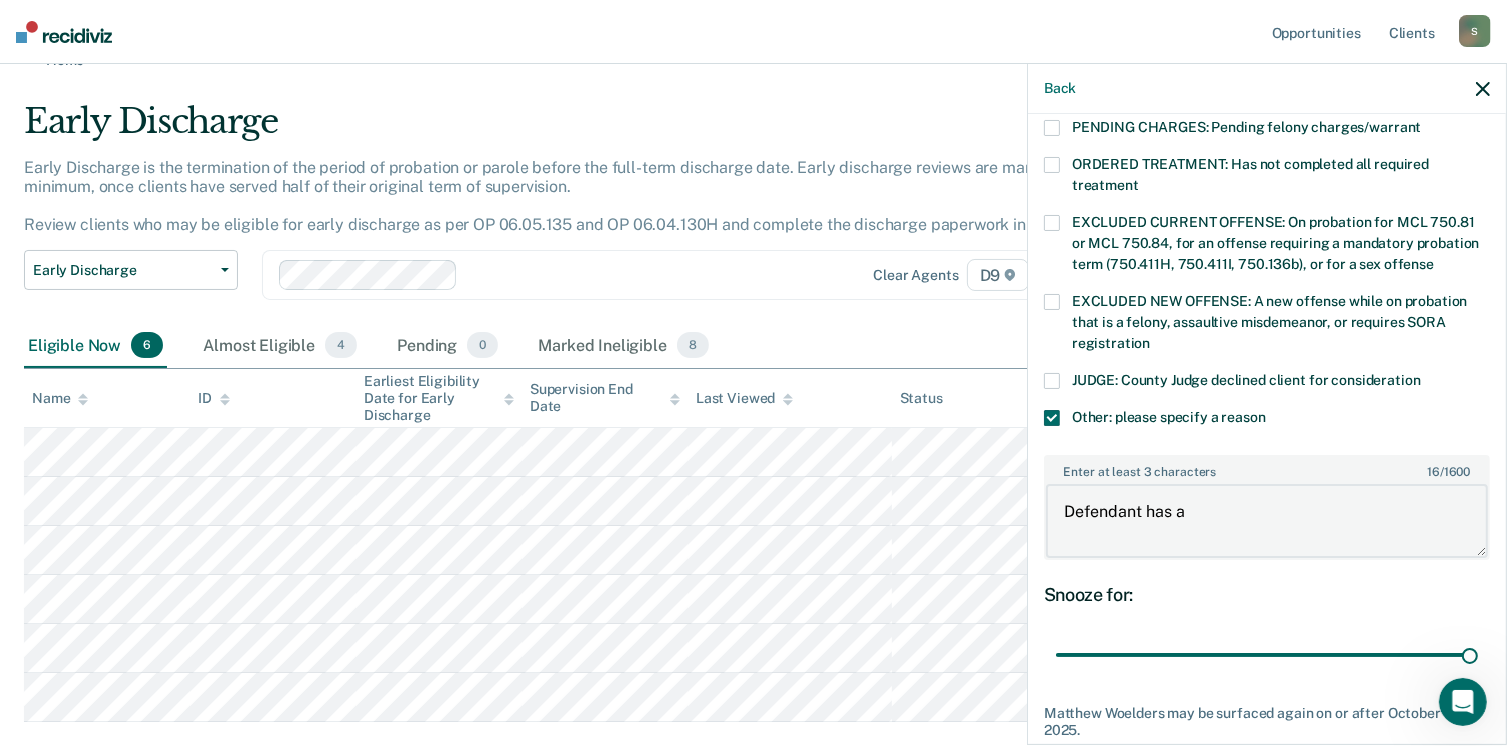 scroll, scrollTop: 155, scrollLeft: 0, axis: vertical 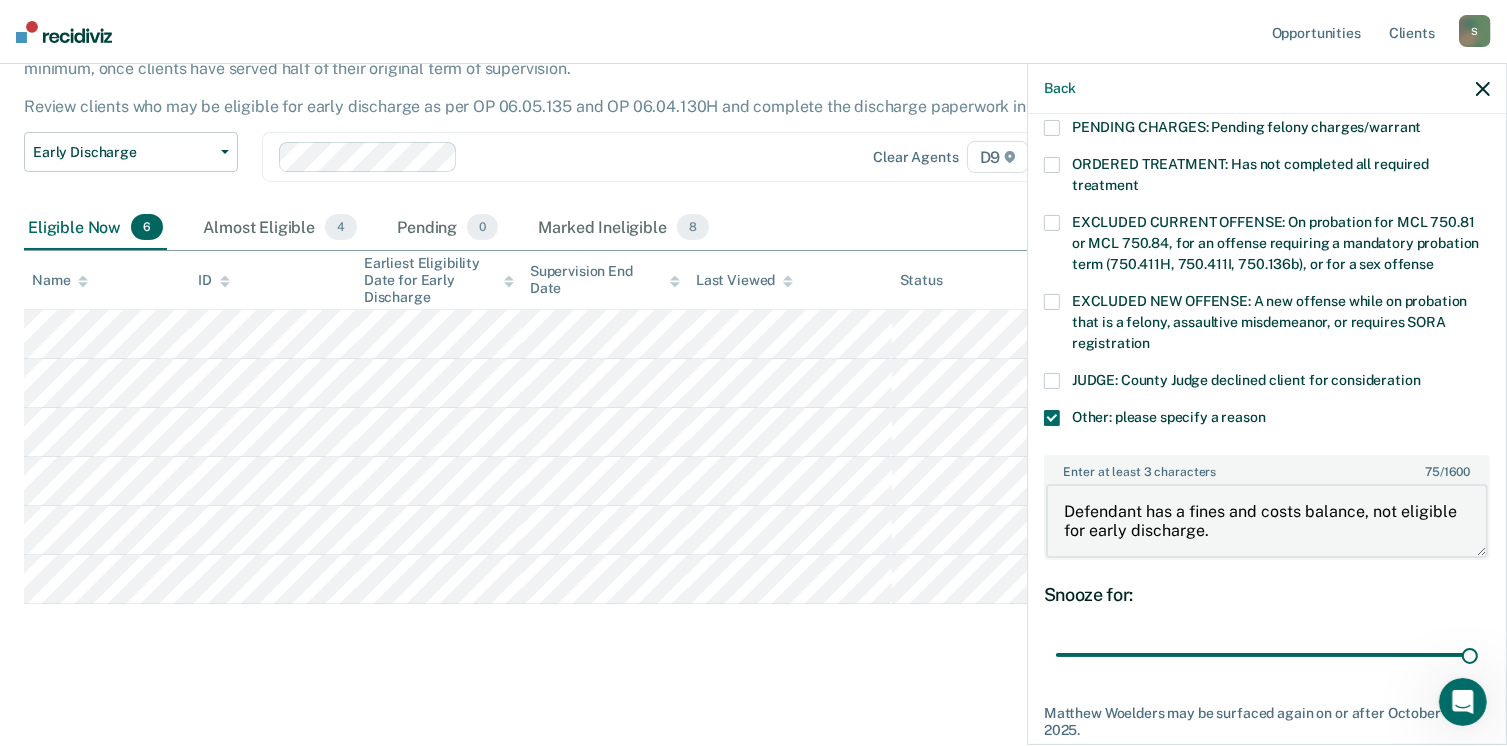 type on "Defendant has a fines and costs balance, not eligible for early discharge." 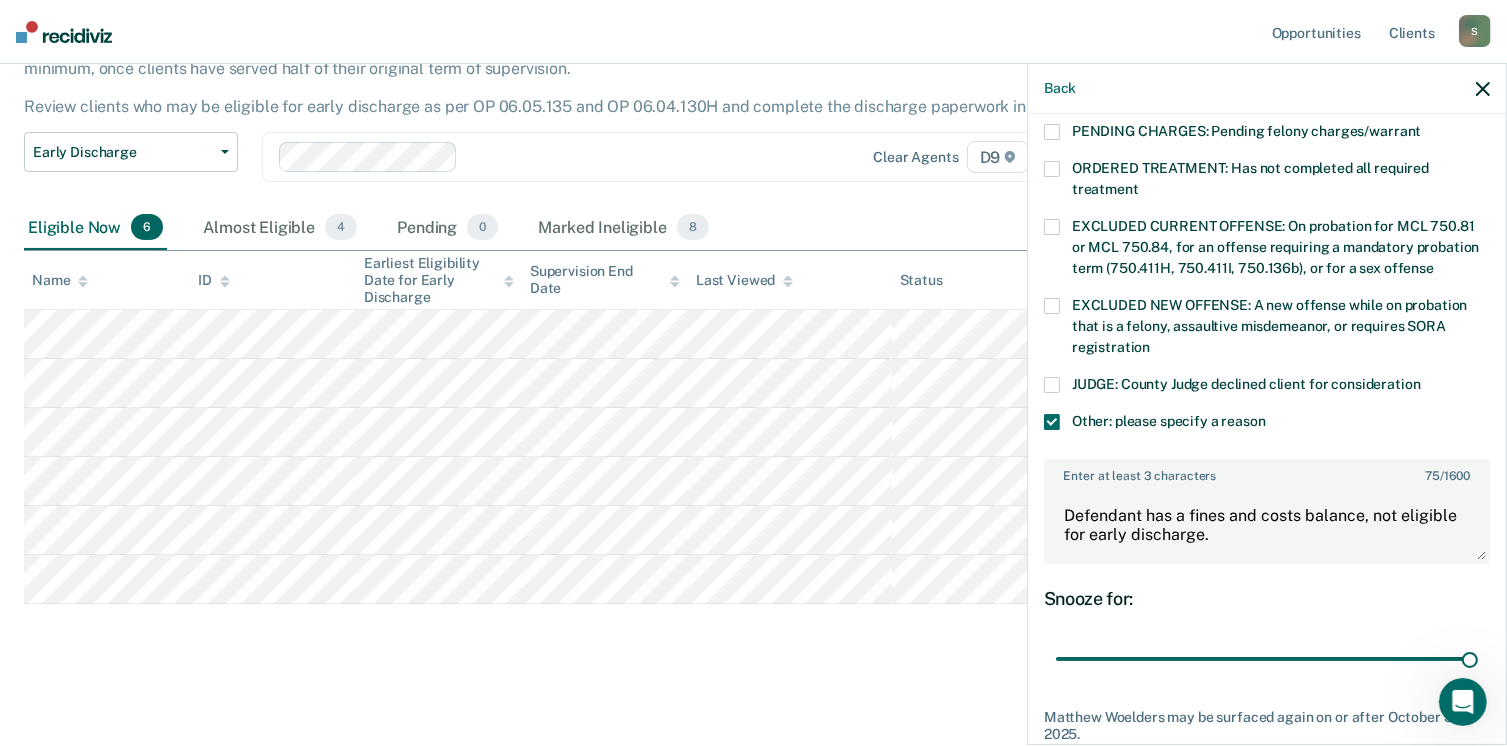 scroll, scrollTop: 766, scrollLeft: 0, axis: vertical 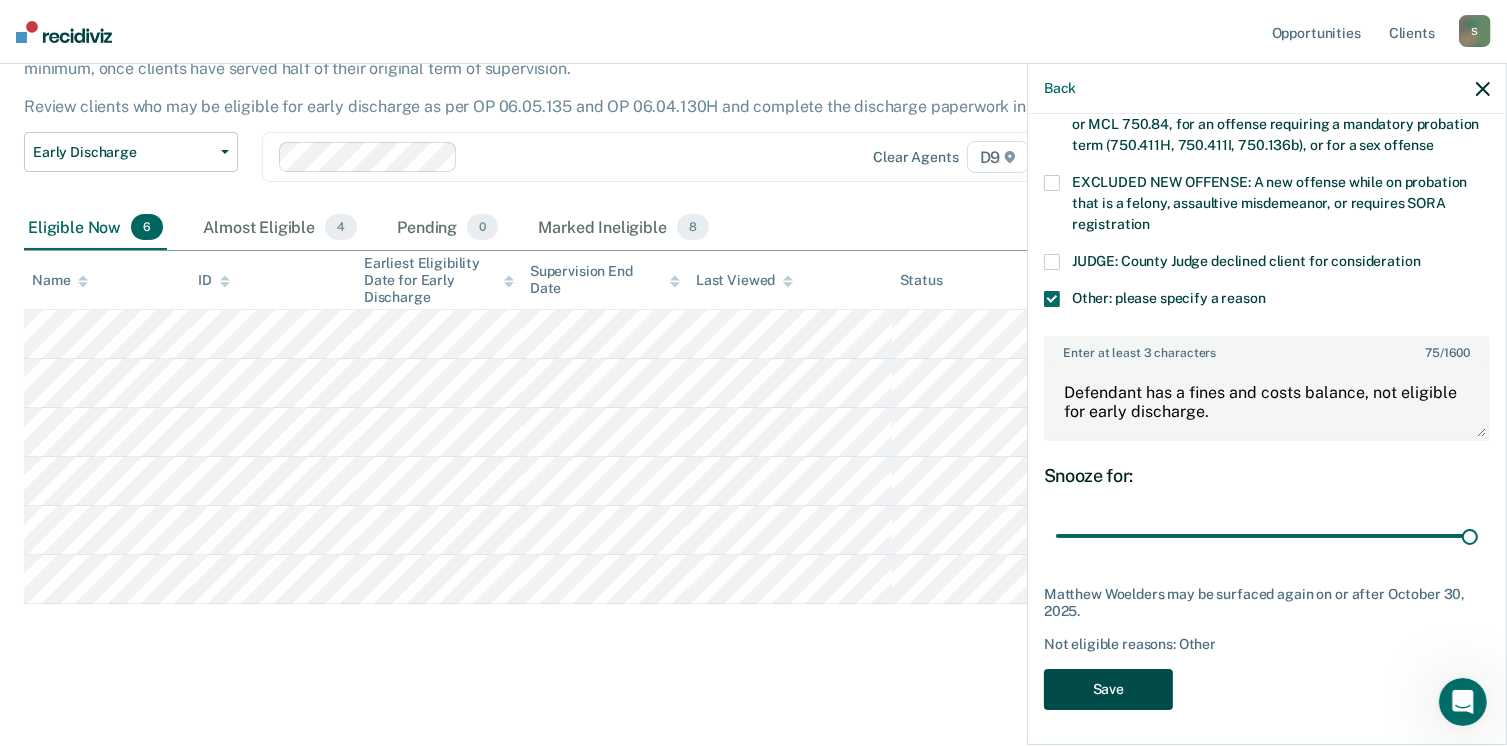 click on "Save" at bounding box center [1108, 689] 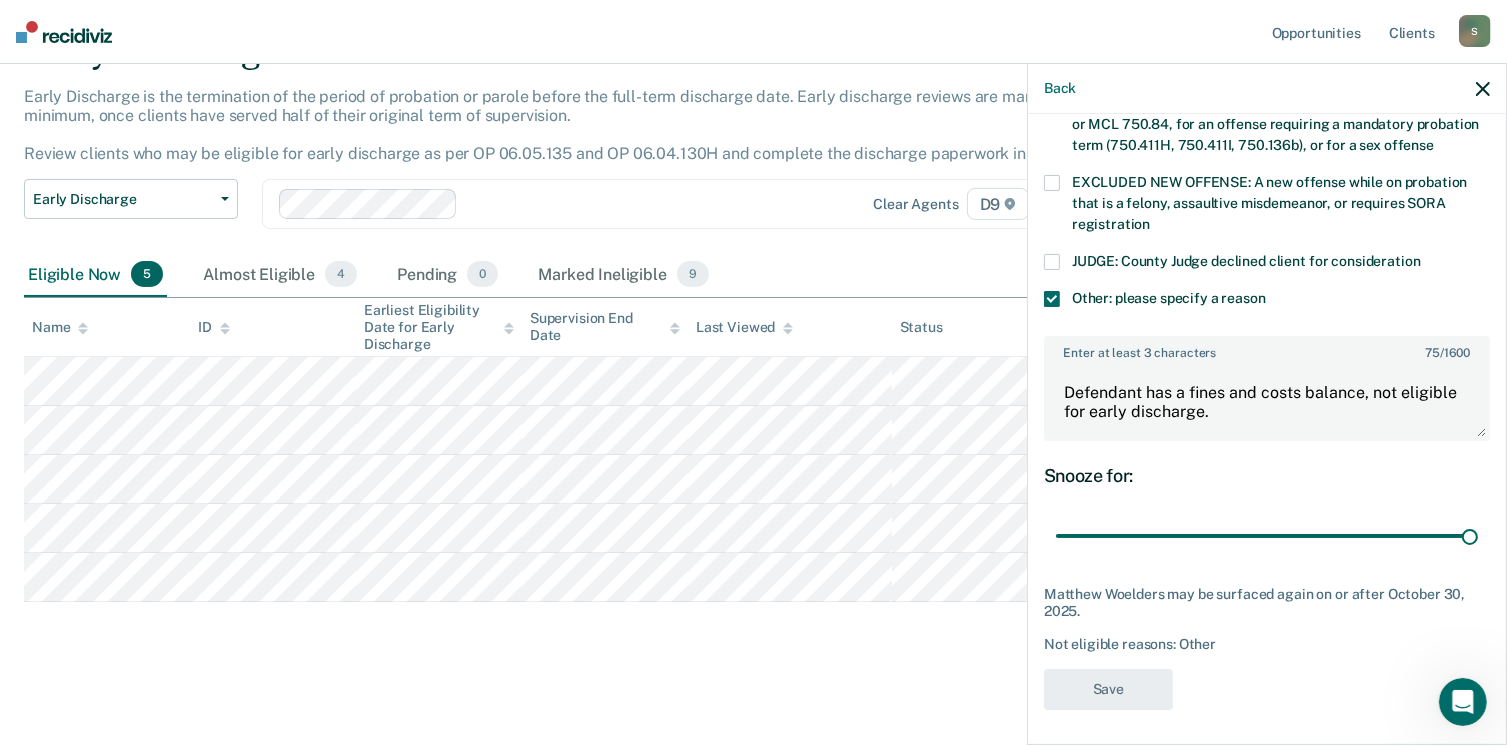scroll, scrollTop: 105, scrollLeft: 0, axis: vertical 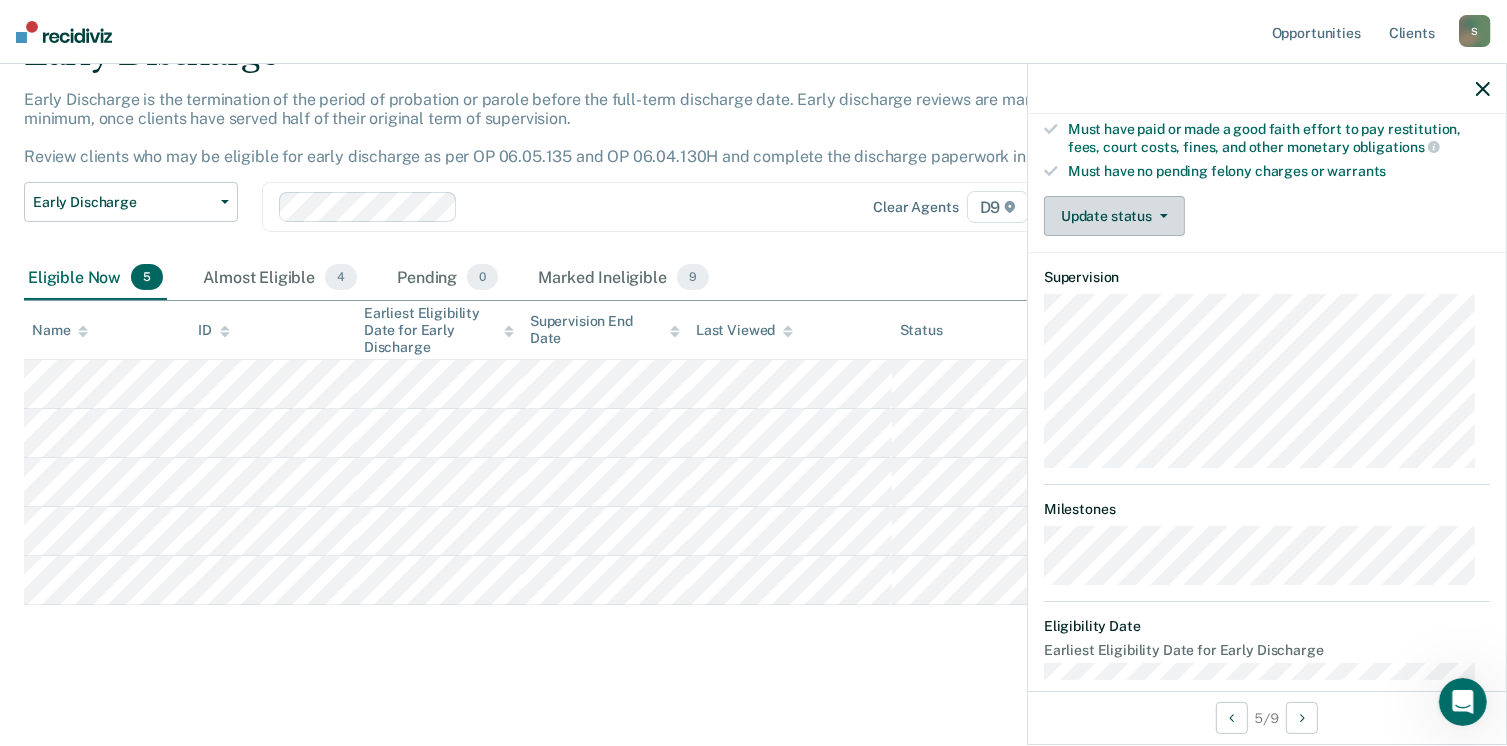 click on "Update status" at bounding box center [1114, 216] 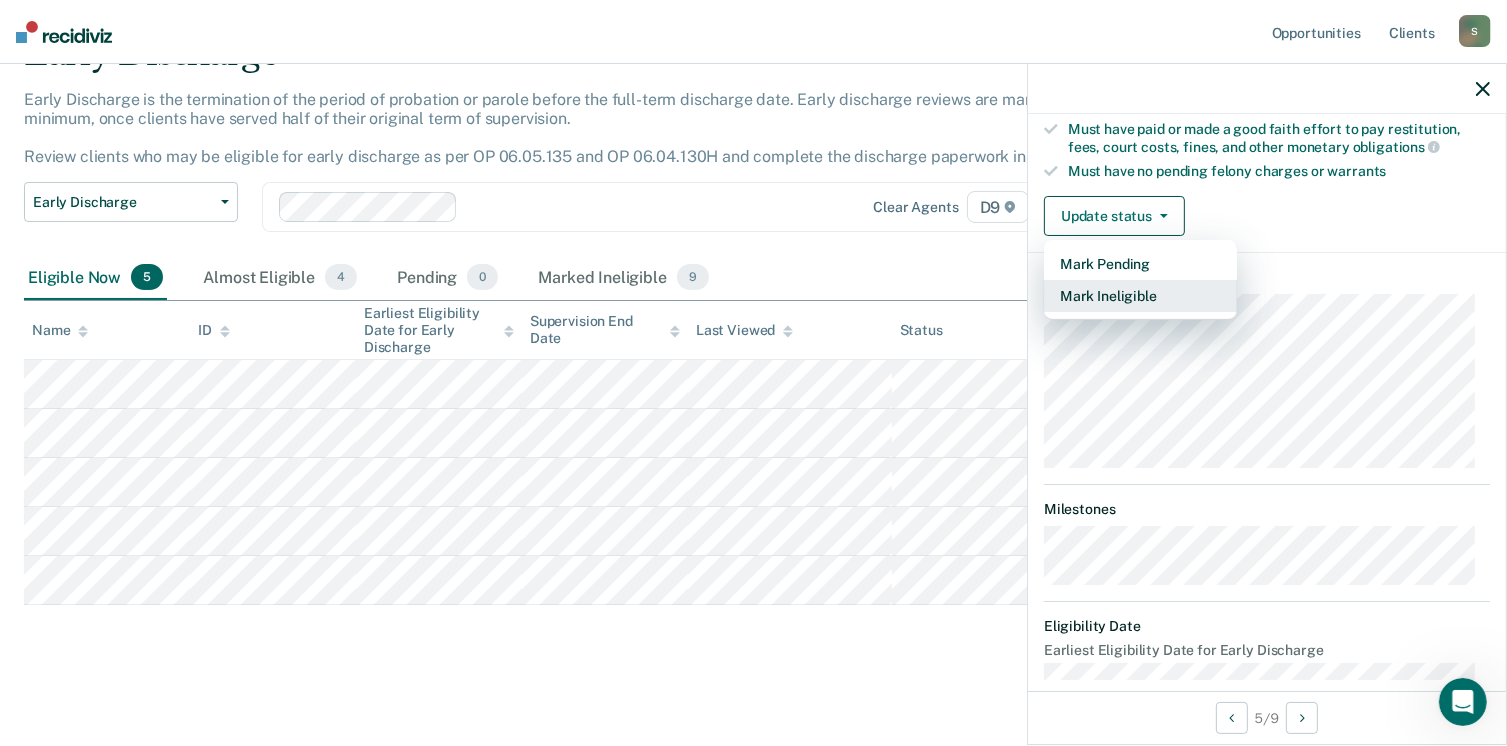 click on "Mark Ineligible" at bounding box center (1140, 296) 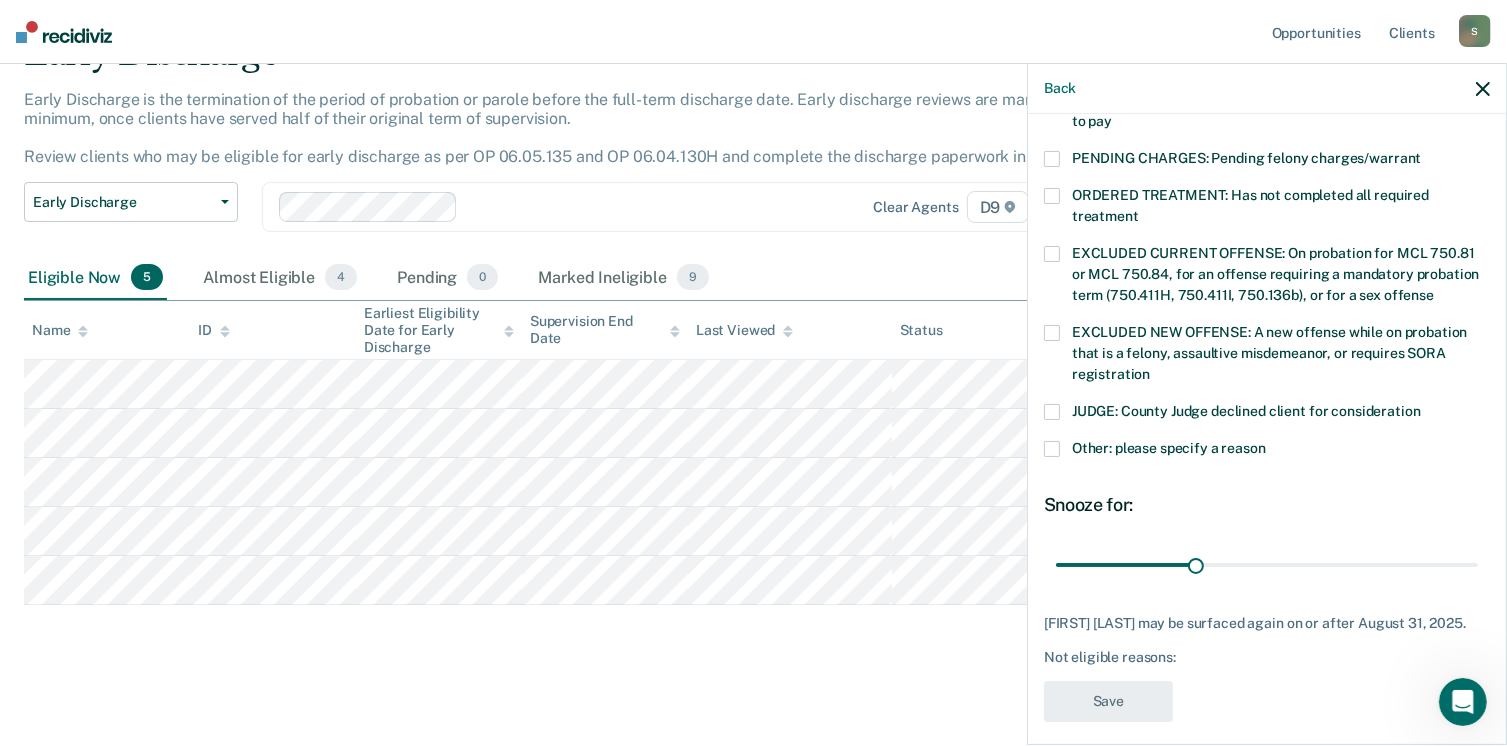 scroll, scrollTop: 627, scrollLeft: 0, axis: vertical 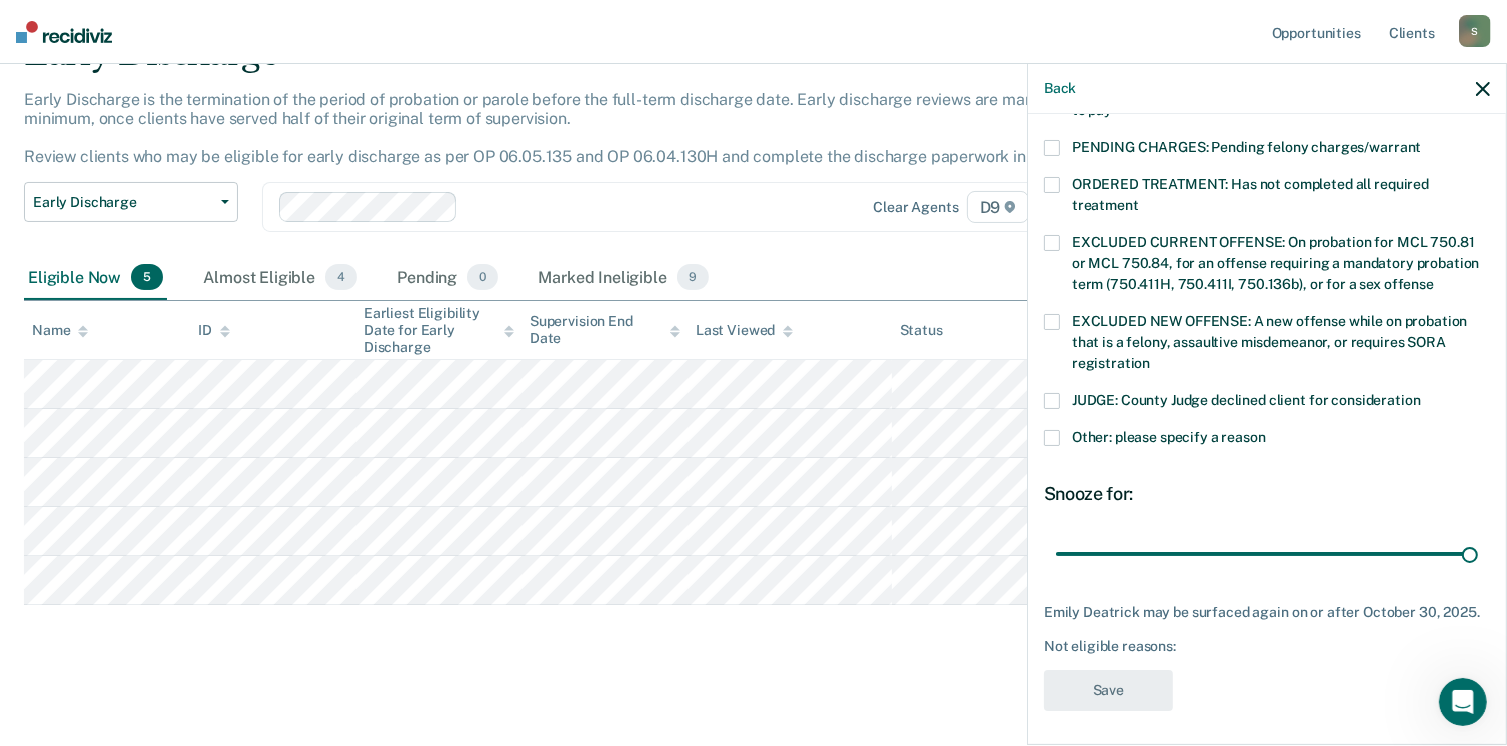 drag, startPoint x: 1187, startPoint y: 548, endPoint x: 1497, endPoint y: 548, distance: 310 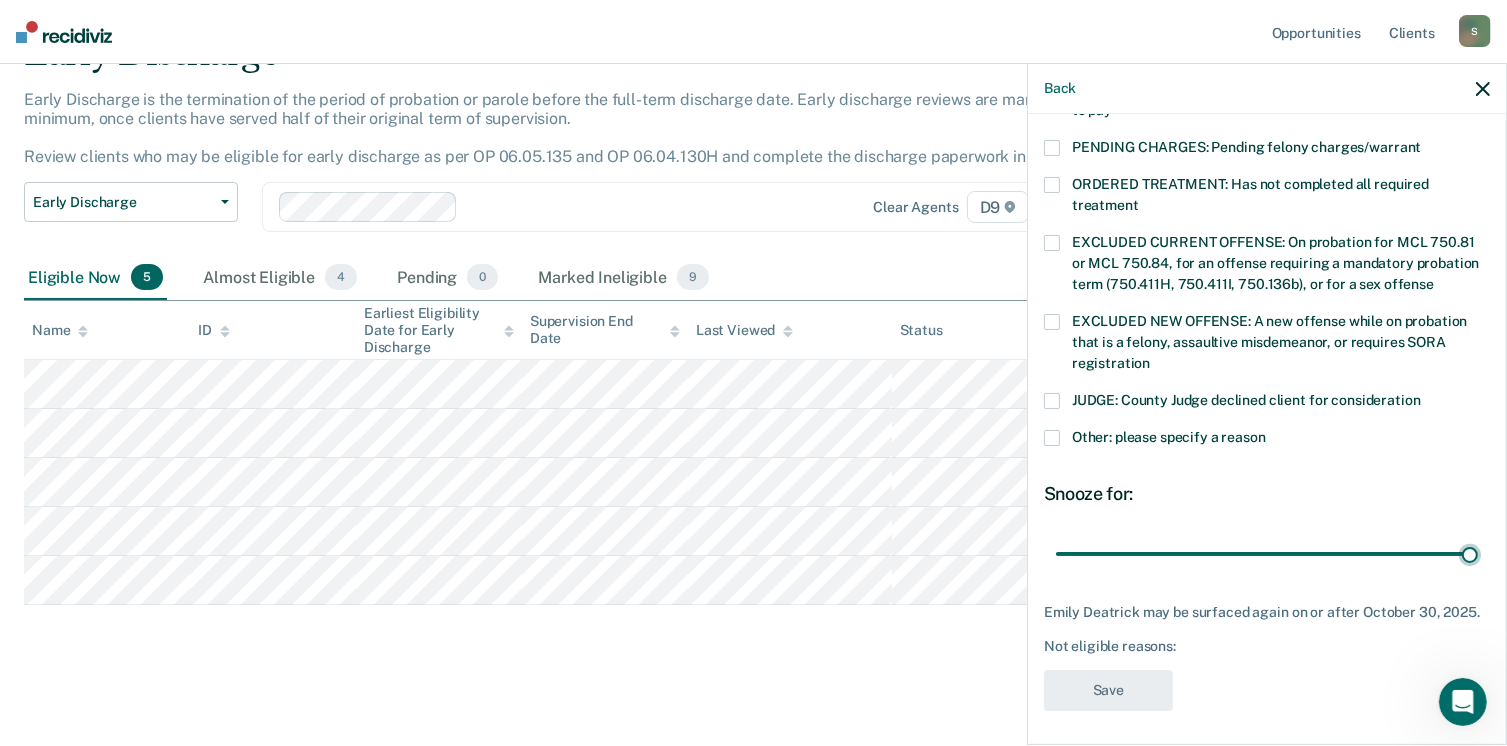 type on "90" 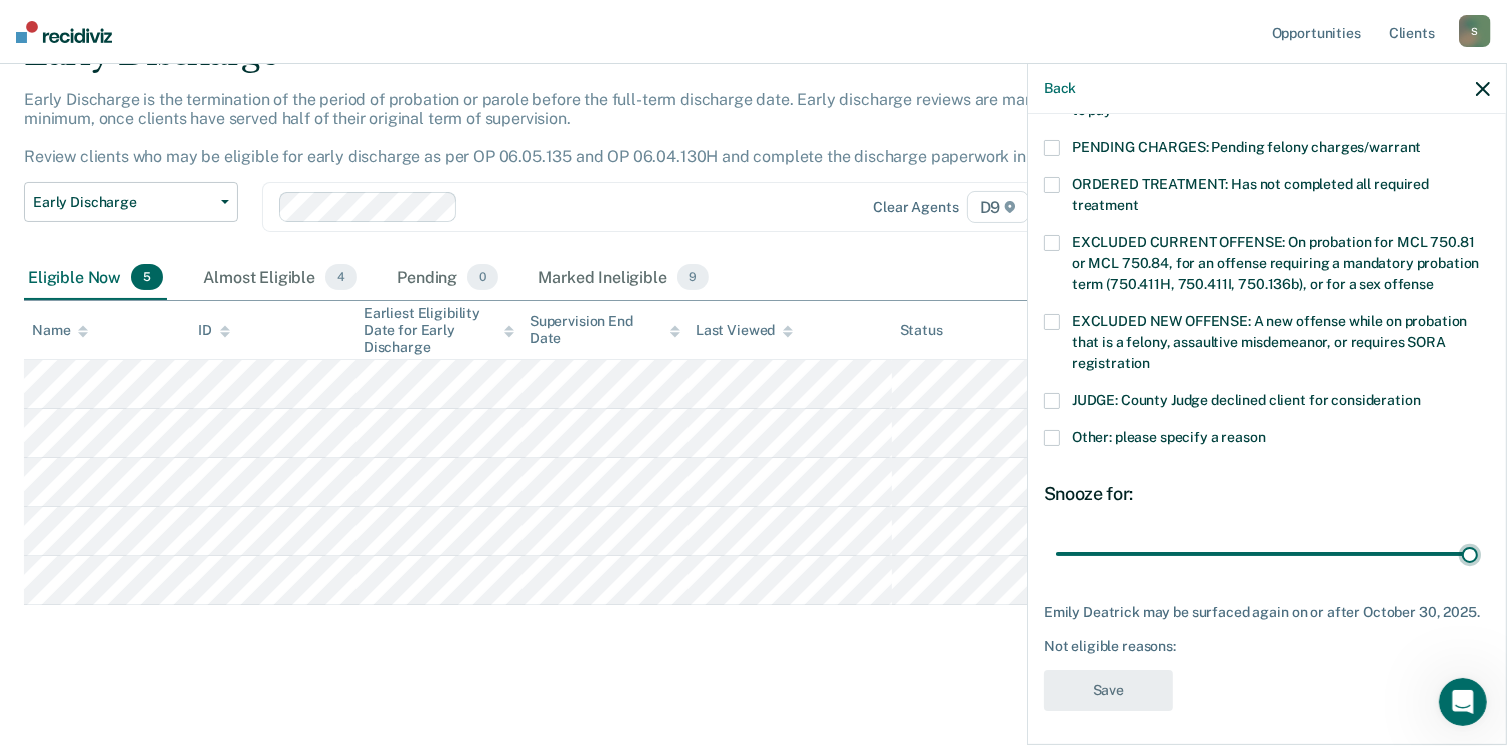 click at bounding box center [1267, 554] 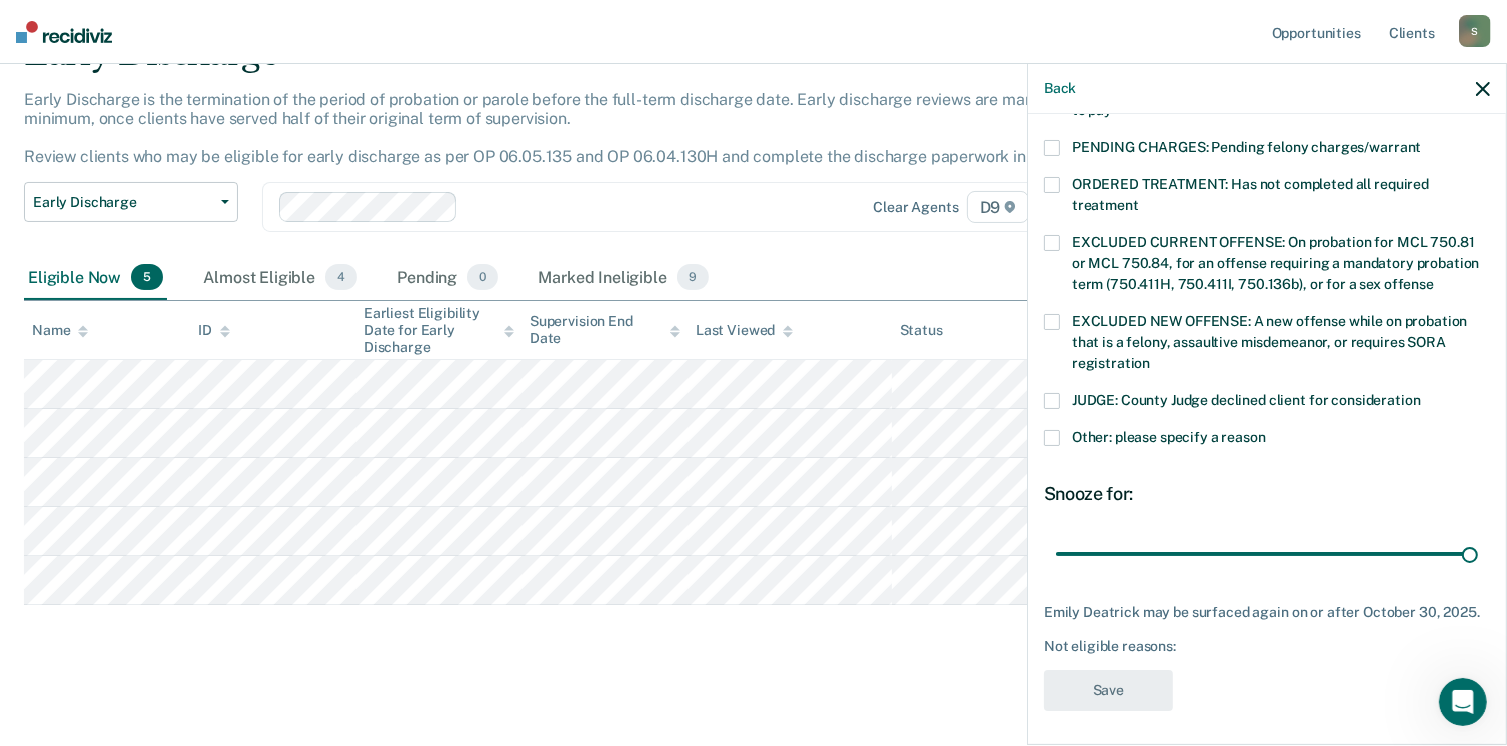 click at bounding box center (1052, 438) 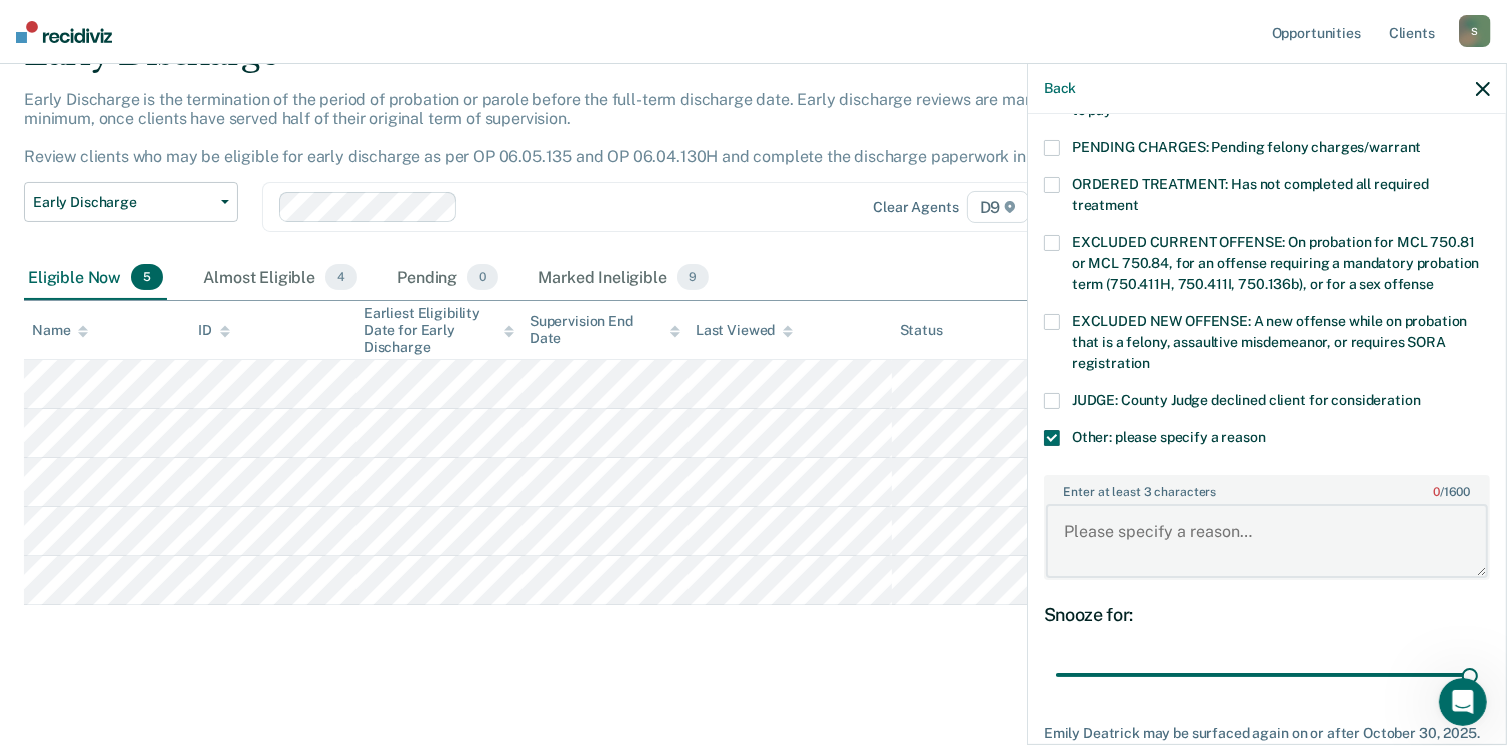 click on "Enter at least 3 characters 0  /  1600" at bounding box center [1267, 541] 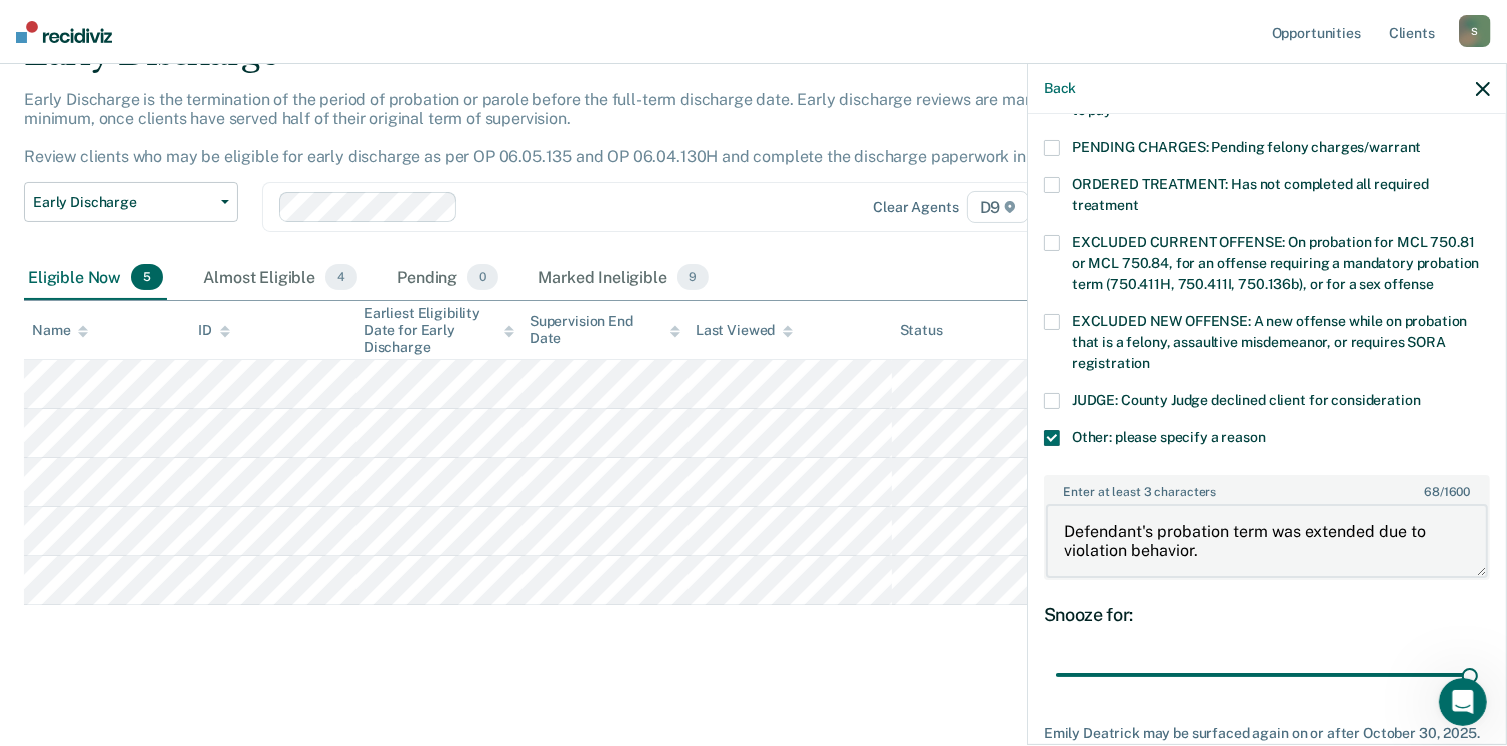 type on "Defendant's probation term was extended due to violation behavior." 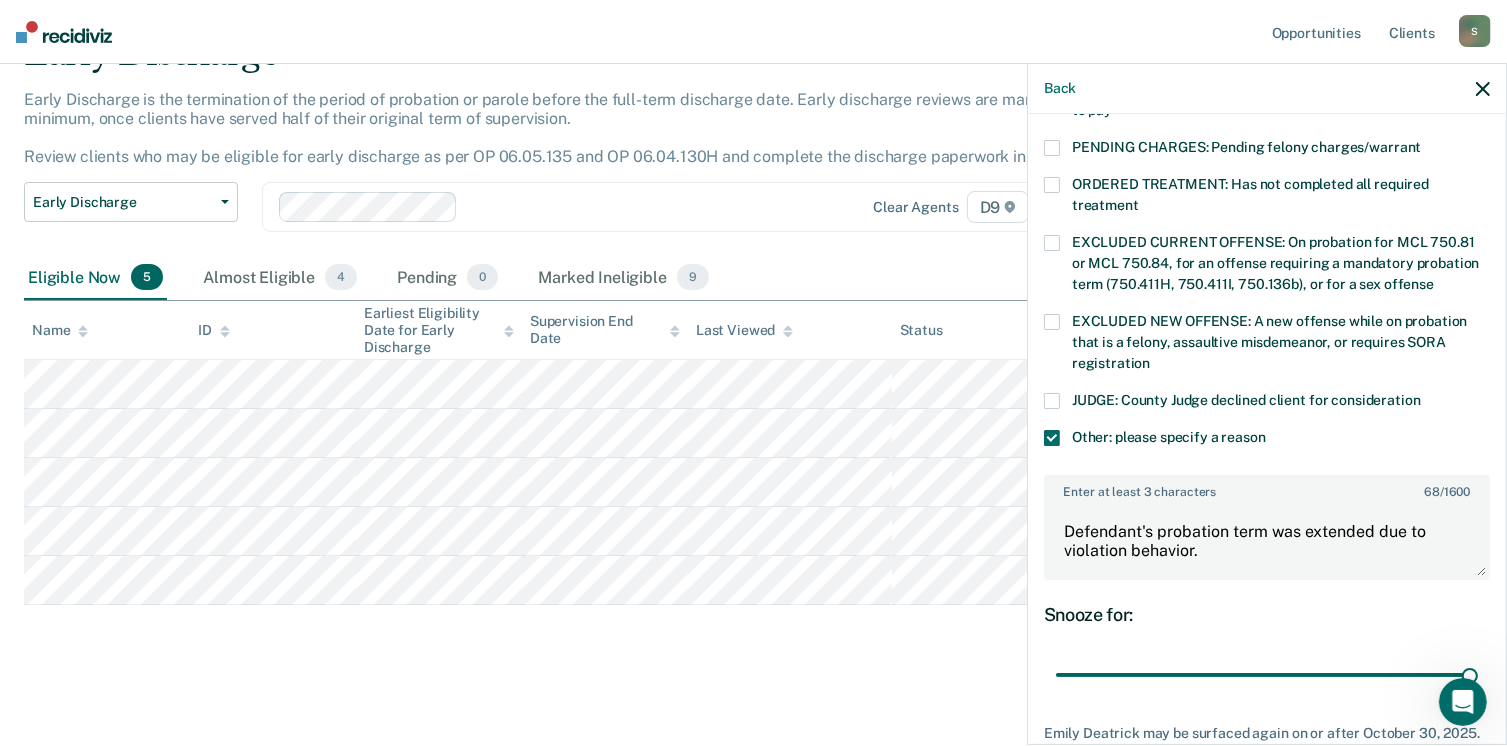 scroll, scrollTop: 749, scrollLeft: 0, axis: vertical 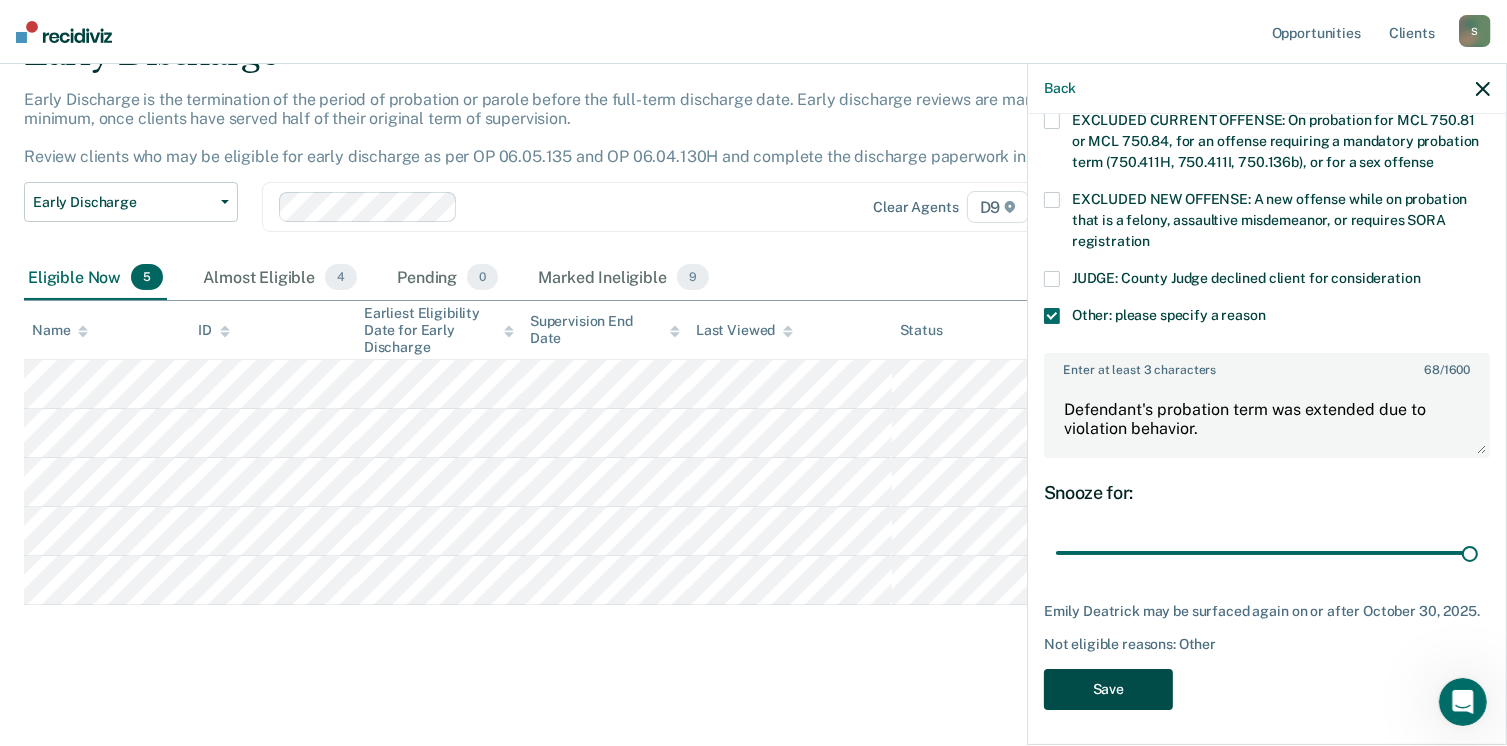click on "Save" at bounding box center (1108, 689) 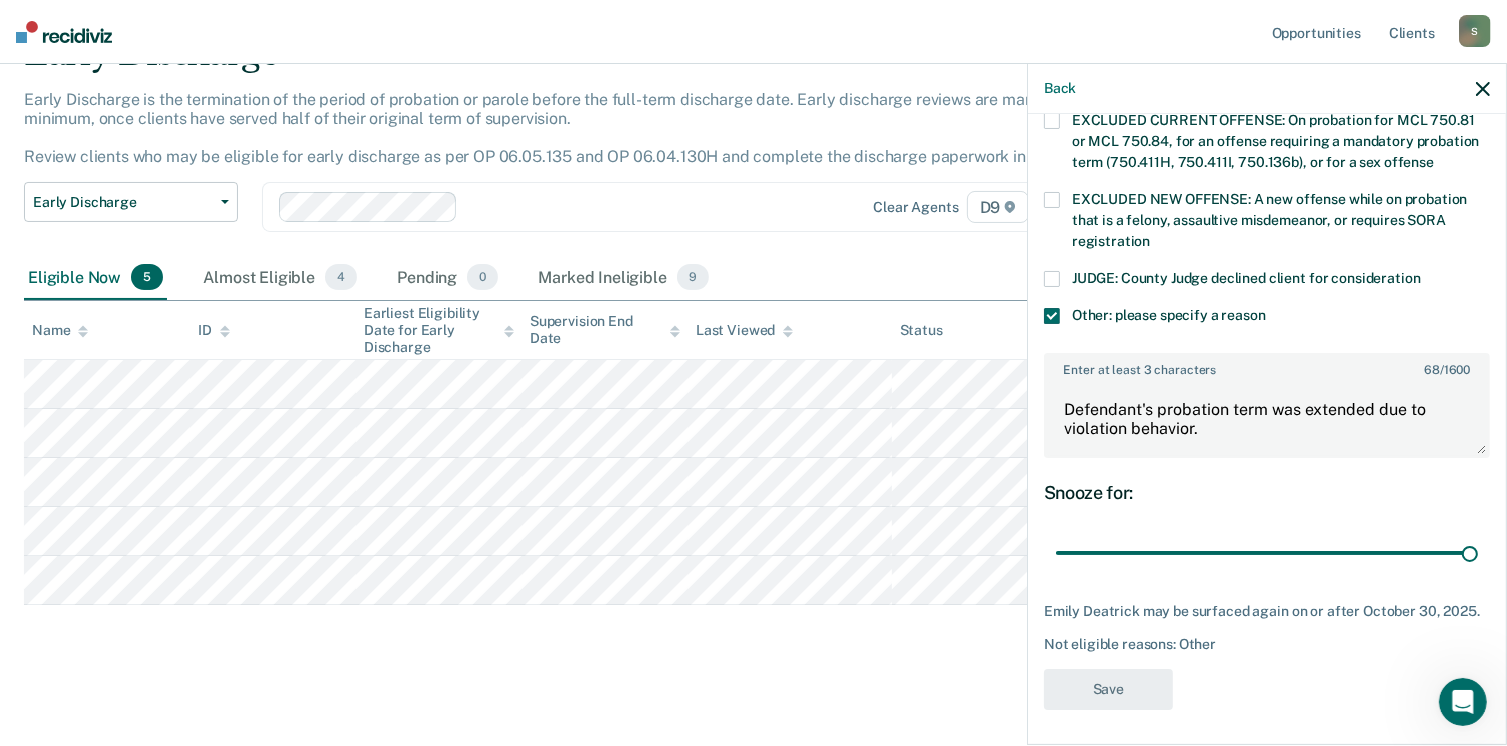 scroll, scrollTop: 56, scrollLeft: 0, axis: vertical 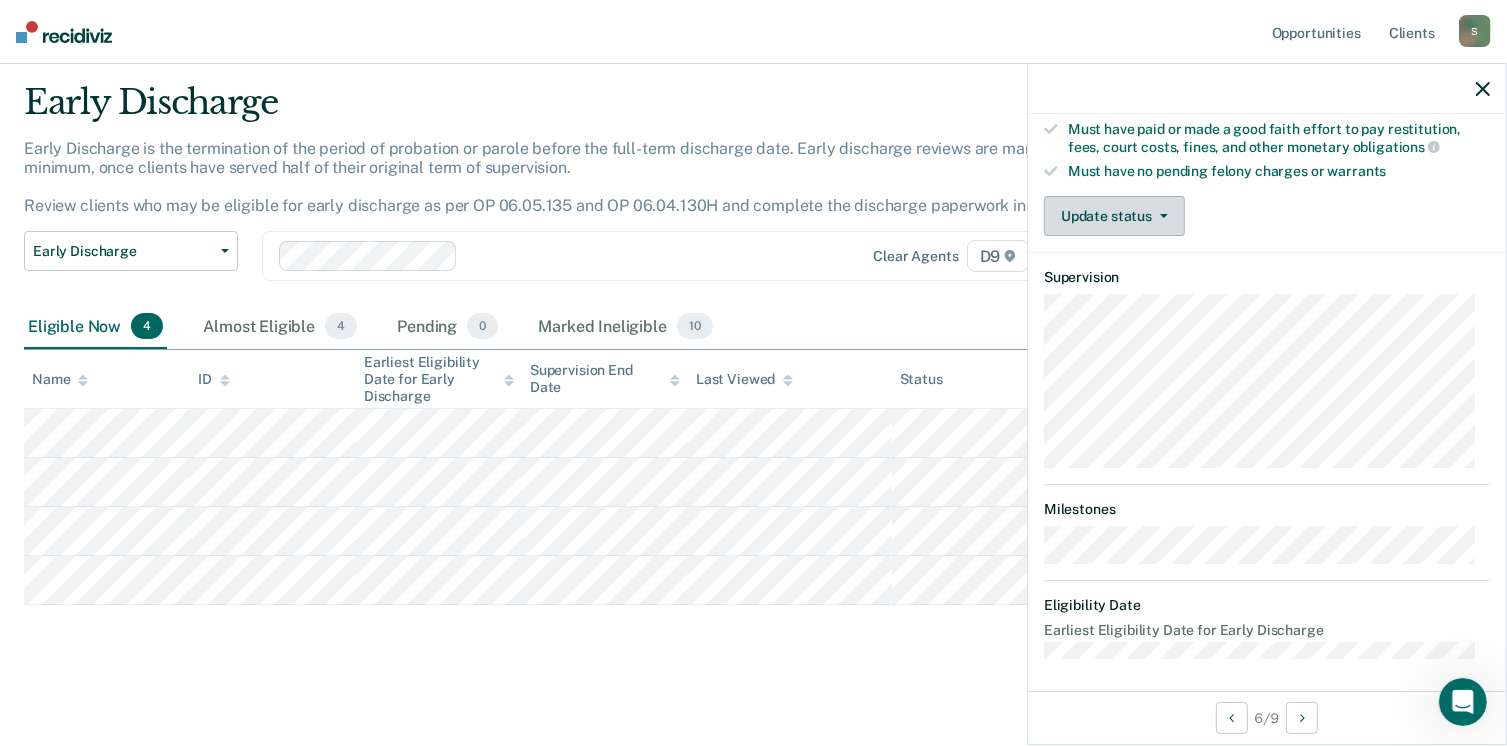 click on "Update status" at bounding box center [1114, 216] 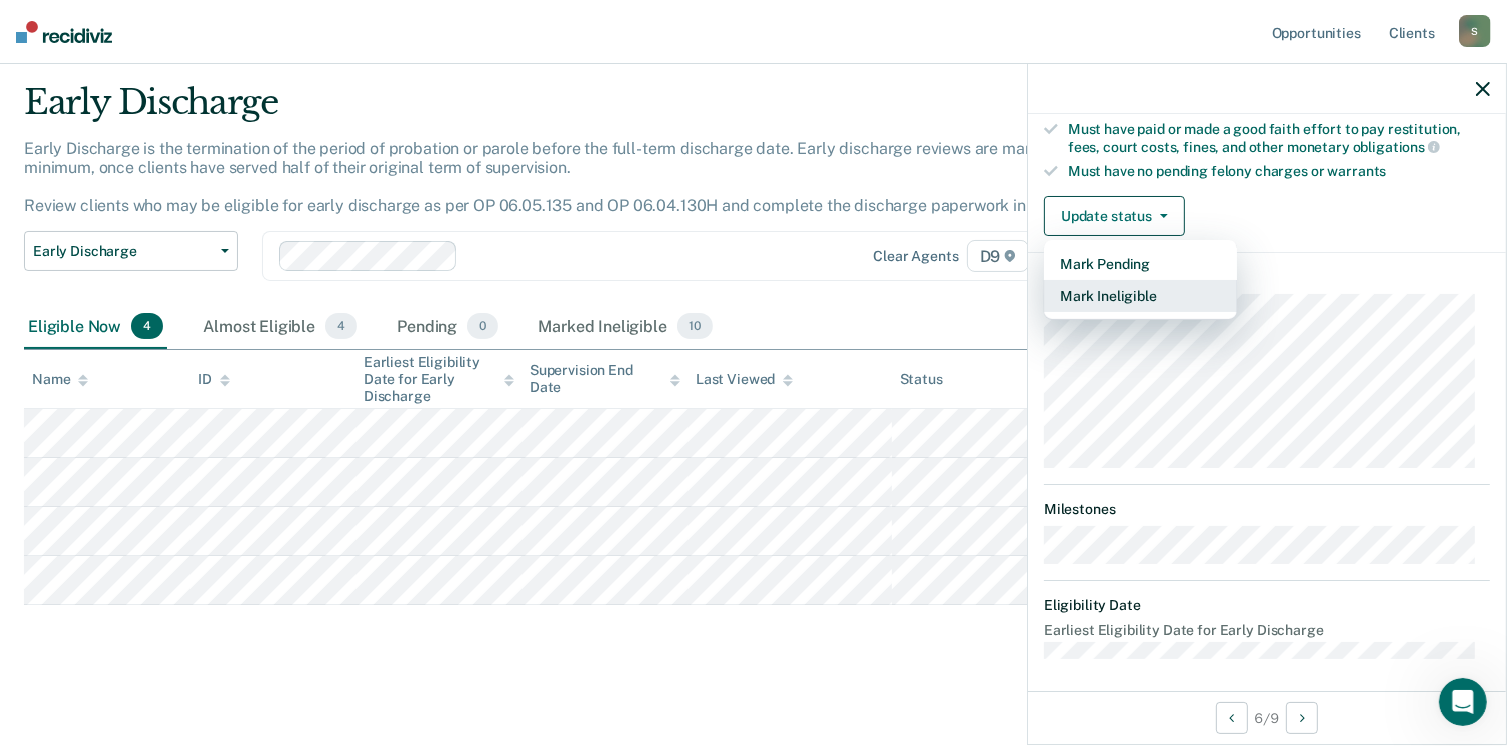 click on "Mark Ineligible" at bounding box center (1140, 296) 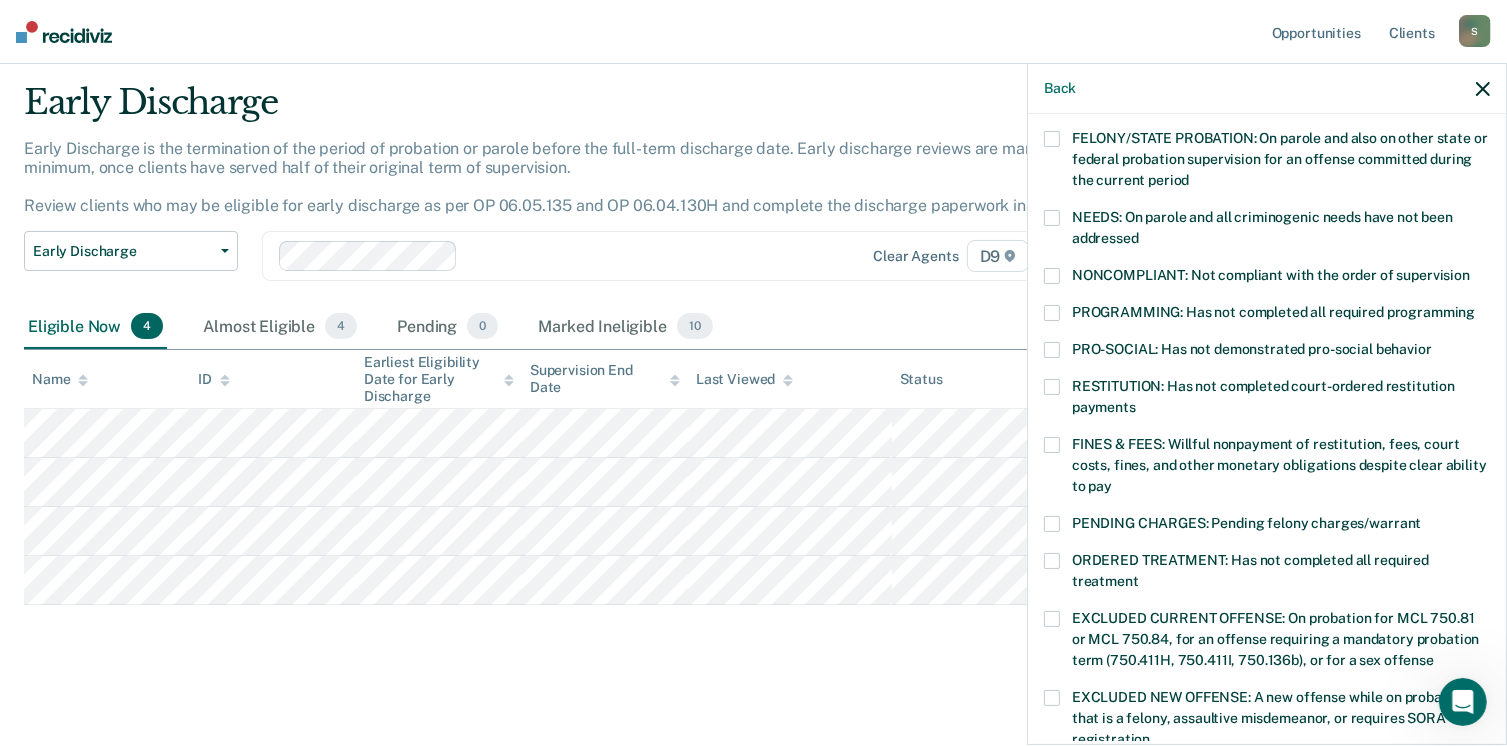 scroll, scrollTop: 204, scrollLeft: 0, axis: vertical 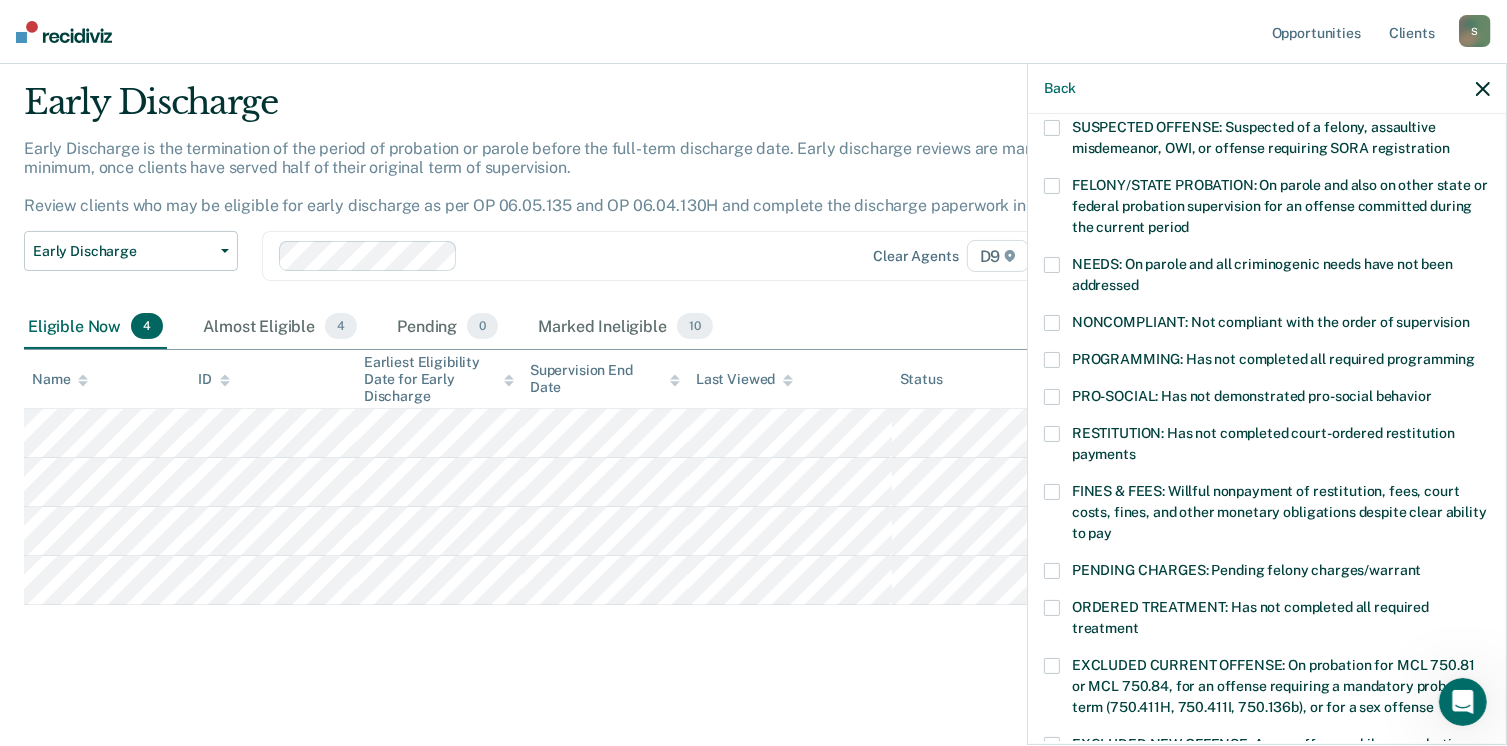 click at bounding box center (1052, 323) 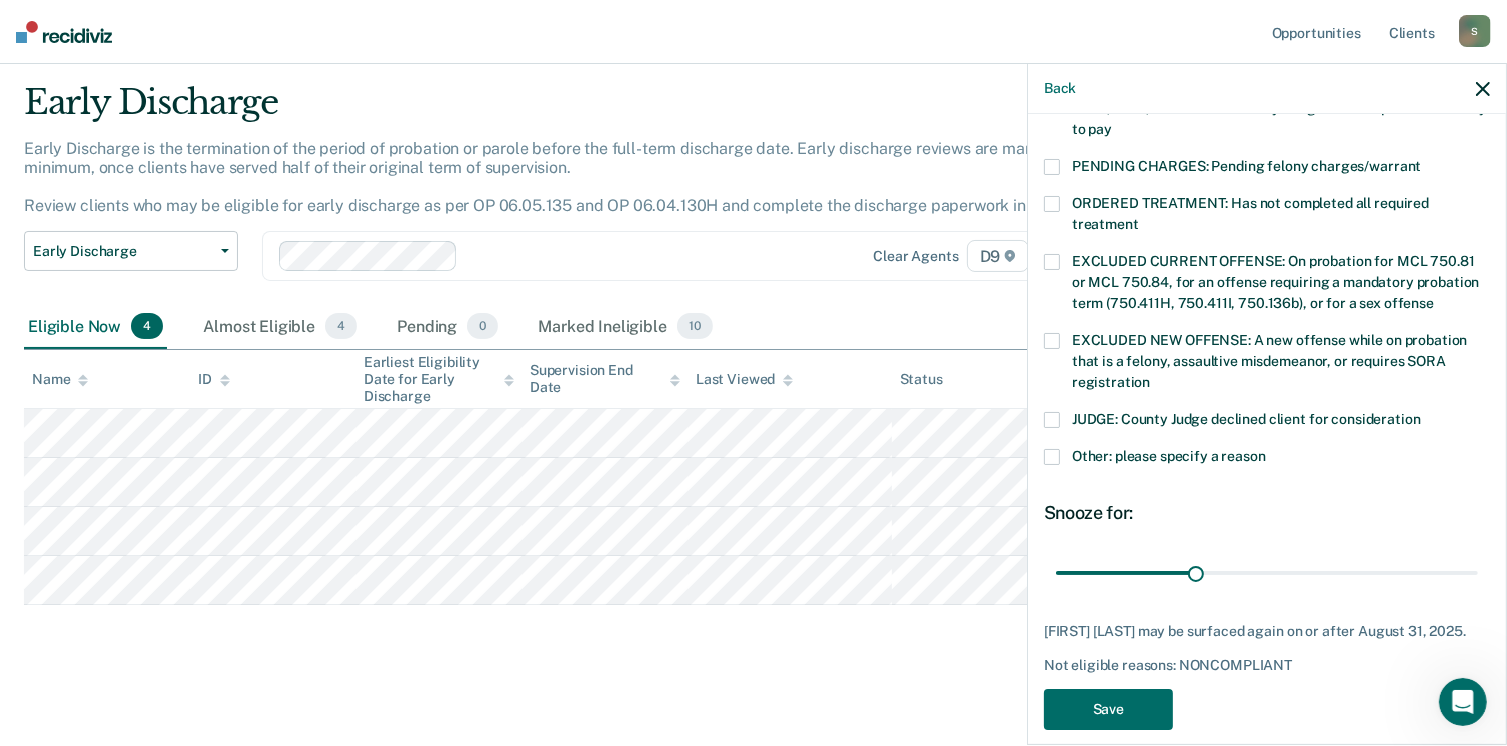 scroll, scrollTop: 630, scrollLeft: 0, axis: vertical 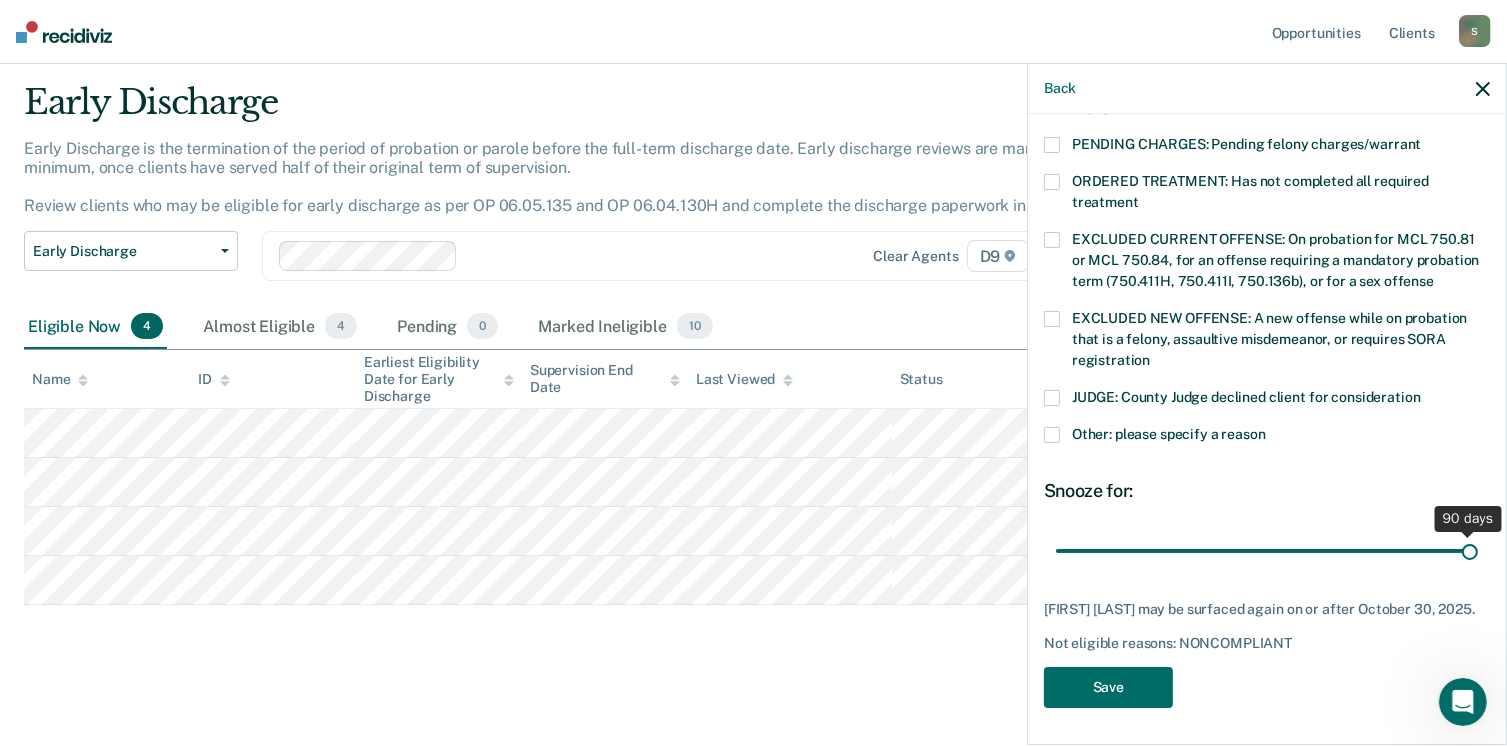 drag, startPoint x: 1191, startPoint y: 549, endPoint x: 1524, endPoint y: 540, distance: 333.1216 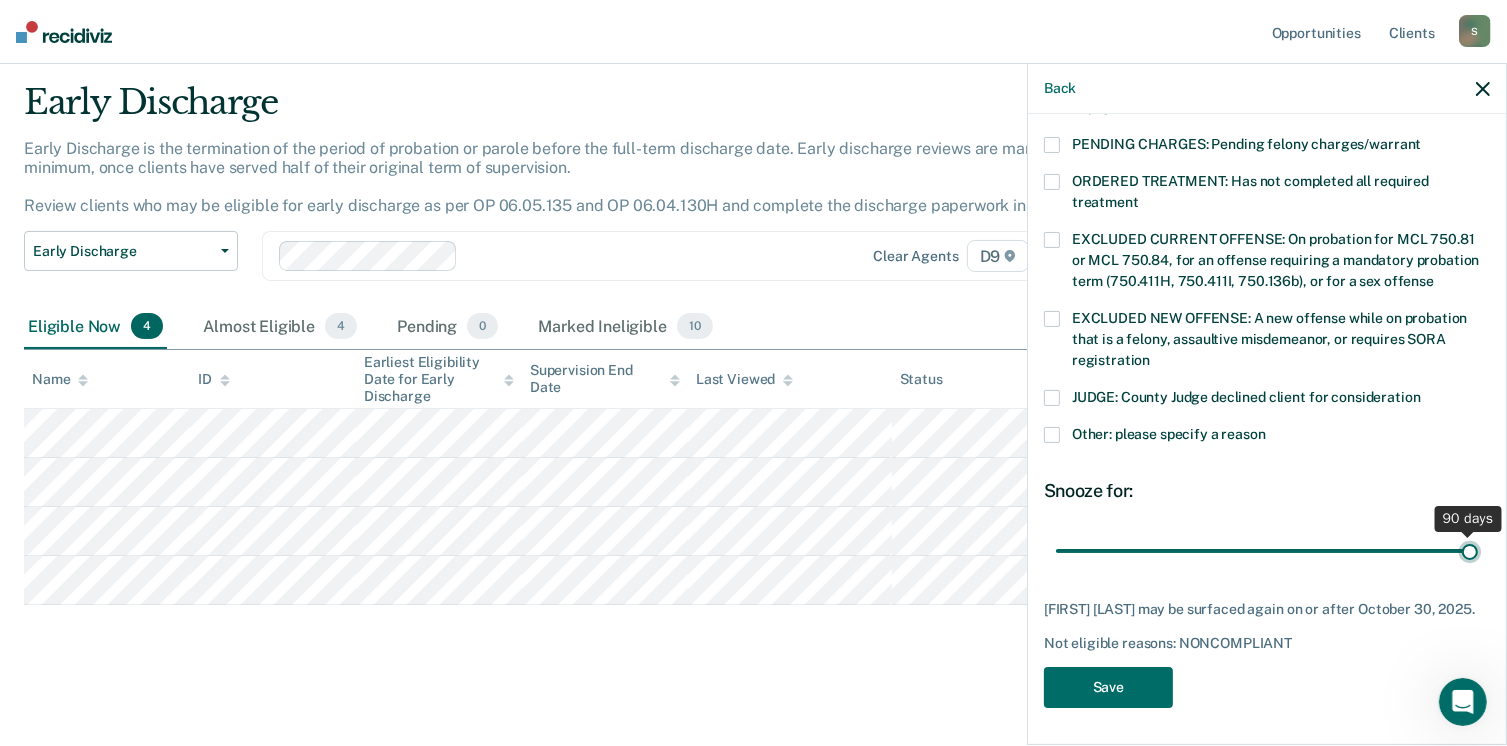 type on "90" 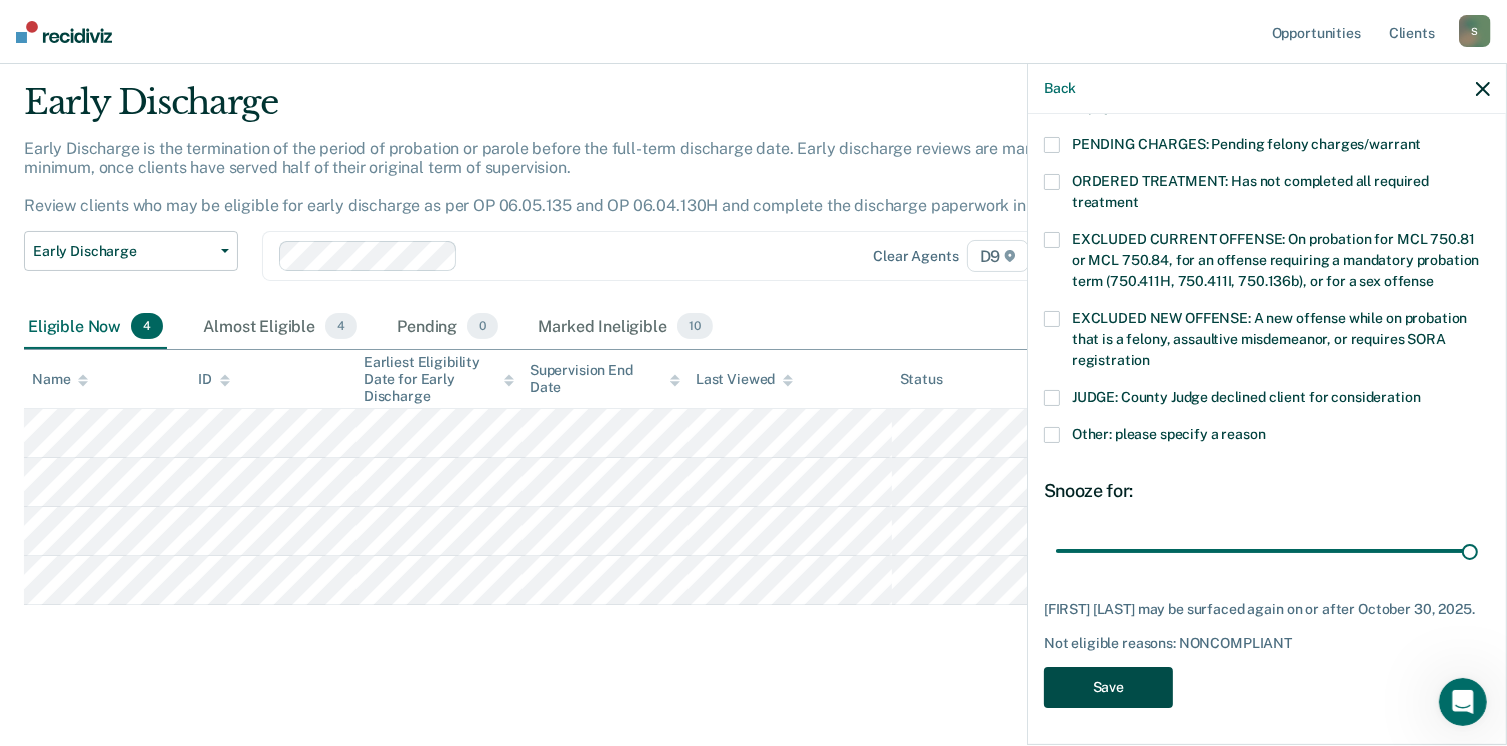 click on "Save" at bounding box center (1108, 687) 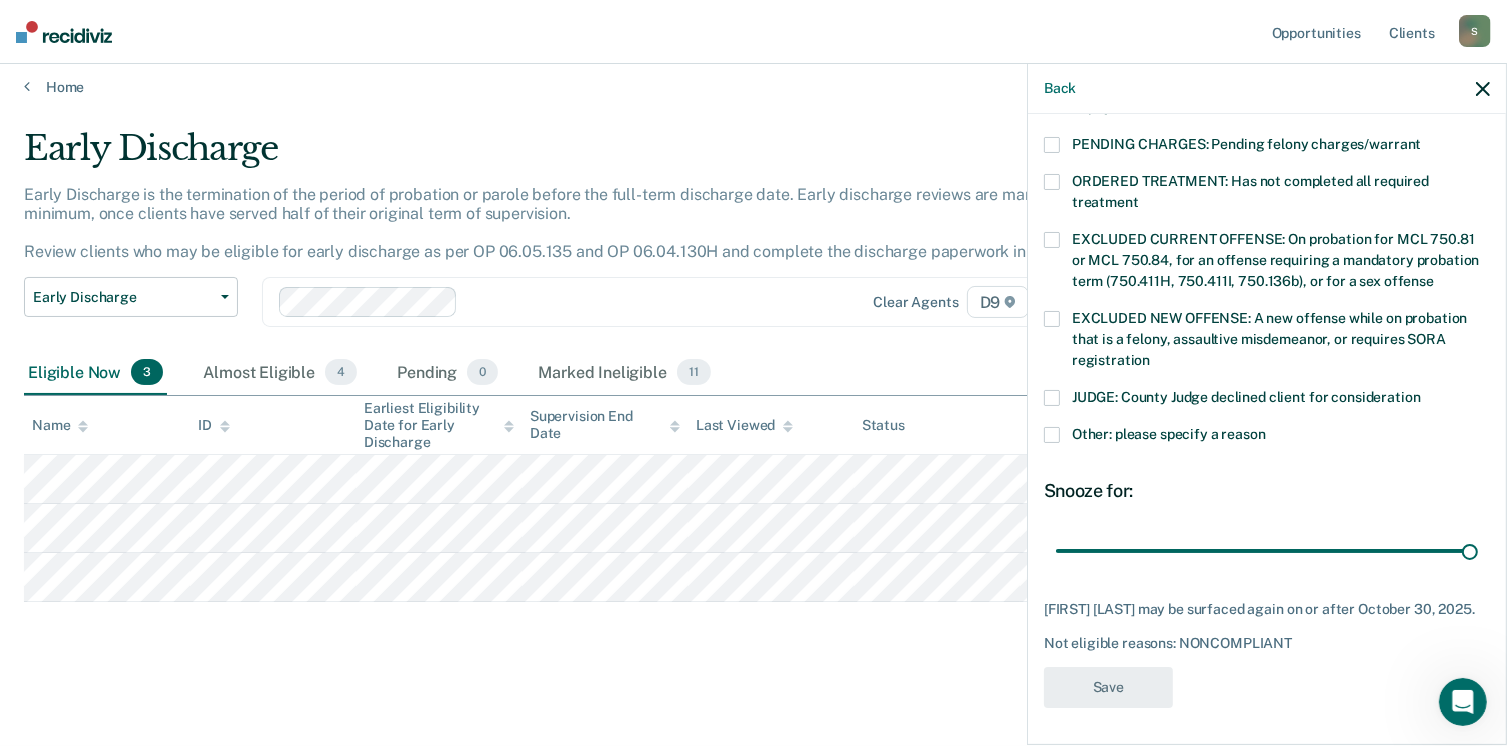 scroll, scrollTop: 8, scrollLeft: 0, axis: vertical 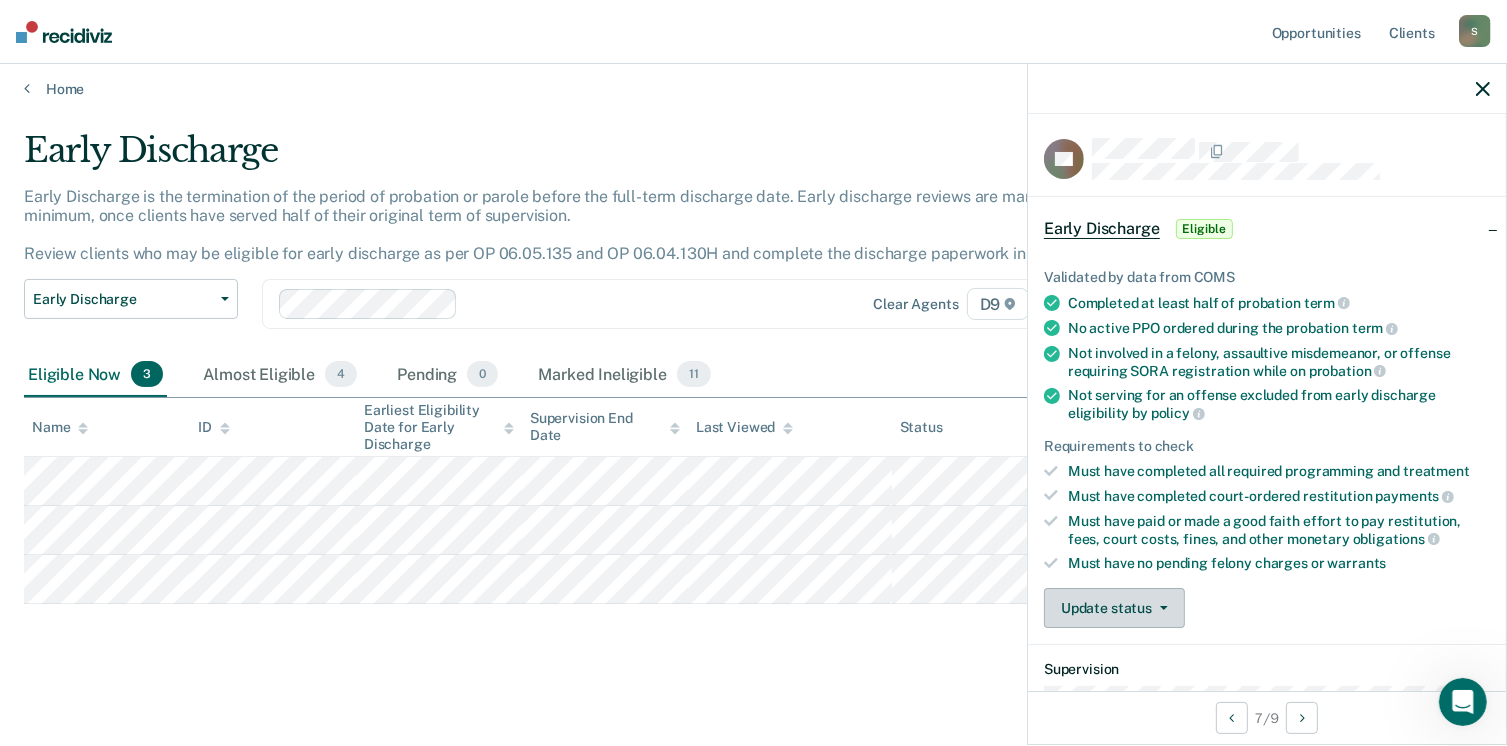 click on "Update status" at bounding box center [1114, 608] 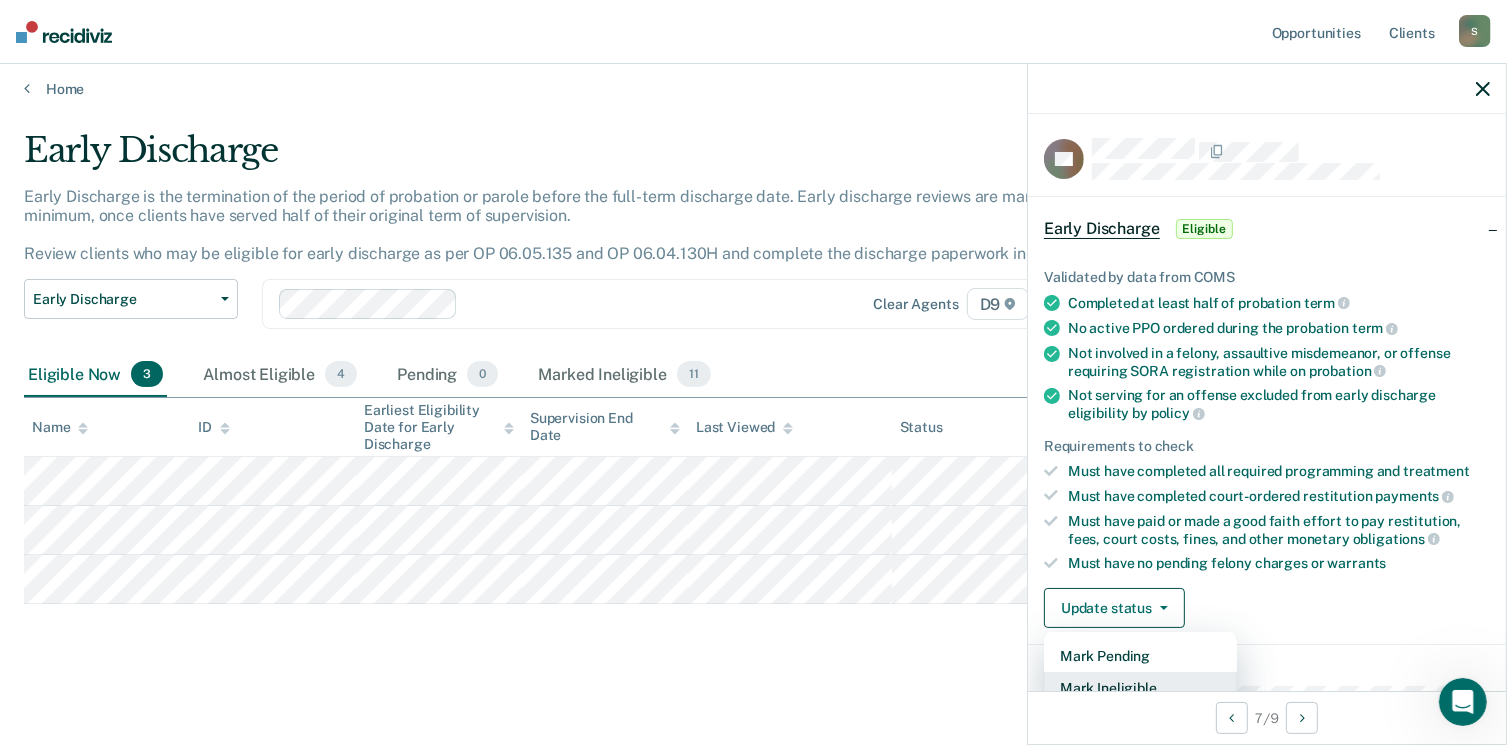 scroll, scrollTop: 5, scrollLeft: 0, axis: vertical 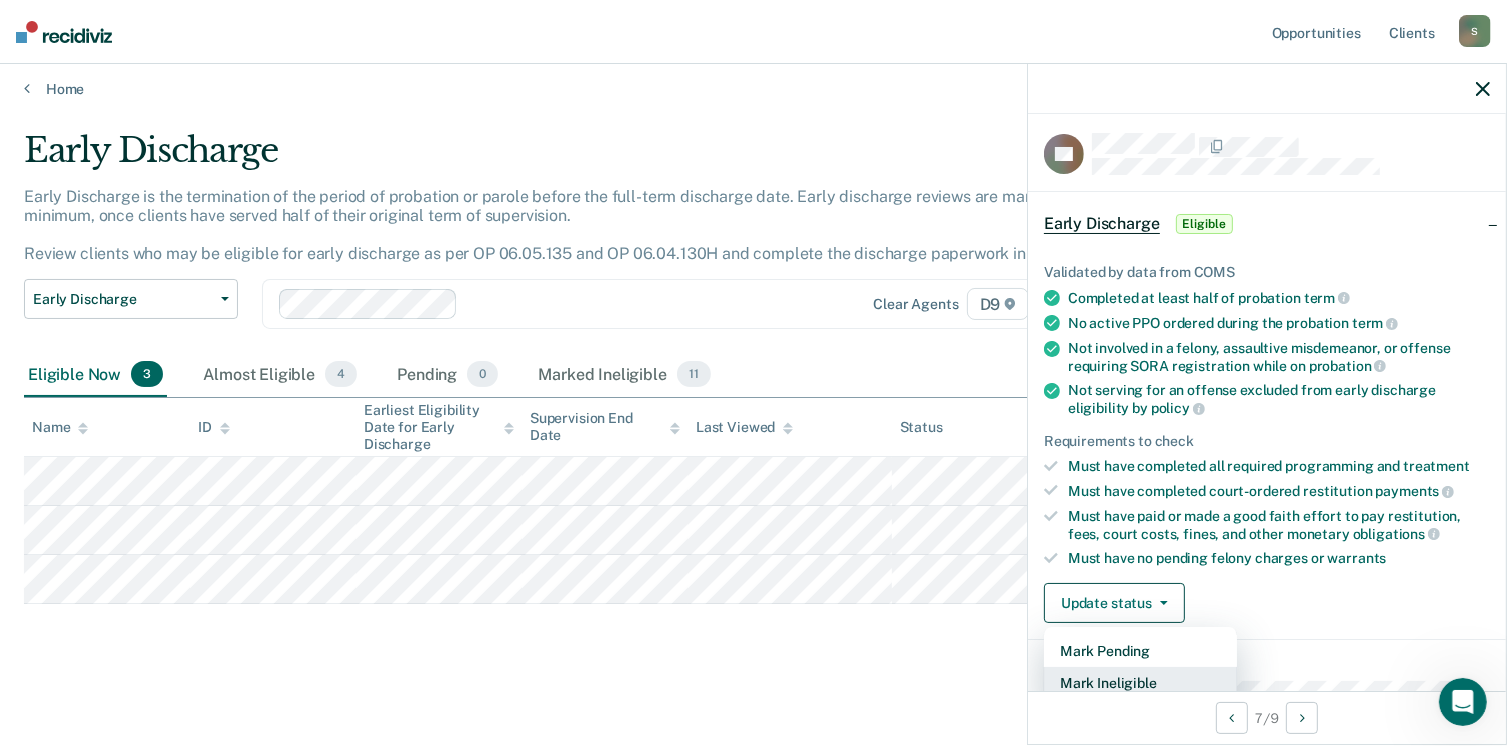 click on "Mark Ineligible" at bounding box center (1140, 683) 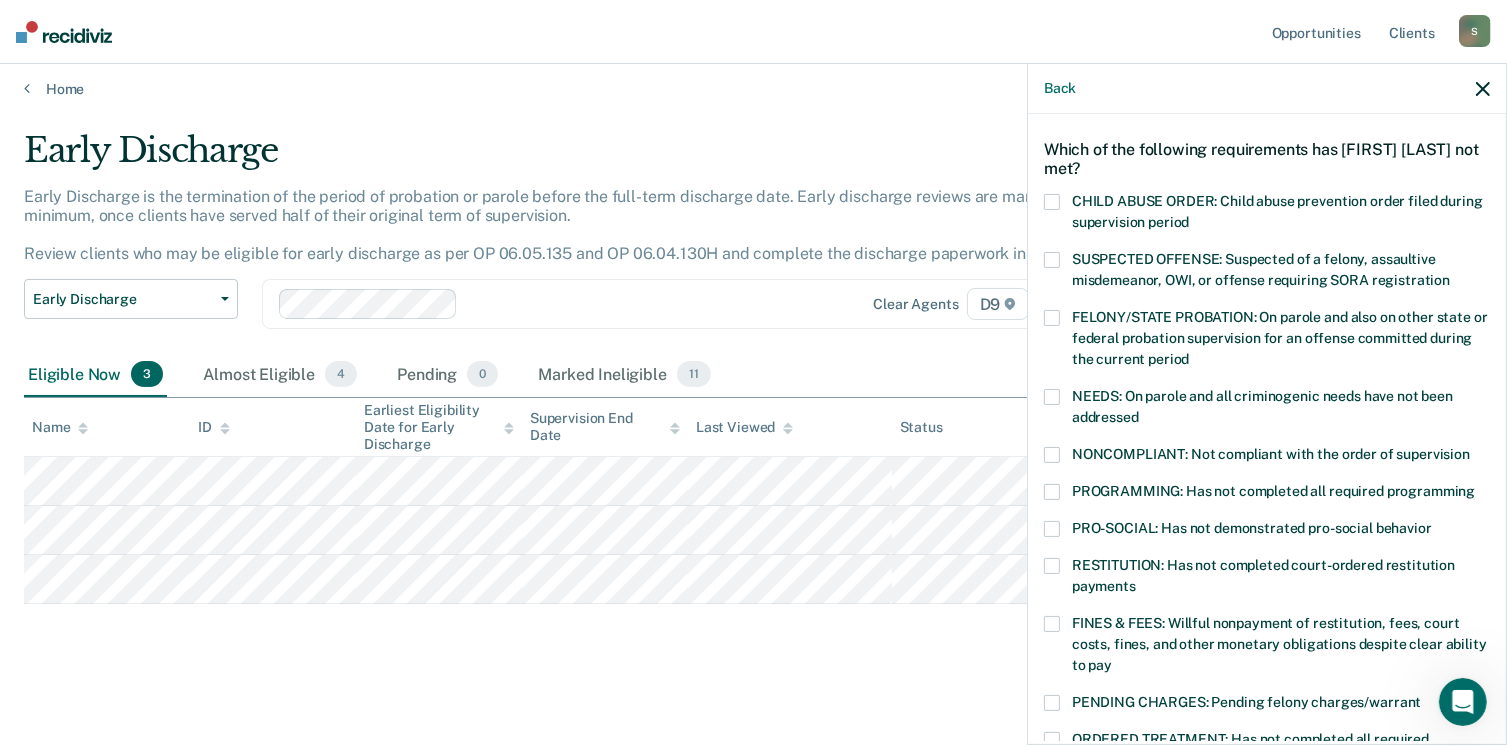 scroll, scrollTop: 73, scrollLeft: 0, axis: vertical 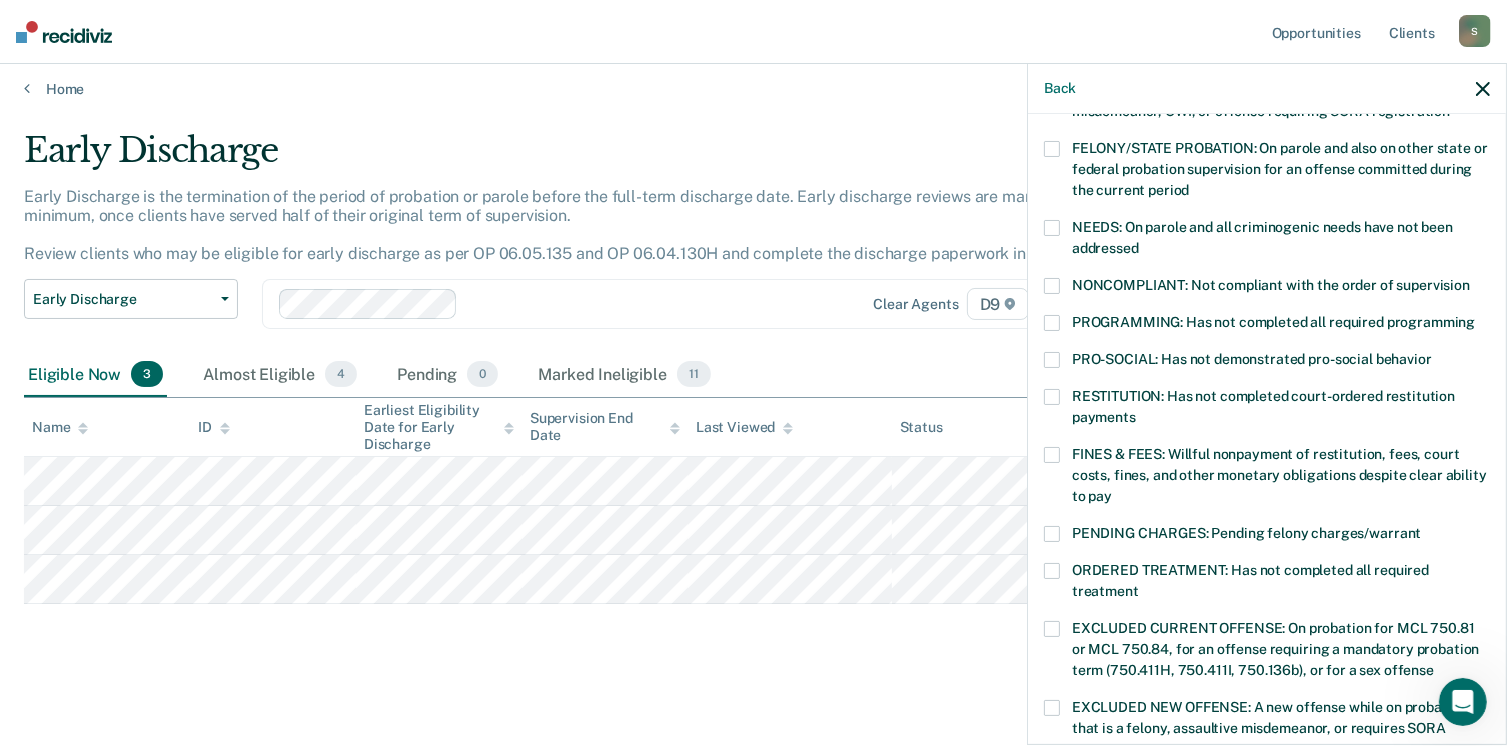 click at bounding box center (1052, 323) 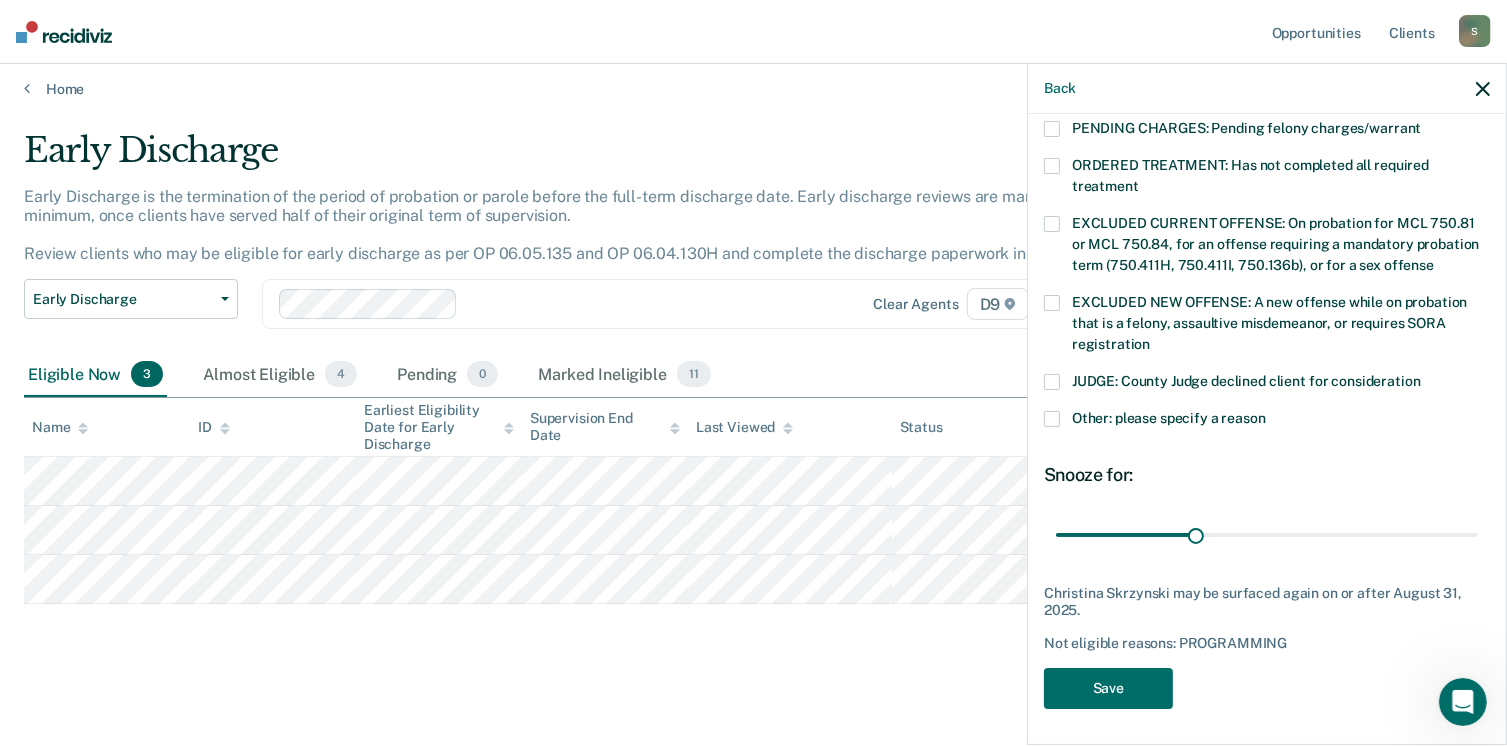 scroll, scrollTop: 647, scrollLeft: 0, axis: vertical 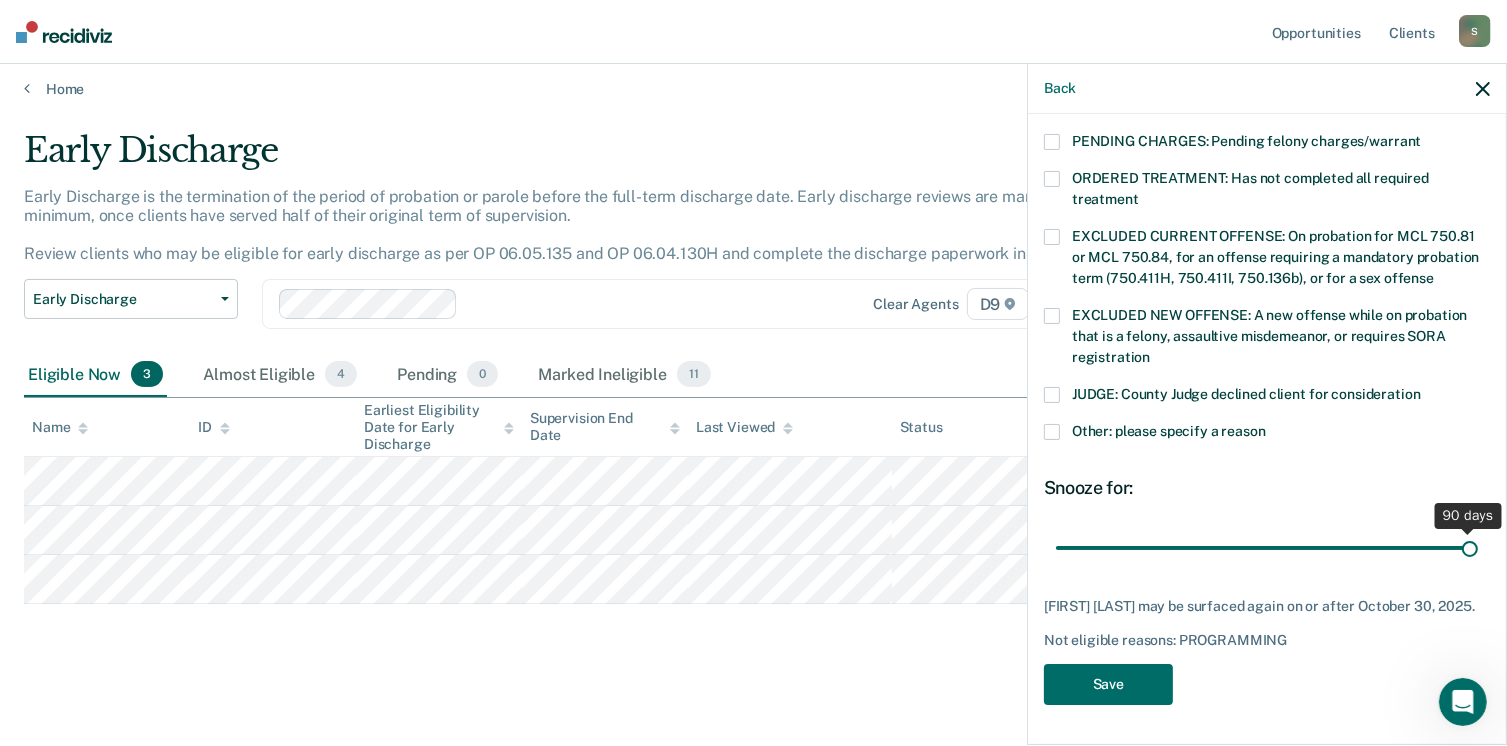 drag, startPoint x: 1191, startPoint y: 525, endPoint x: 1514, endPoint y: 561, distance: 325 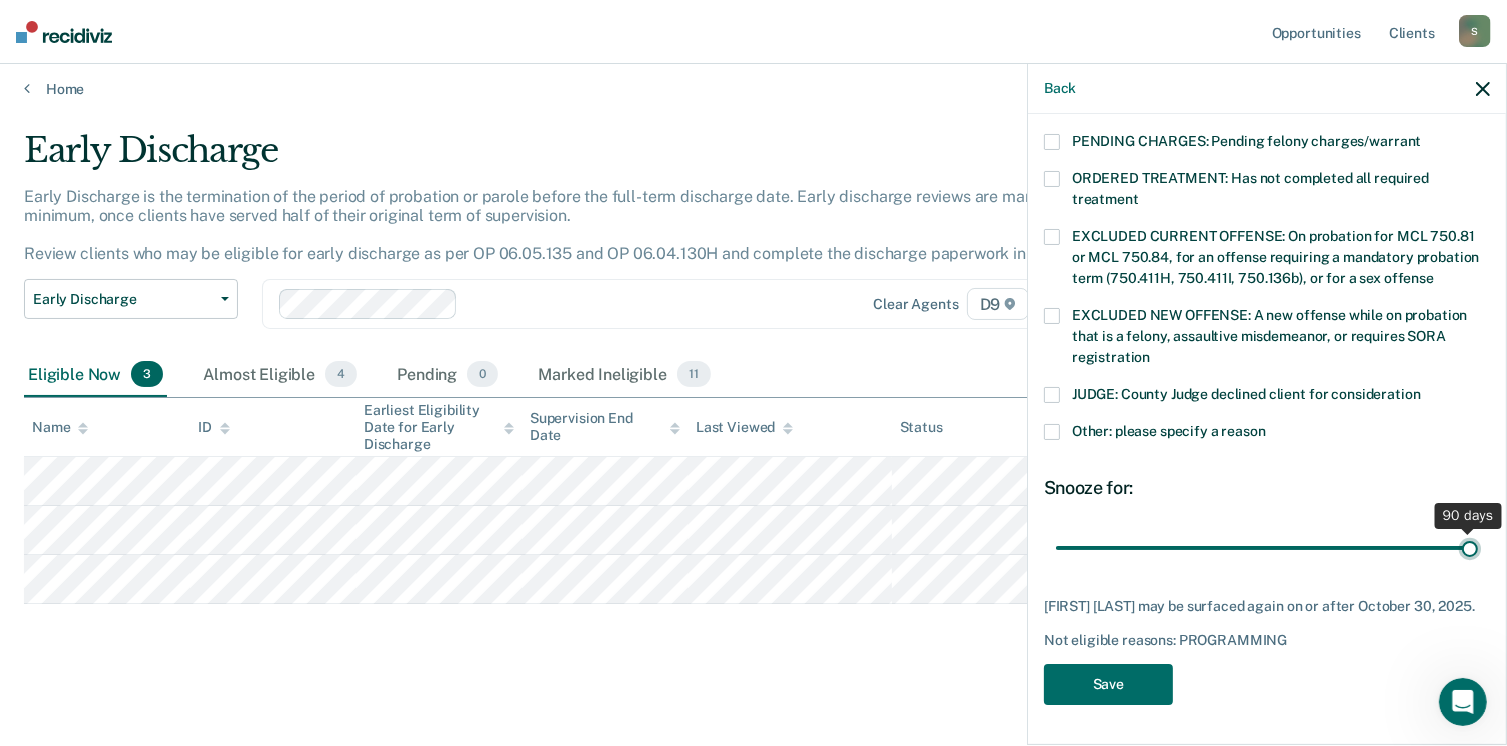 type on "90" 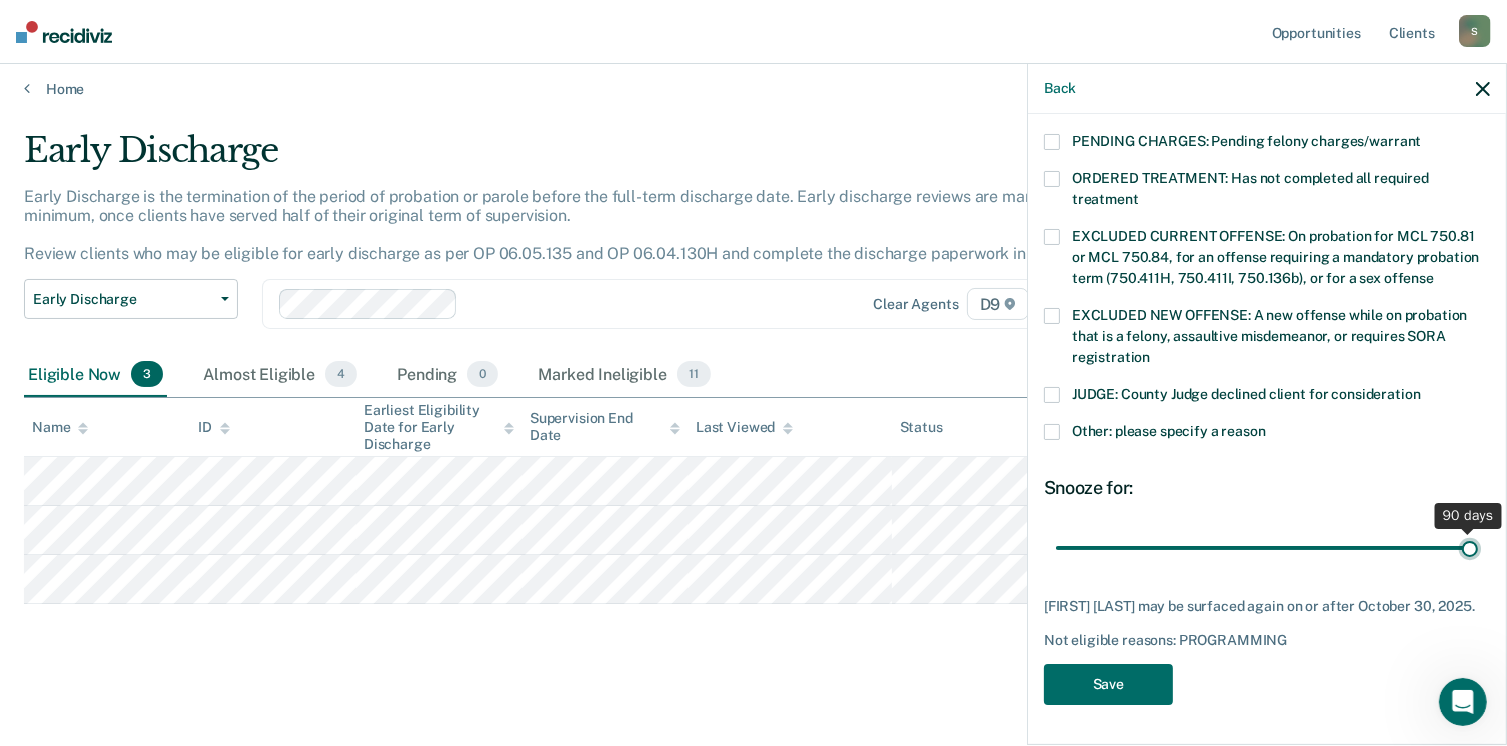 click at bounding box center [1267, 548] 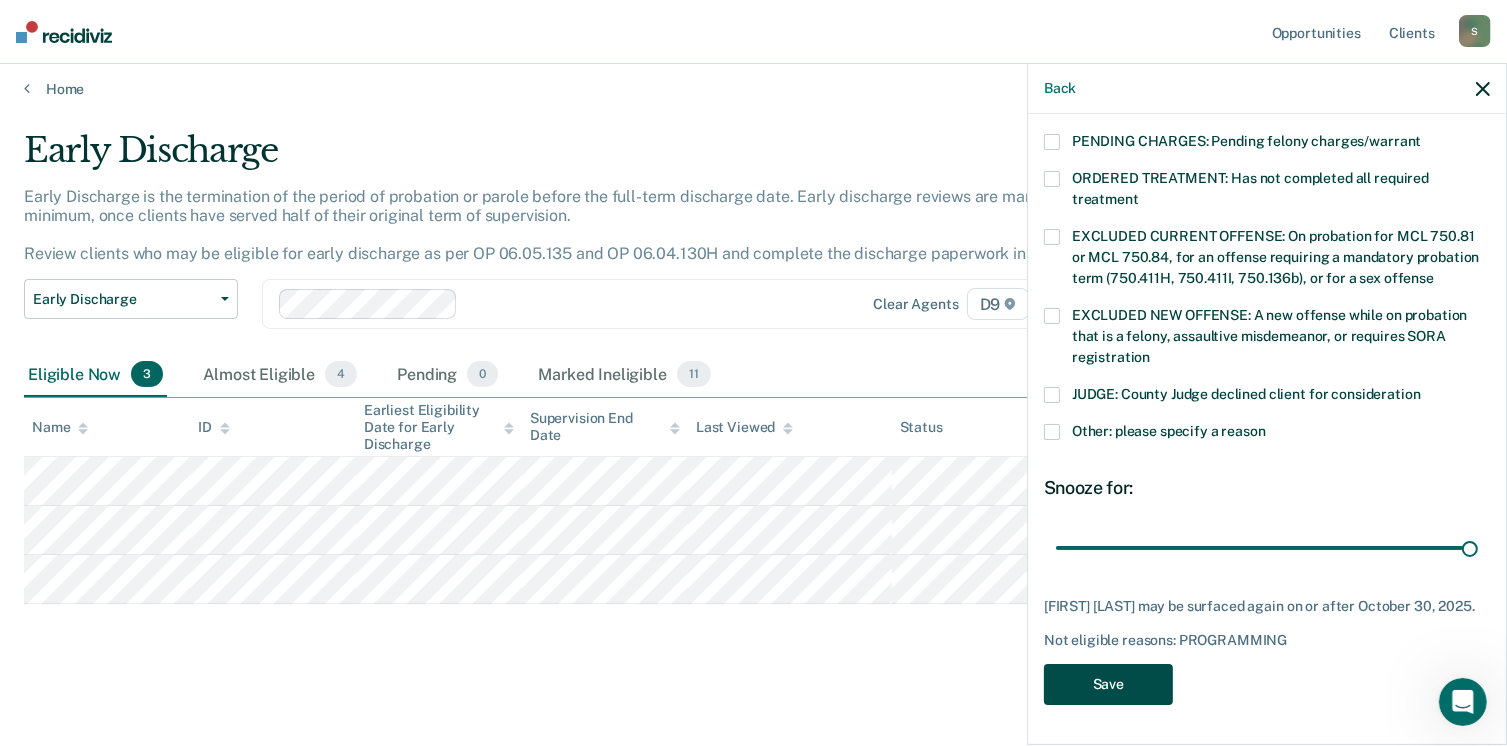 click on "Save" at bounding box center (1108, 684) 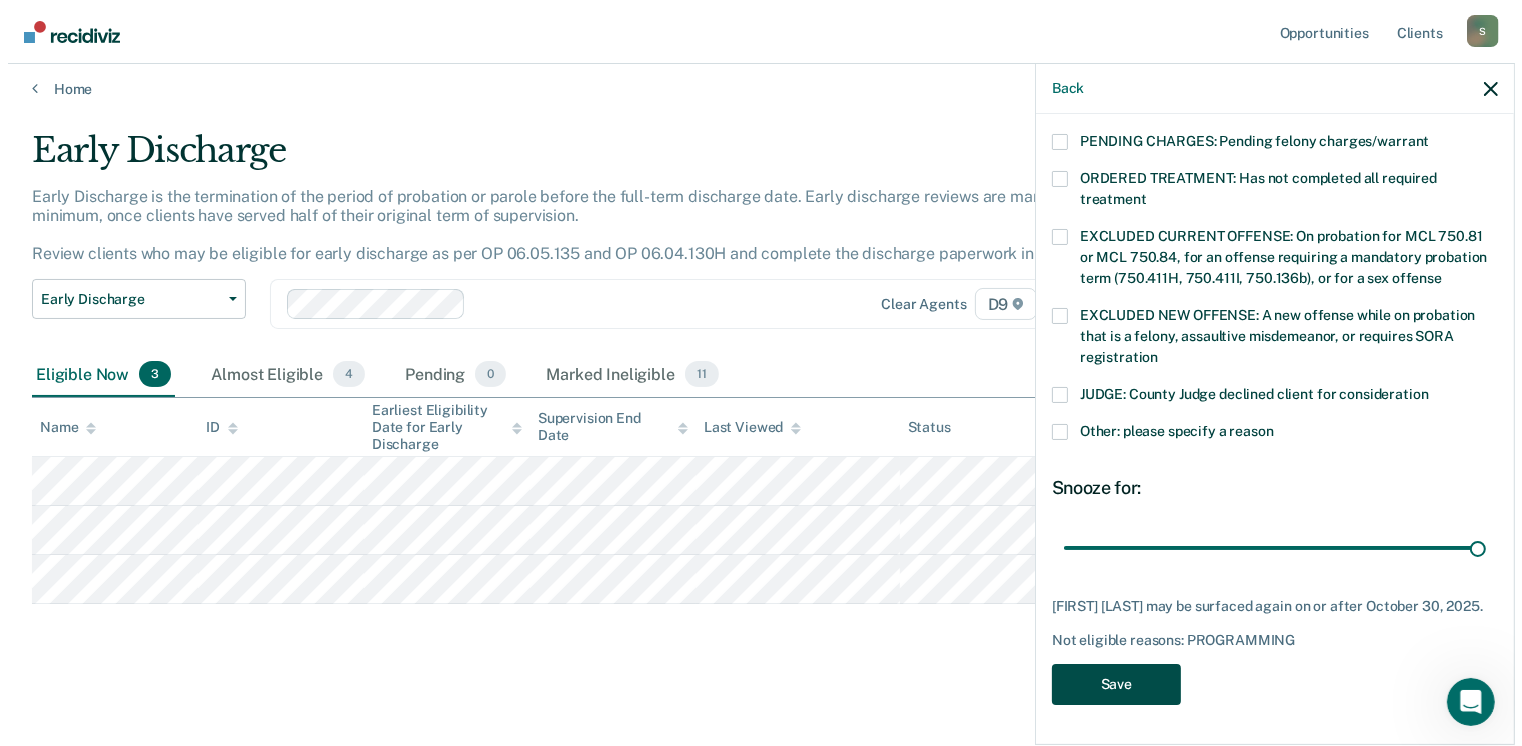 scroll, scrollTop: 0, scrollLeft: 0, axis: both 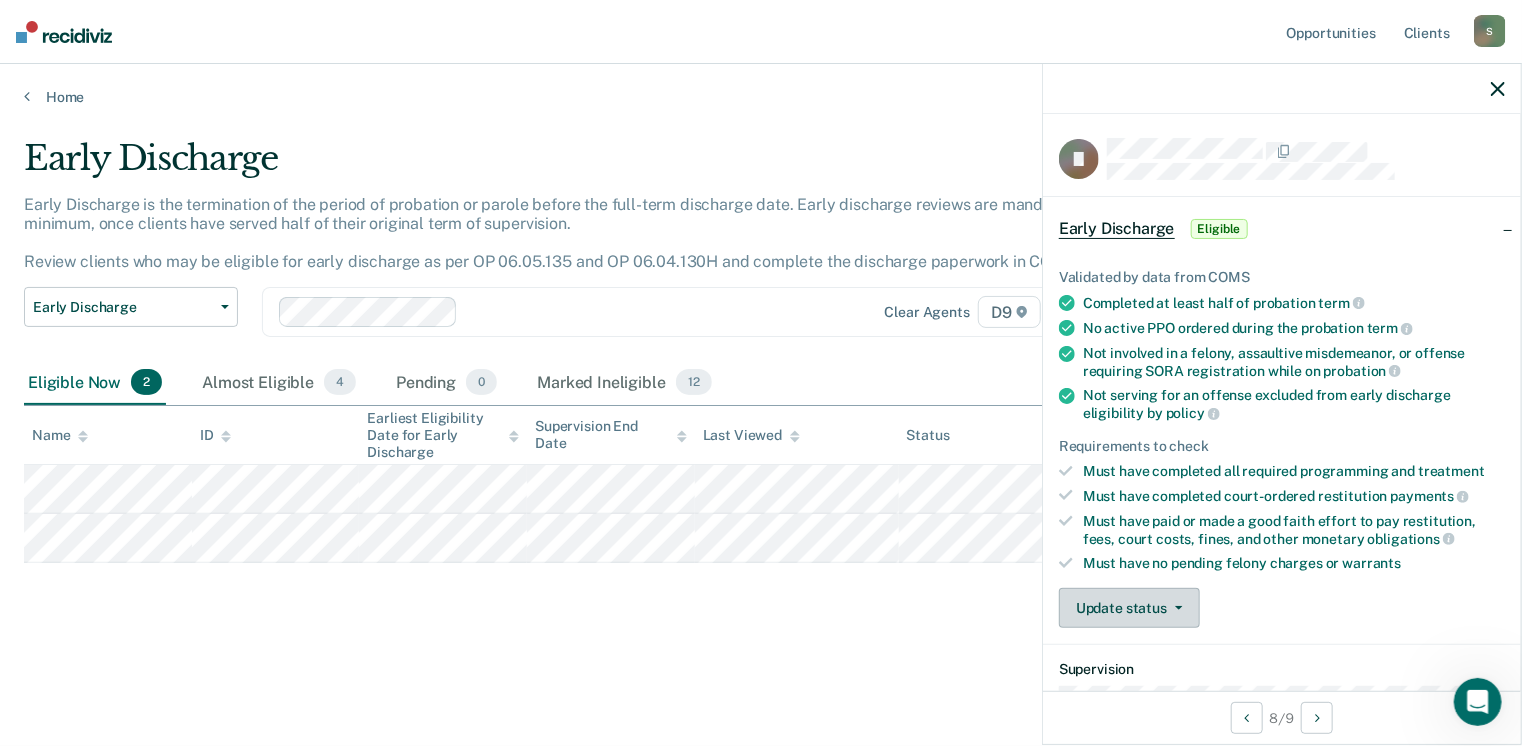 click on "Update status" at bounding box center (1129, 608) 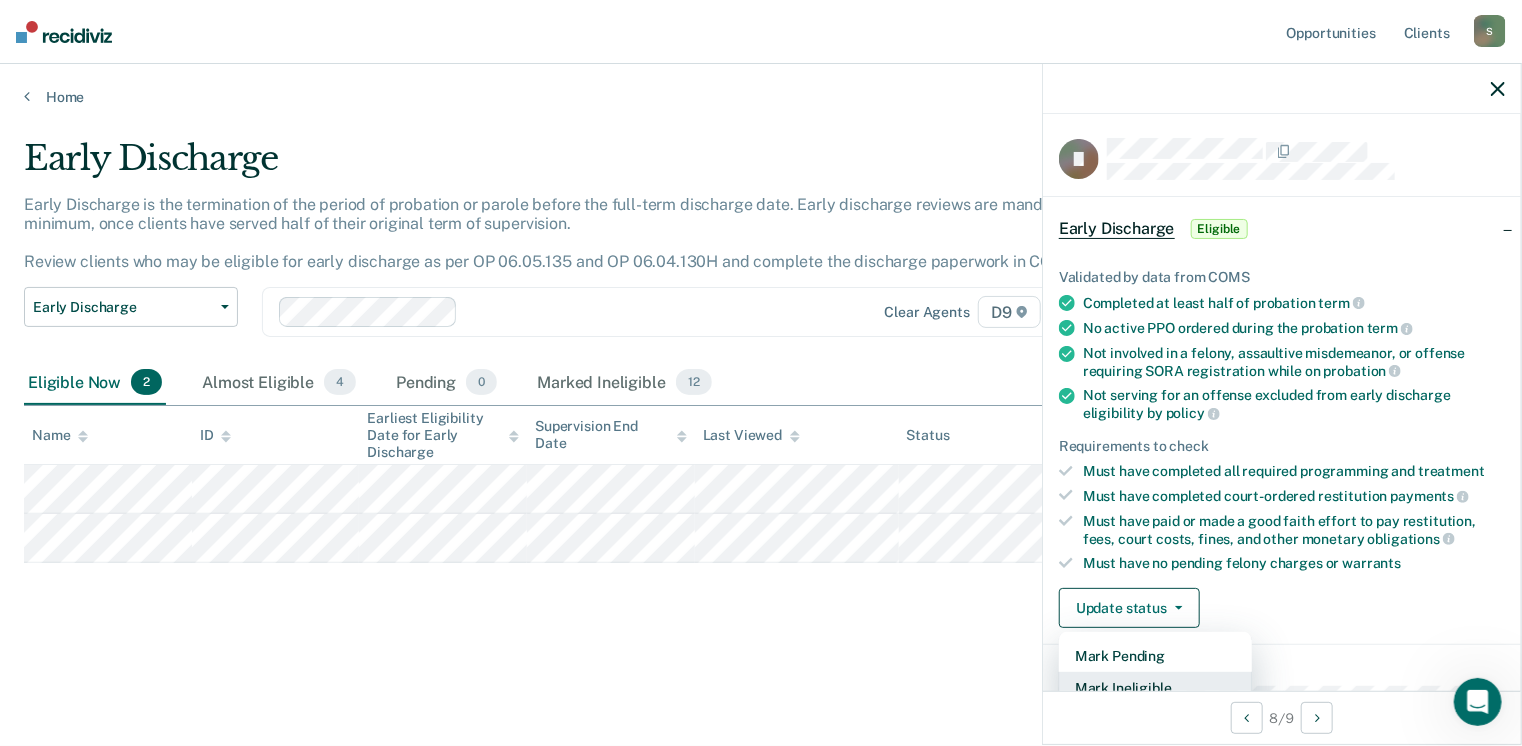 scroll, scrollTop: 5, scrollLeft: 0, axis: vertical 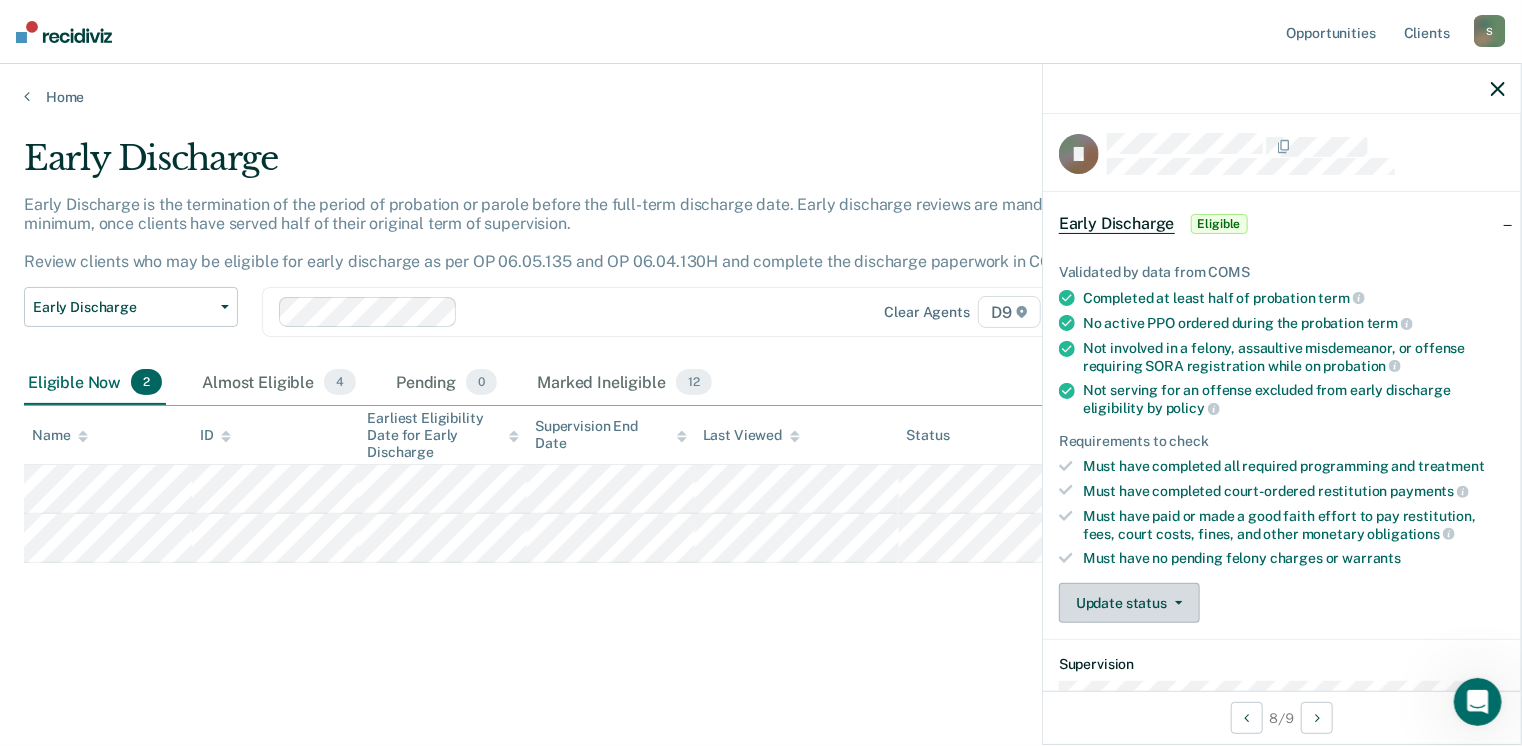 click on "Update status" at bounding box center (1129, 603) 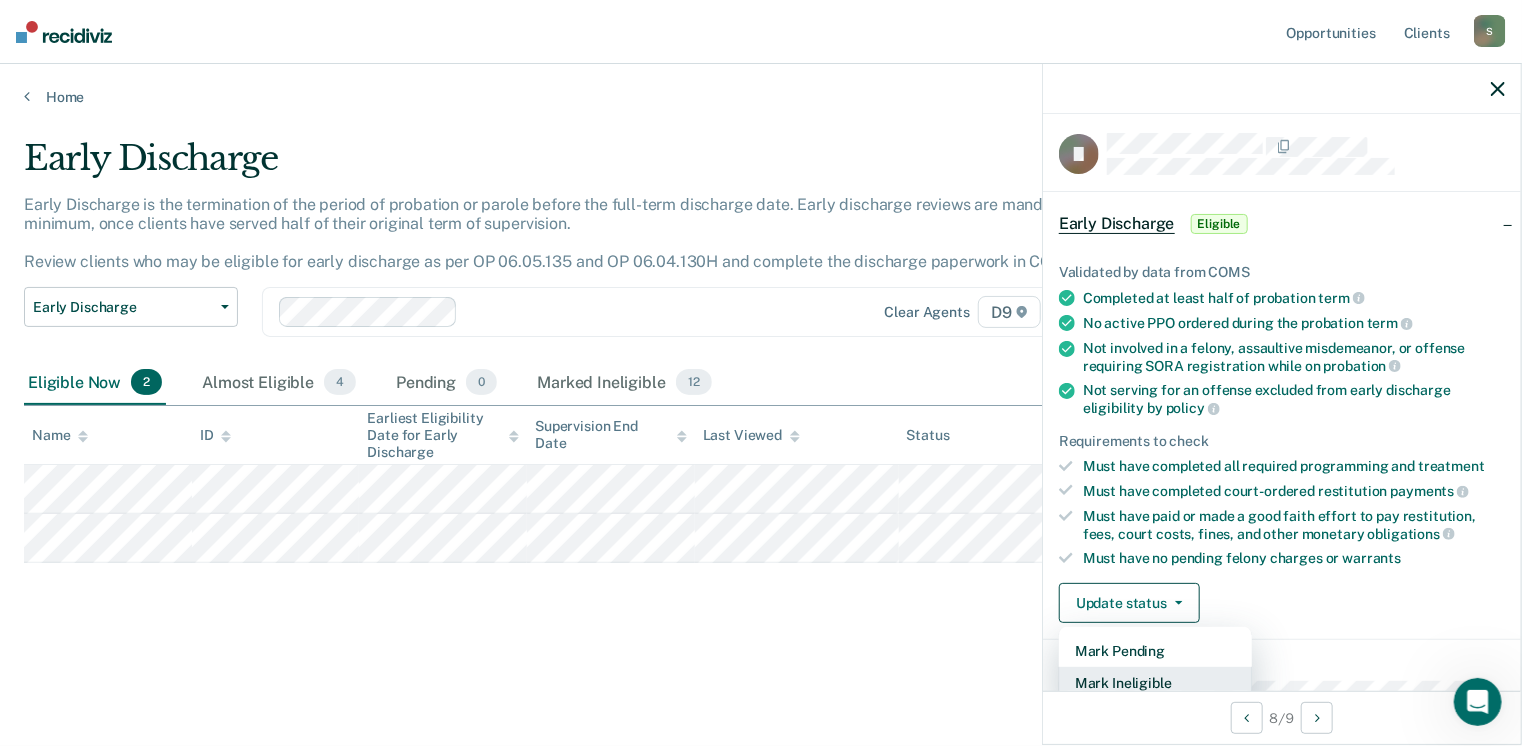 click on "Mark Ineligible" at bounding box center [1155, 683] 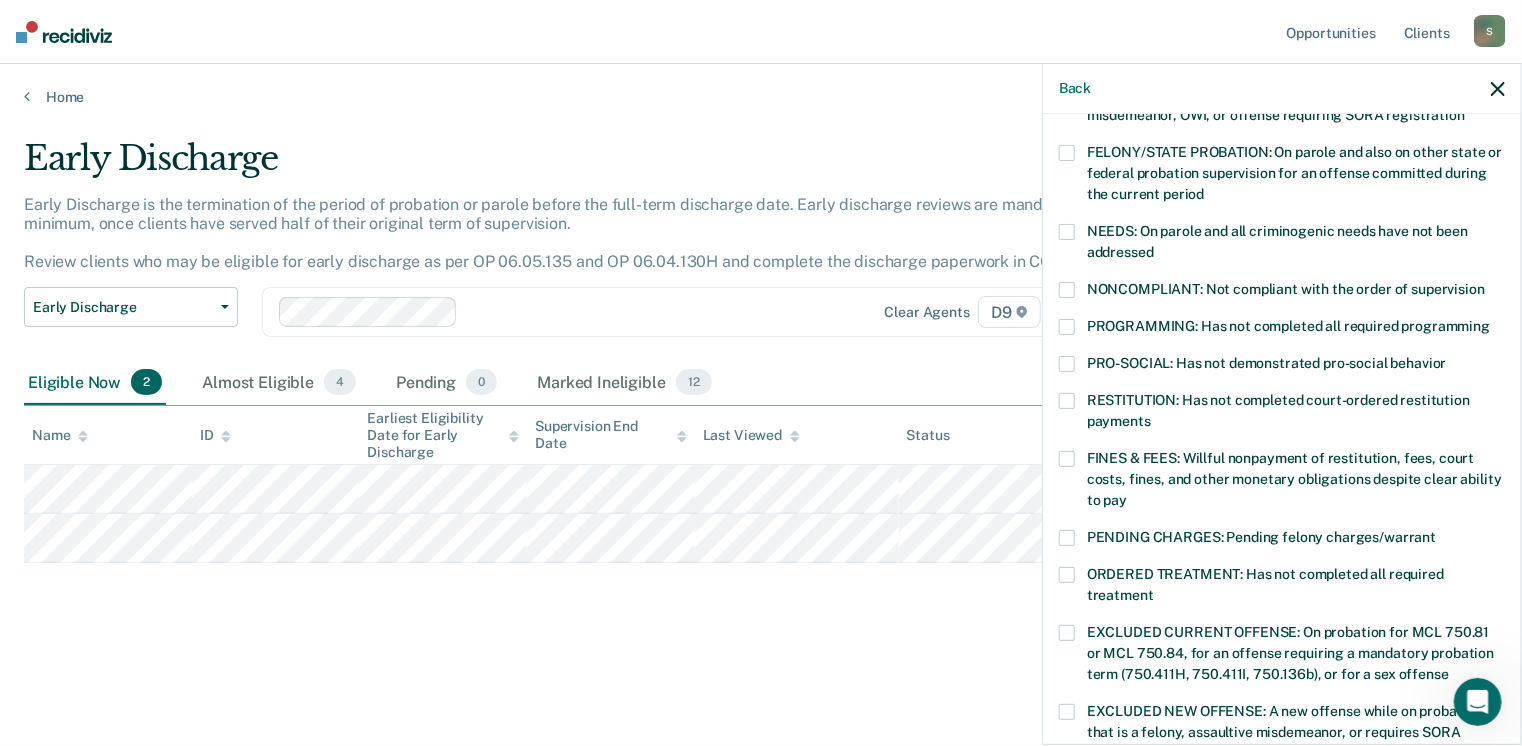scroll, scrollTop: 294, scrollLeft: 0, axis: vertical 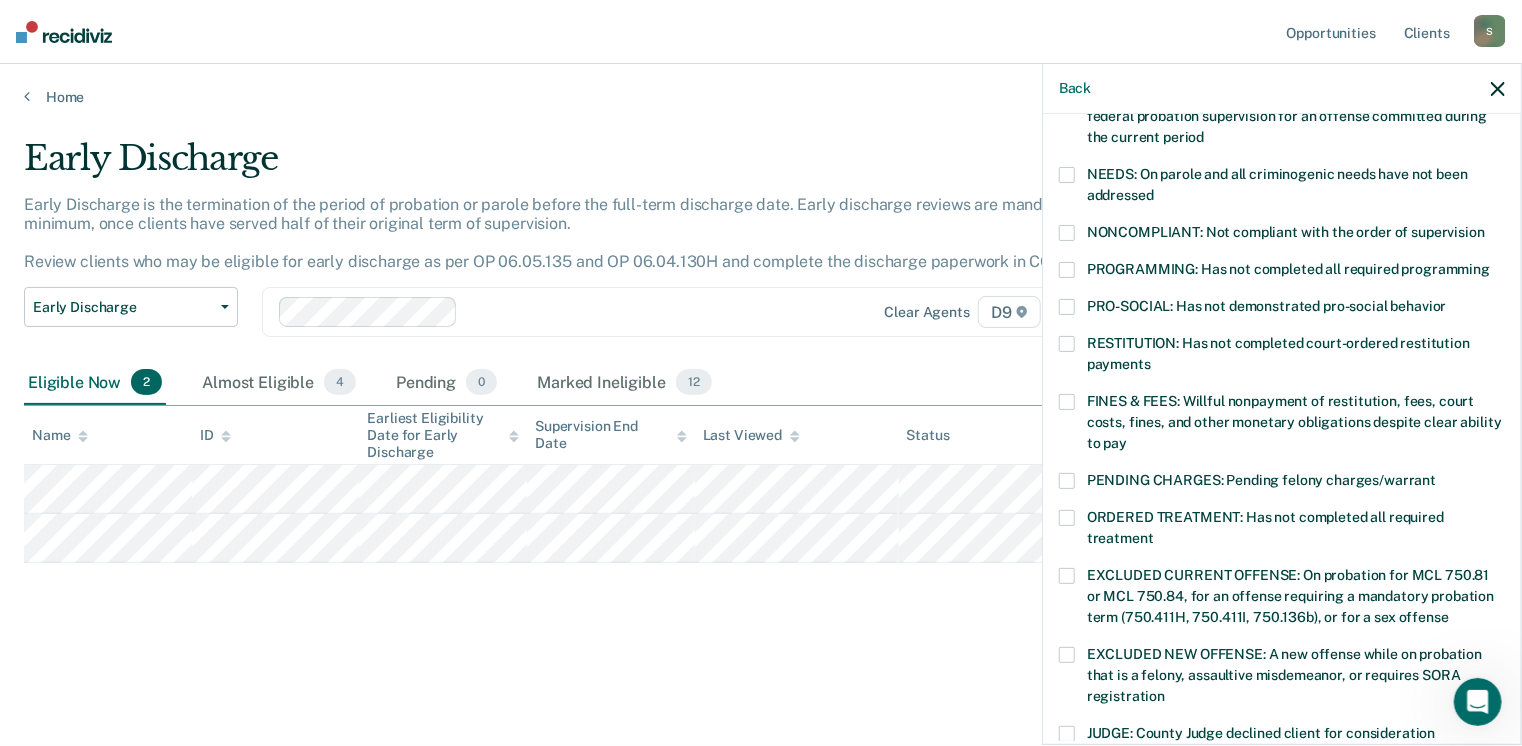 click at bounding box center [1067, 402] 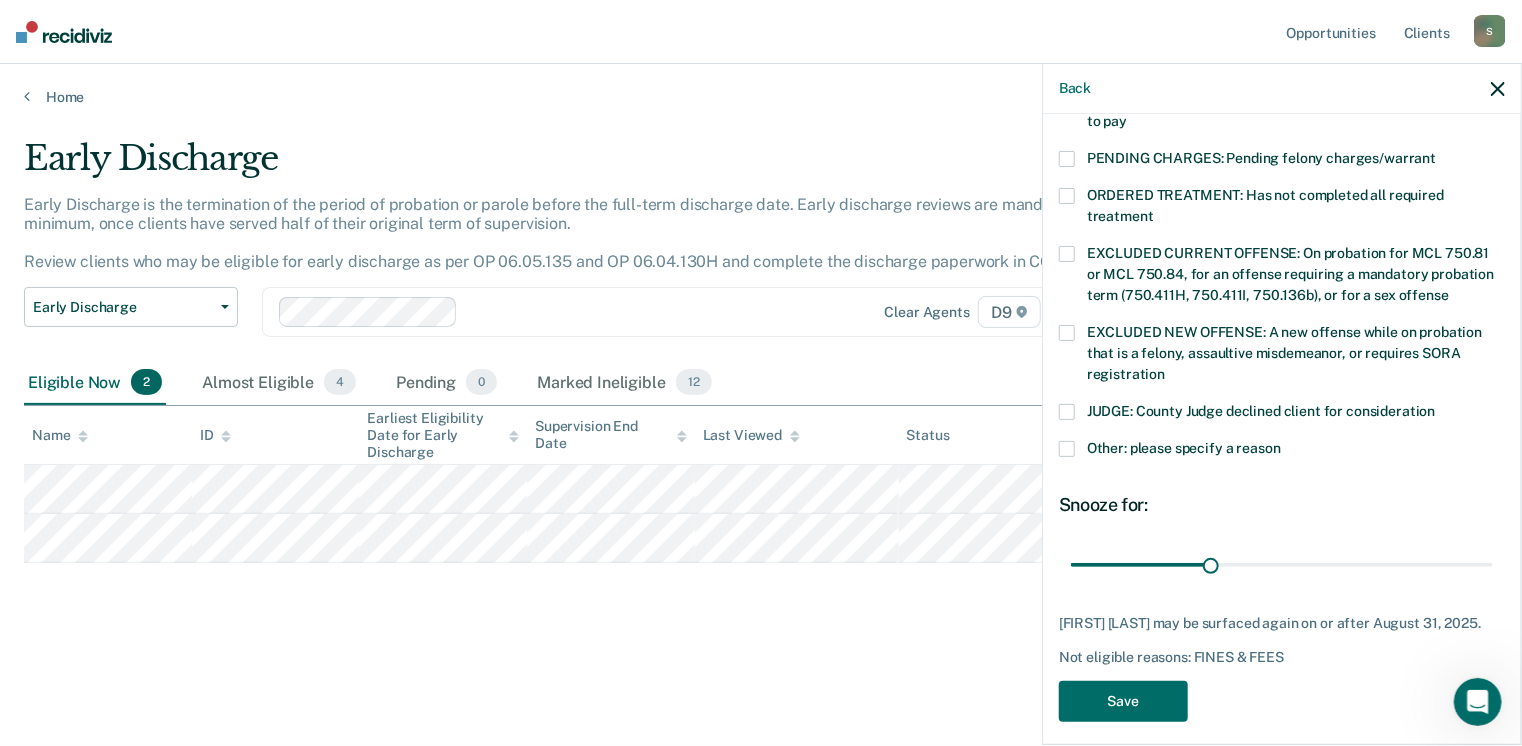 scroll, scrollTop: 630, scrollLeft: 0, axis: vertical 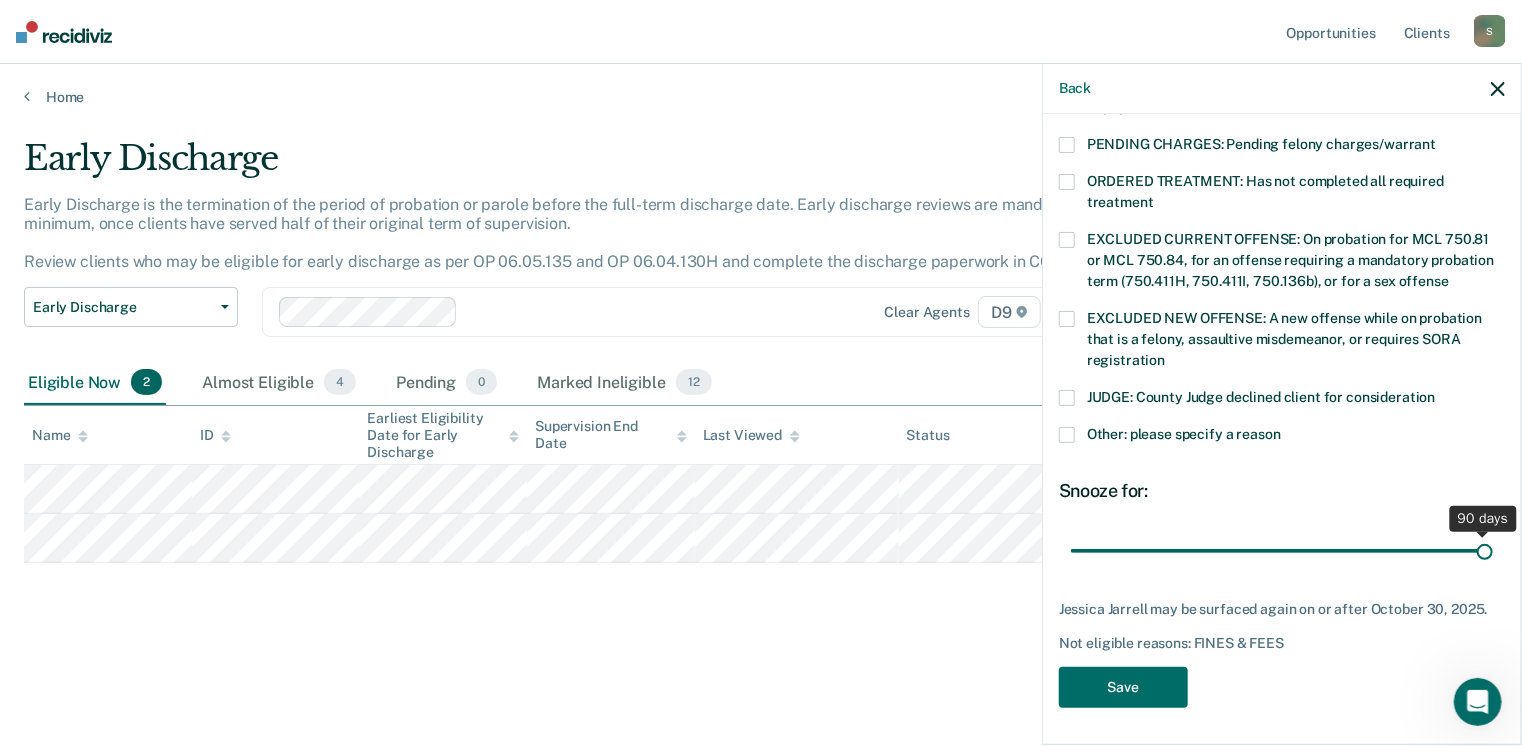 drag, startPoint x: 1205, startPoint y: 546, endPoint x: 1520, endPoint y: 539, distance: 315.07776 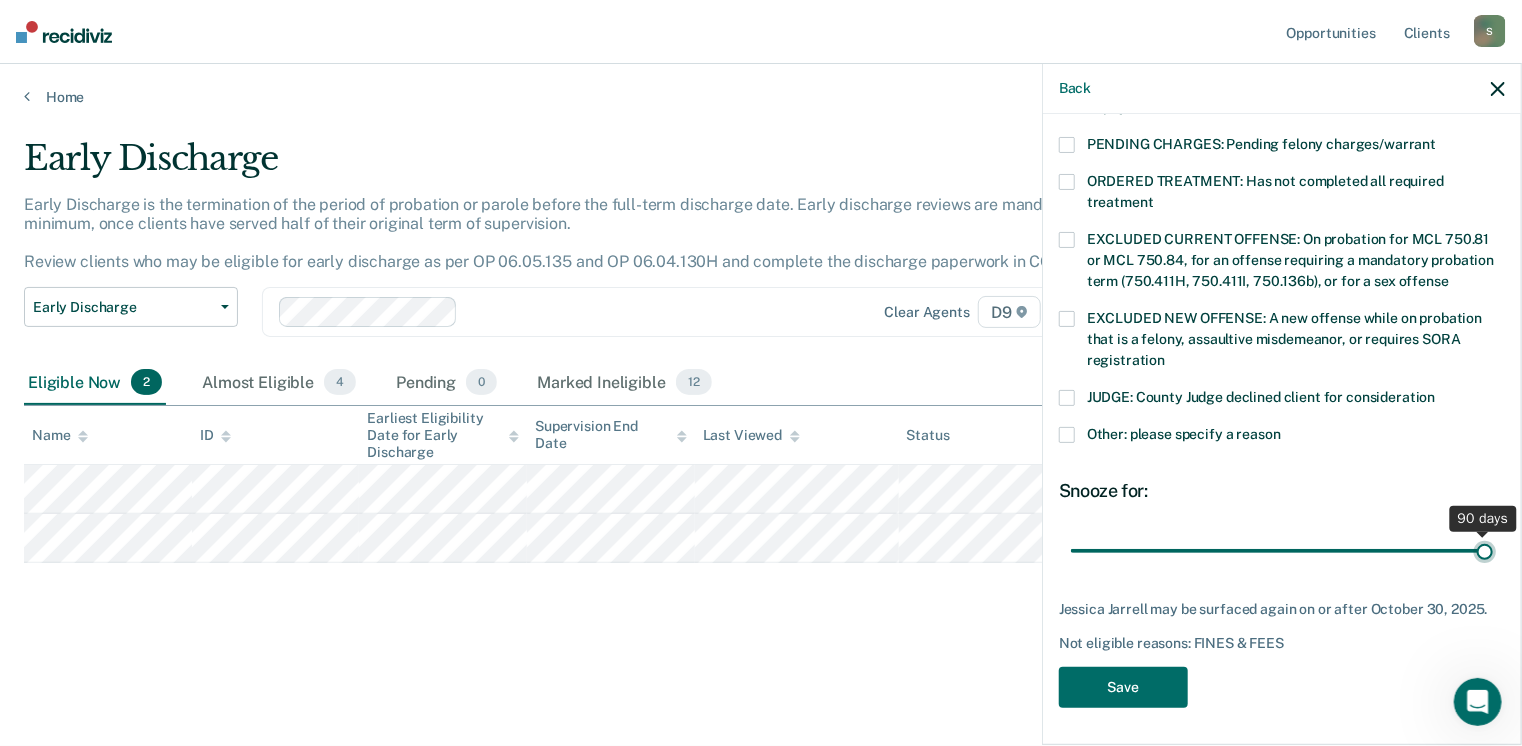 type on "90" 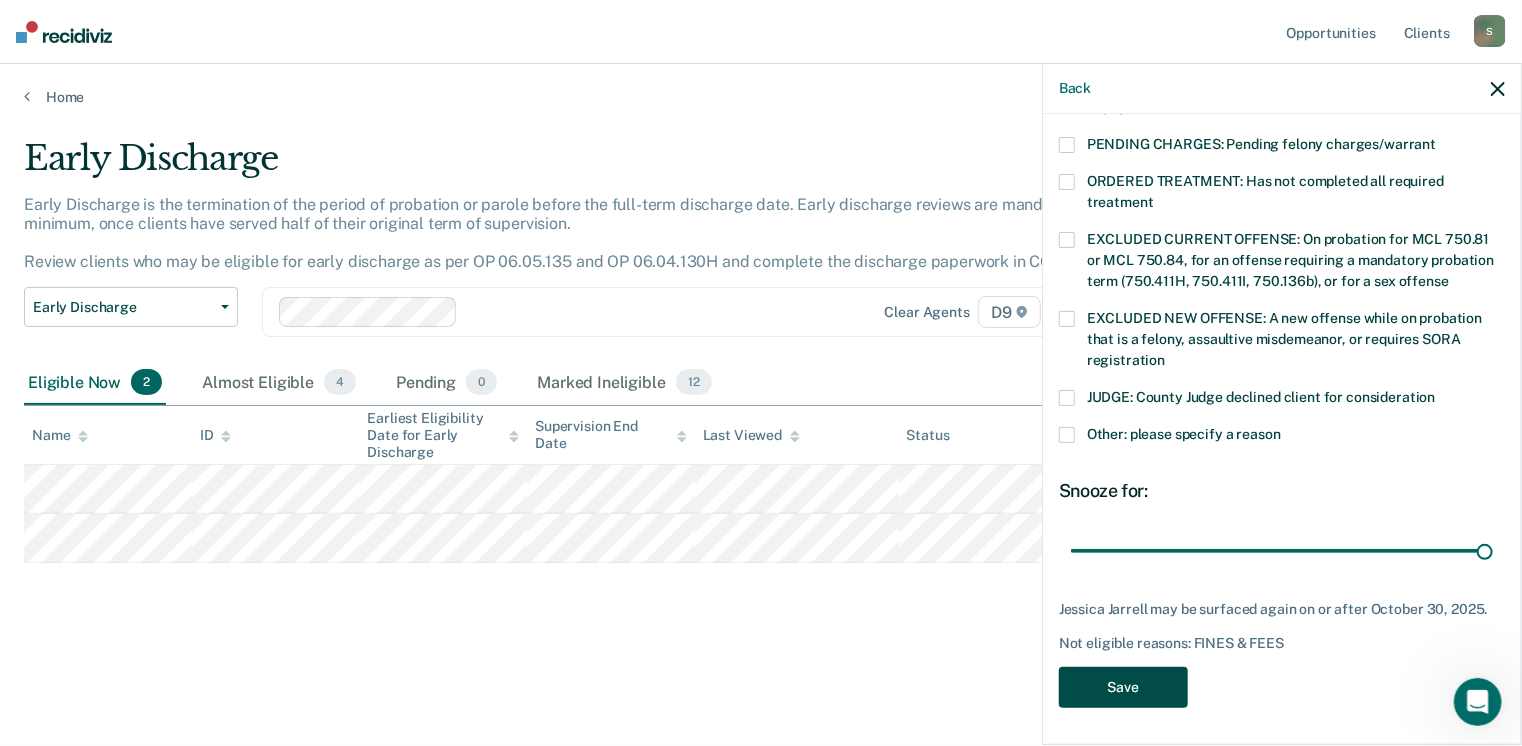 click on "Save" at bounding box center (1123, 687) 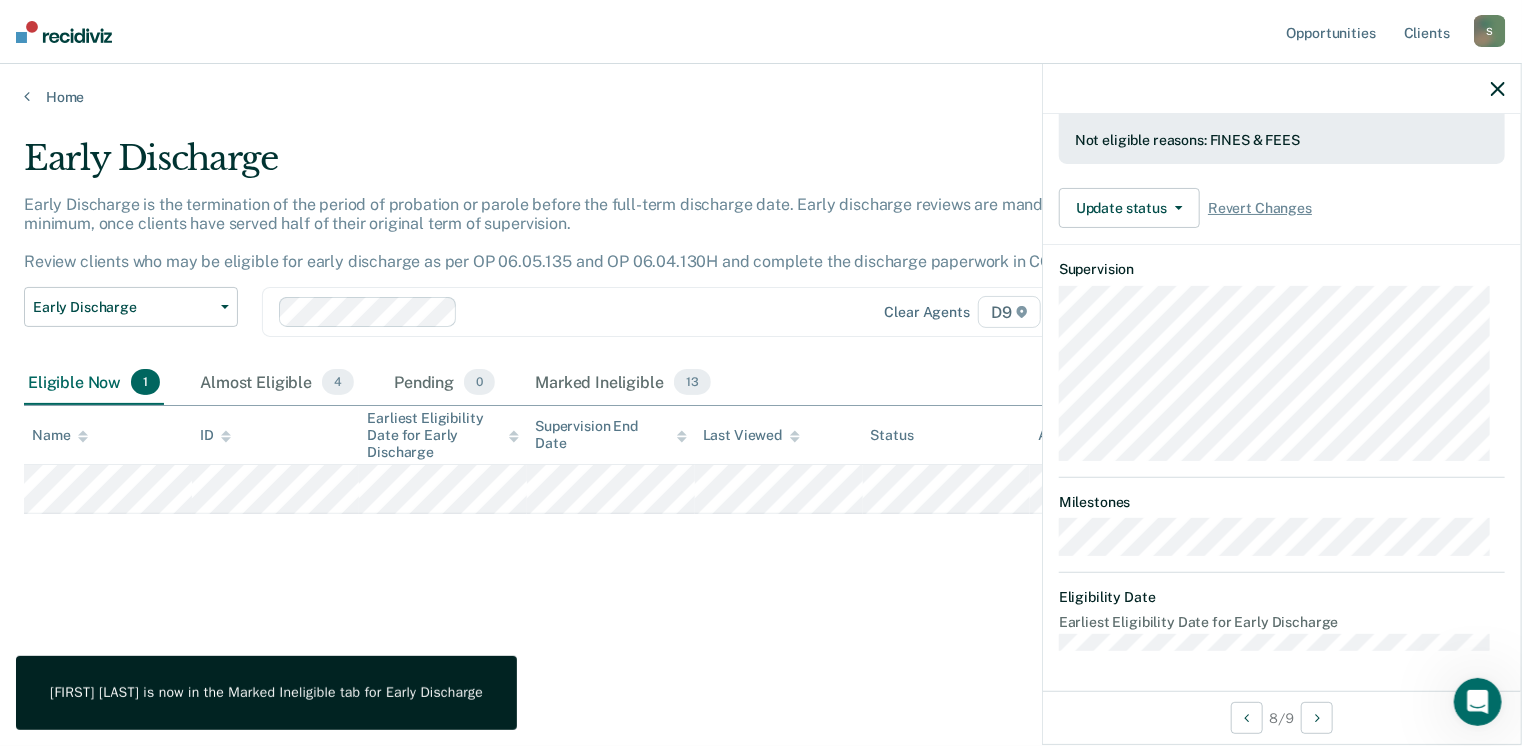 scroll, scrollTop: 371, scrollLeft: 0, axis: vertical 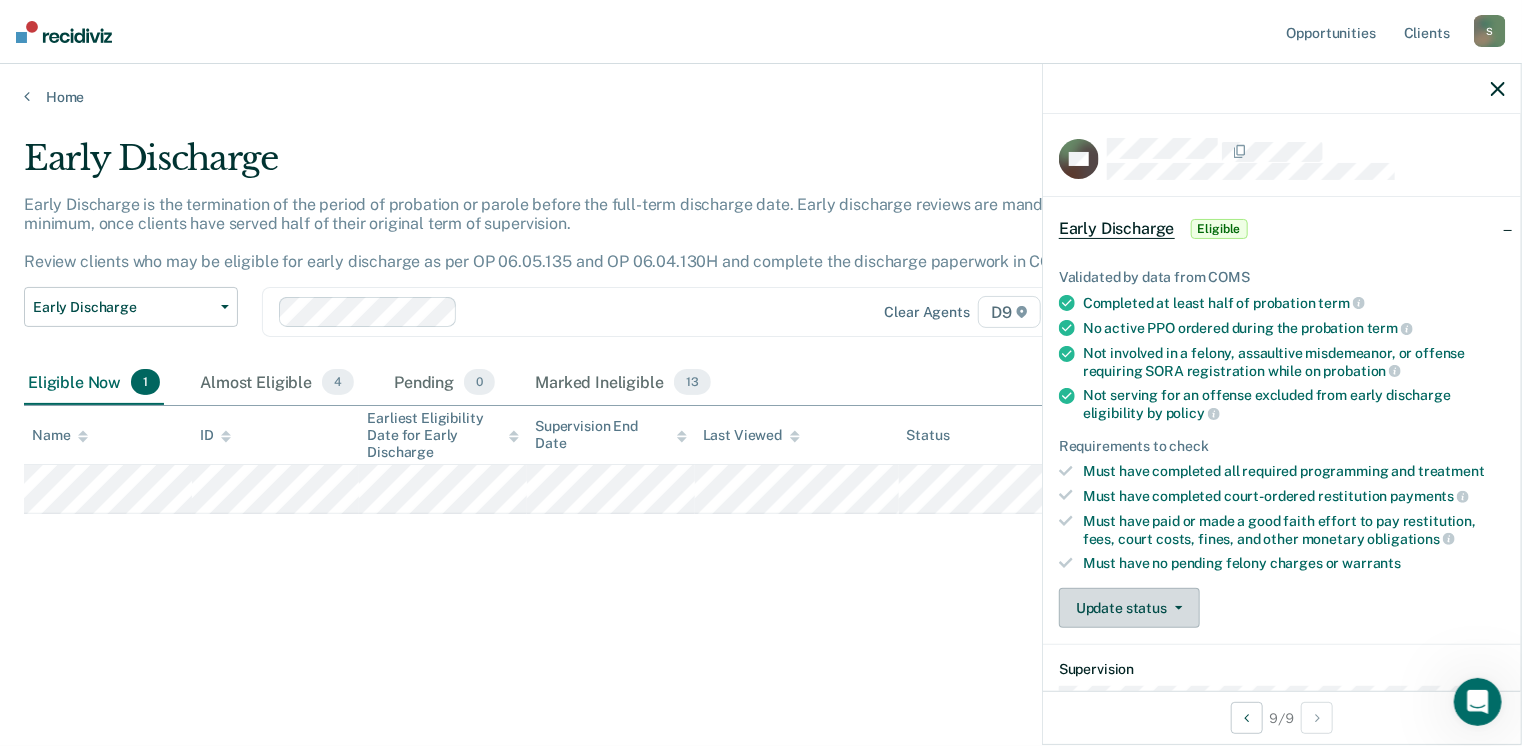 click on "Update status" at bounding box center (1129, 608) 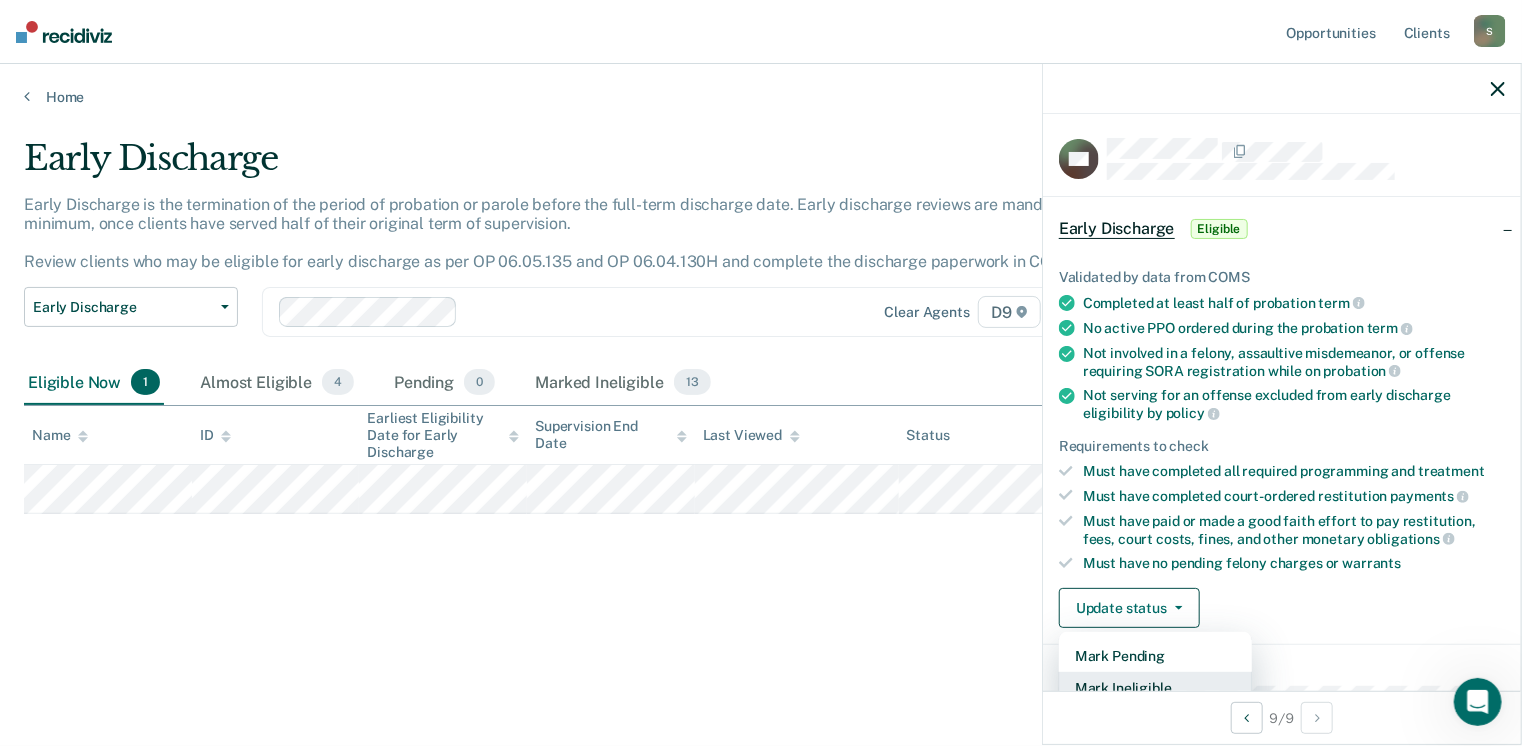 scroll, scrollTop: 5, scrollLeft: 0, axis: vertical 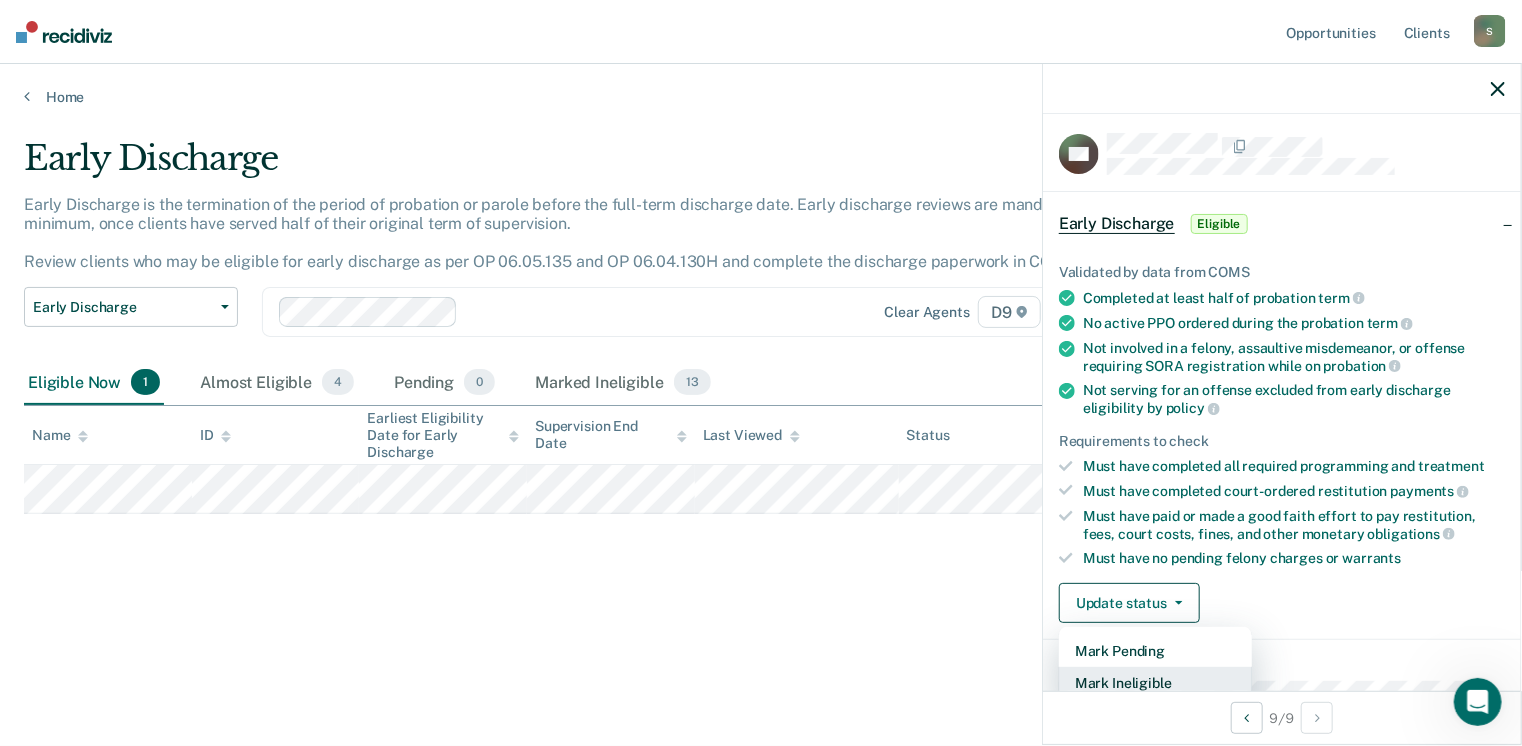 click on "Mark Ineligible" at bounding box center [1155, 683] 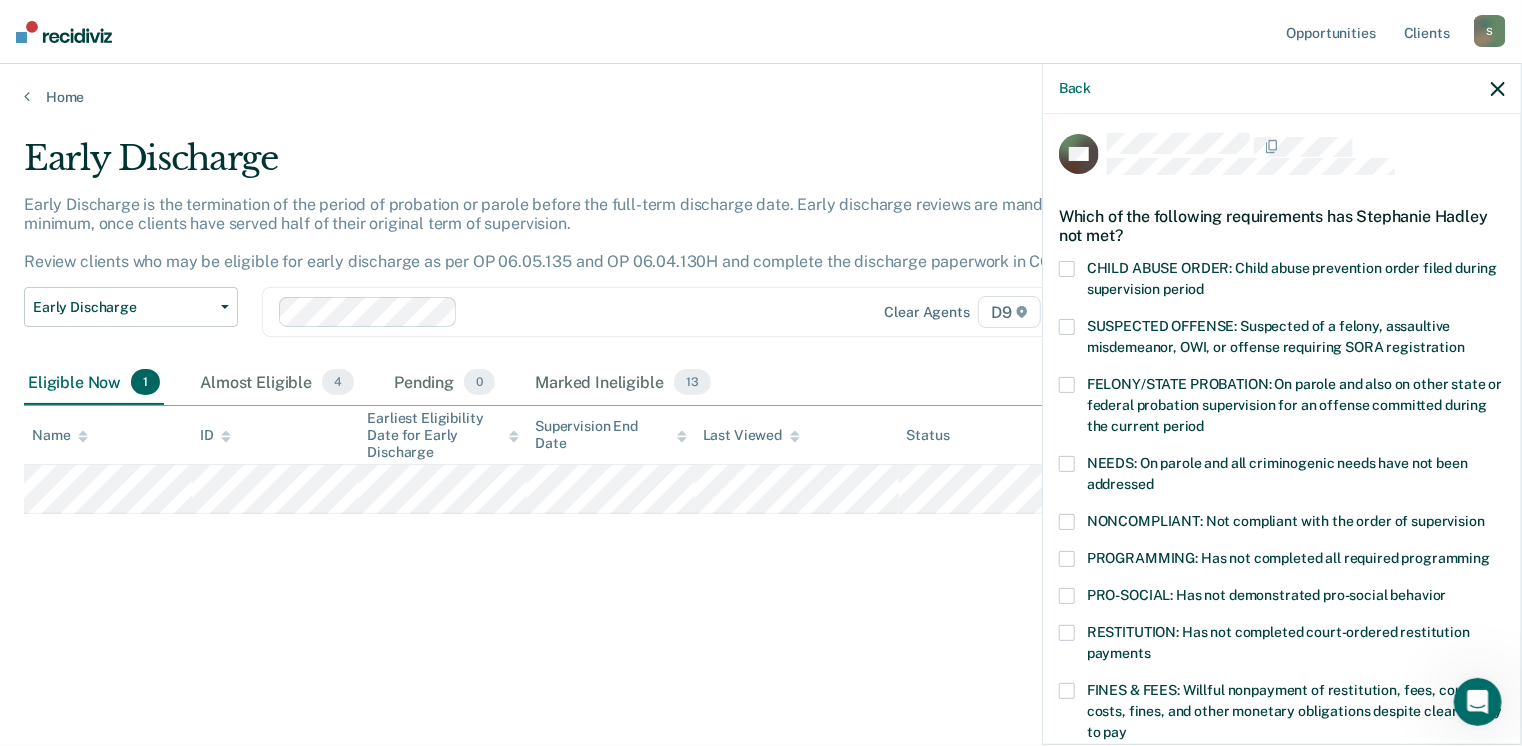 click at bounding box center (1067, 522) 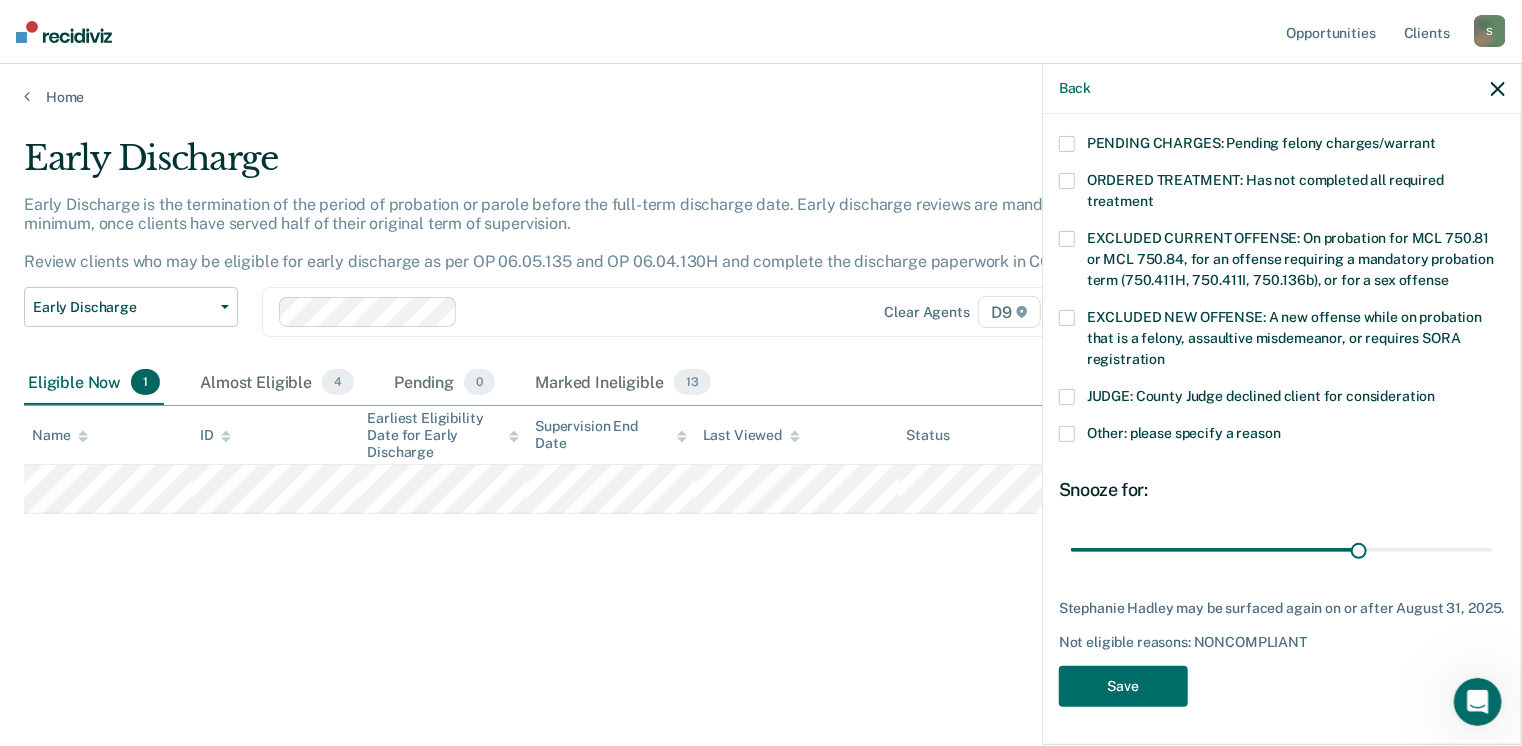 scroll, scrollTop: 647, scrollLeft: 0, axis: vertical 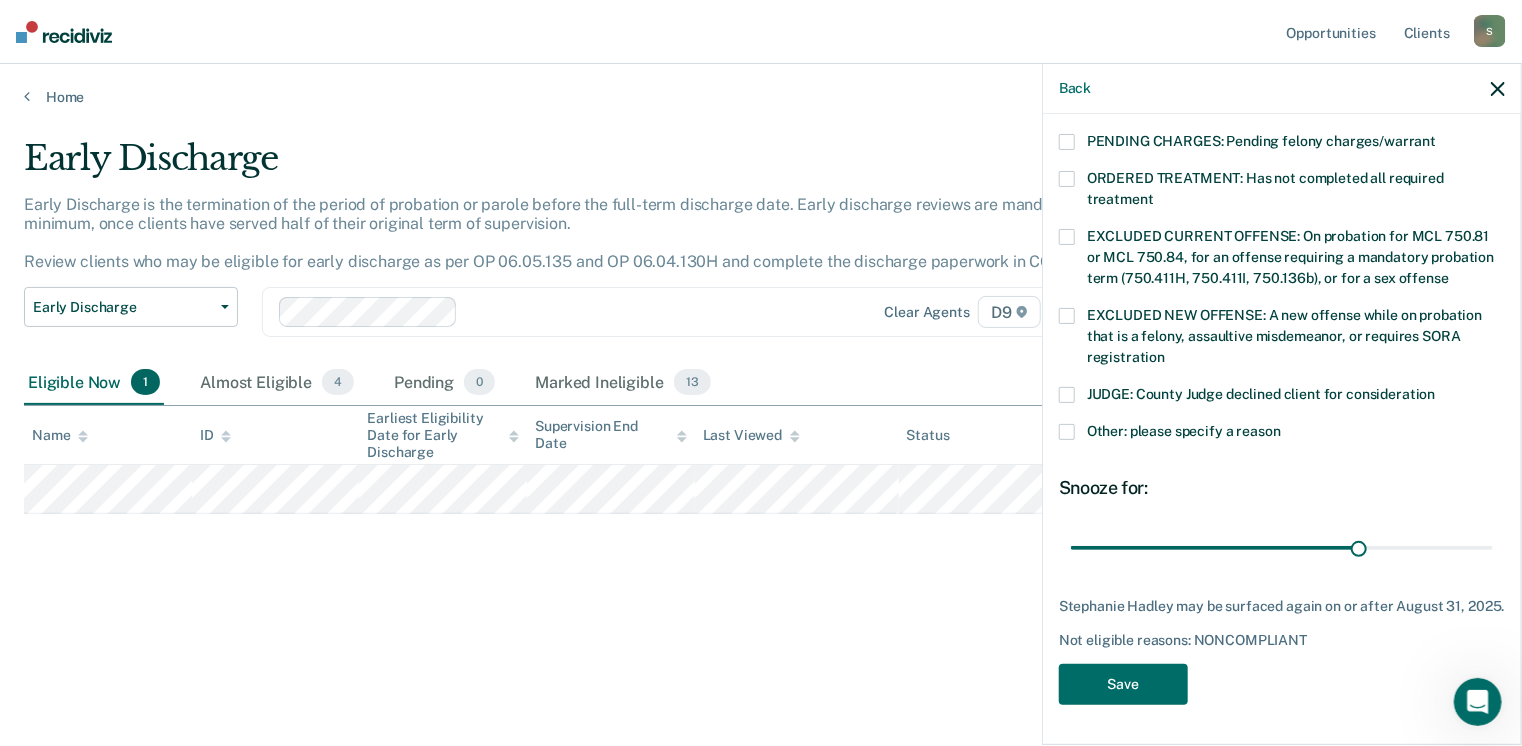 click on "SH   Which of the following requirements has [FIRST] [LAST] not met? CHILD ABUSE ORDER: Child abuse prevention order filed during supervision period SUSPECTED OFFENSE: Suspected of a felony, assaultive misdemeanor, OWI, or offense requiring SORA registration FELONY/STATE PROBATION: On parole and also on other state or federal probation supervision for an offense committed during the current period NEEDS: On parole and all criminogenic needs have not been addressed NONCOMPLIANT: Not compliant with the order of supervision PROGRAMMING: Has not completed all required programming PRO-SOCIAL: Has not demonstrated pro-social behavior RESTITUTION: Has not completed court-ordered restitution payments FINES & FEES: Willful nonpayment of restitution, fees, court costs, fines, and other monetary obligations despite clear ability to pay PENDING CHARGES: Pending felony charges/warrant ORDERED TREATMENT: Has not completed all required treatment JUDGE: County Judge declined client for consideration Snooze for: 30 days" at bounding box center (1282, 427) 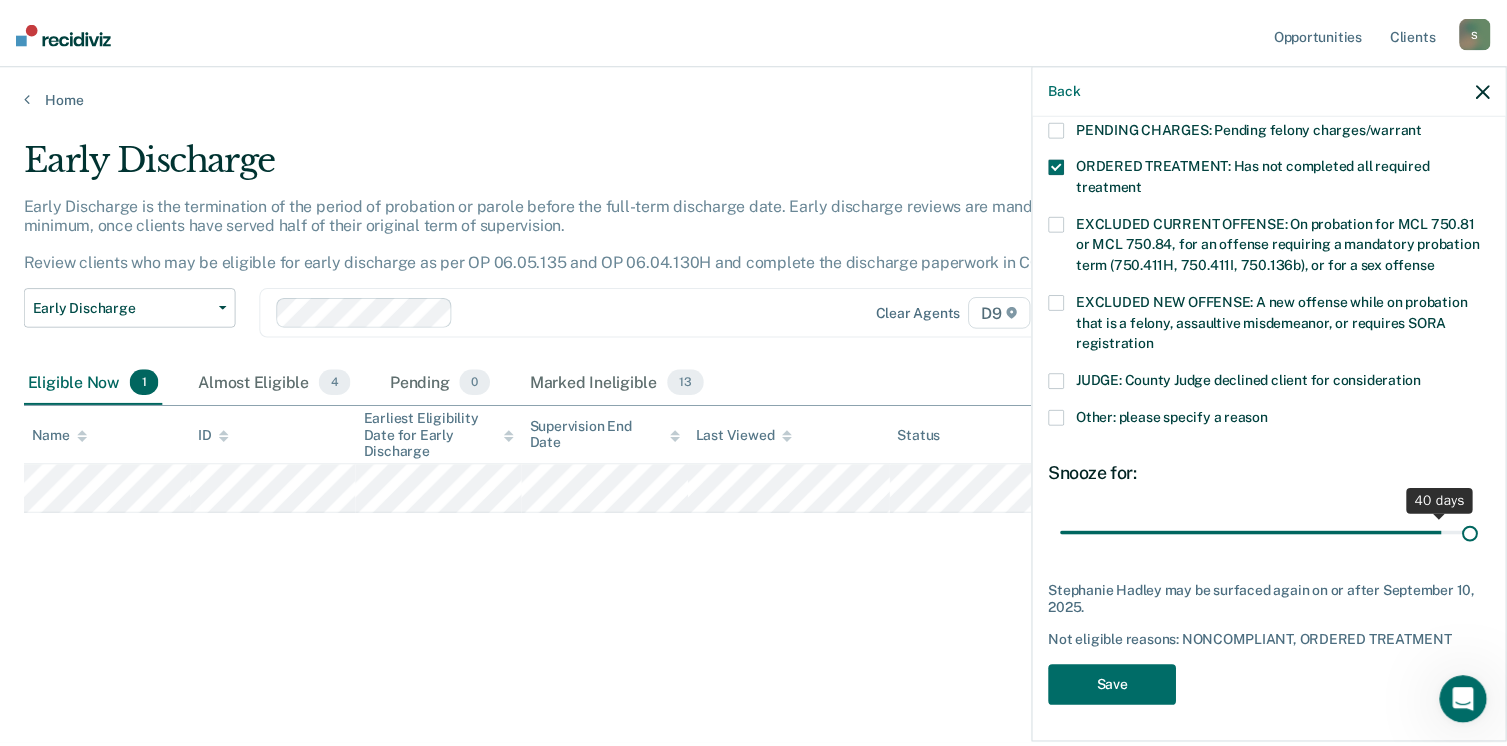 scroll, scrollTop: 630, scrollLeft: 0, axis: vertical 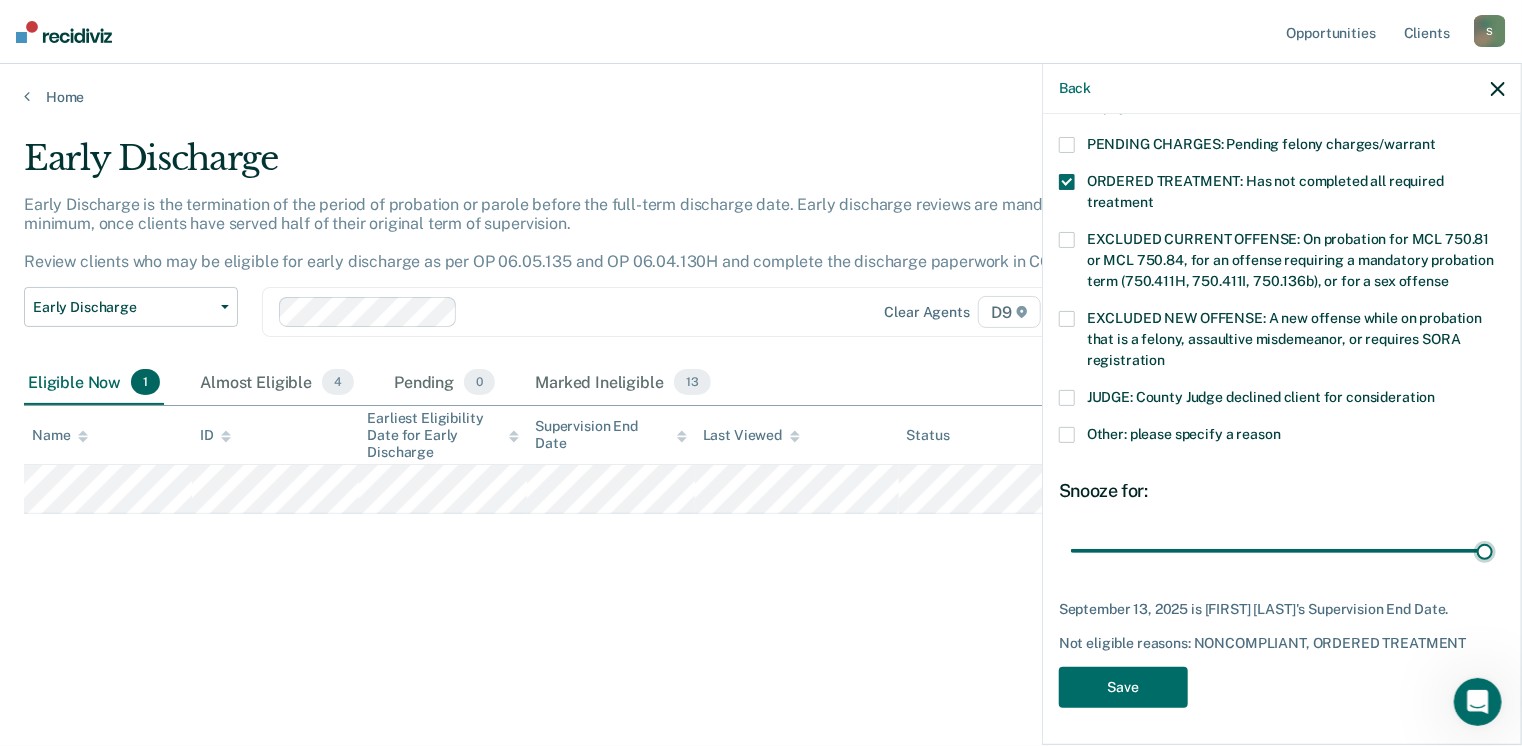 drag, startPoint x: 1345, startPoint y: 537, endPoint x: 1496, endPoint y: 554, distance: 151.95393 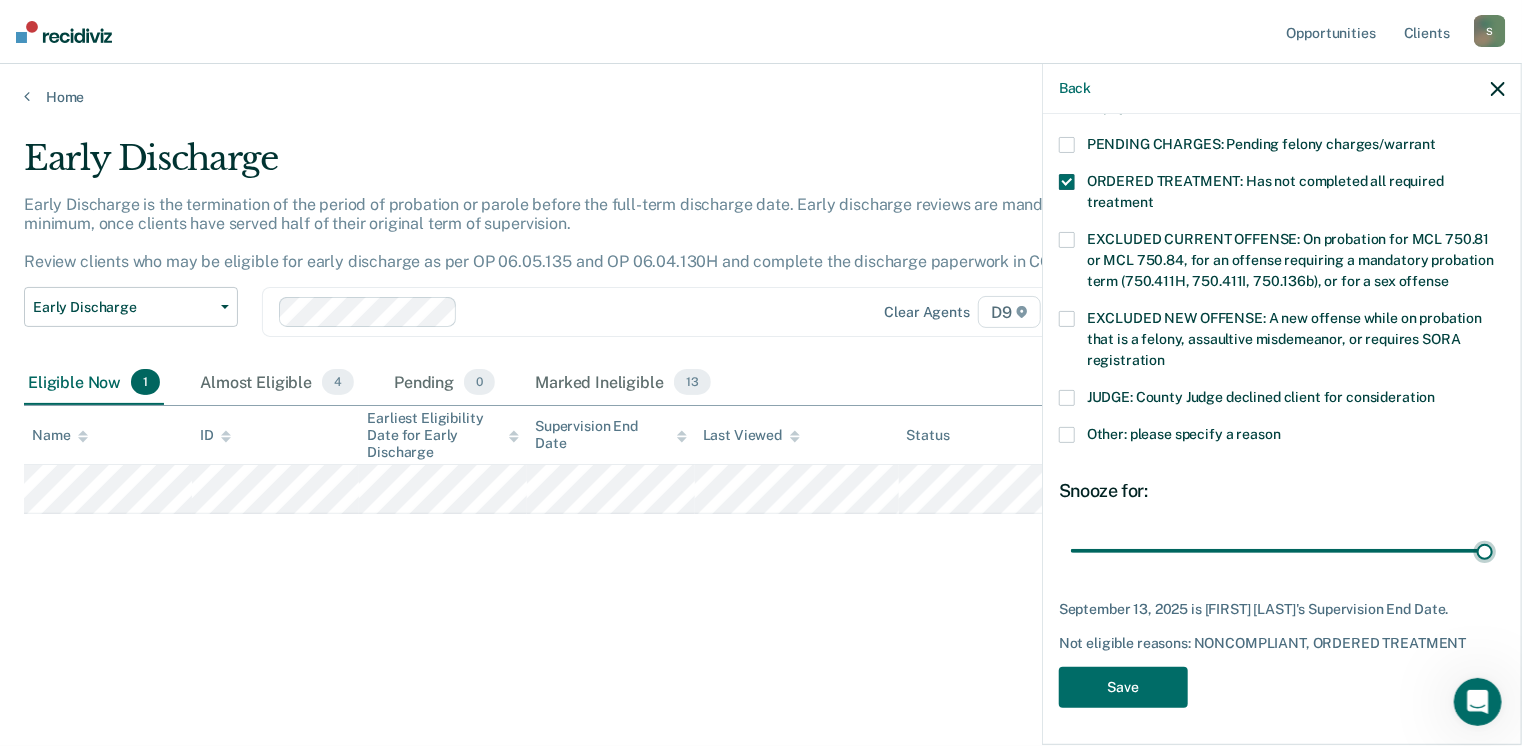 type on "43" 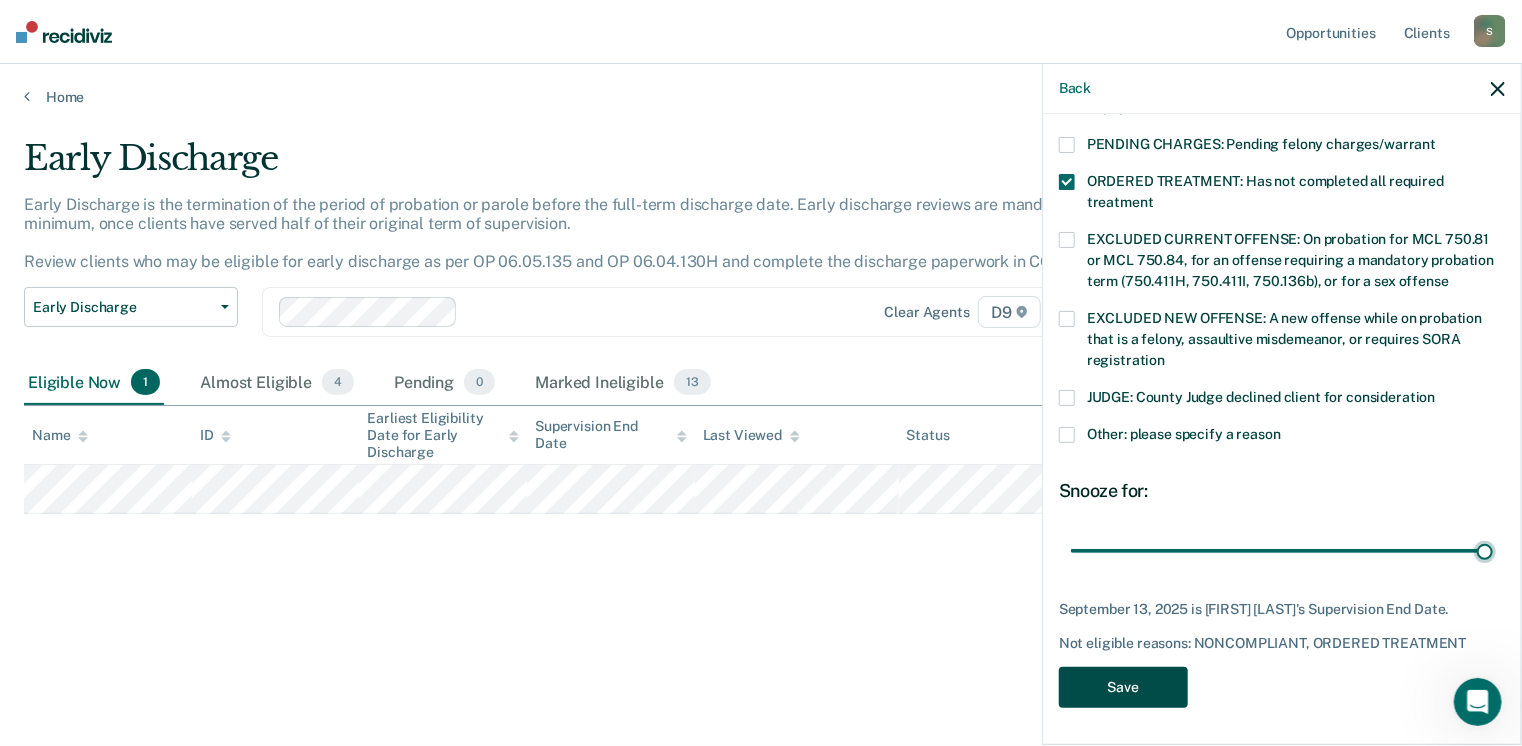 click on "Save" at bounding box center (1123, 687) 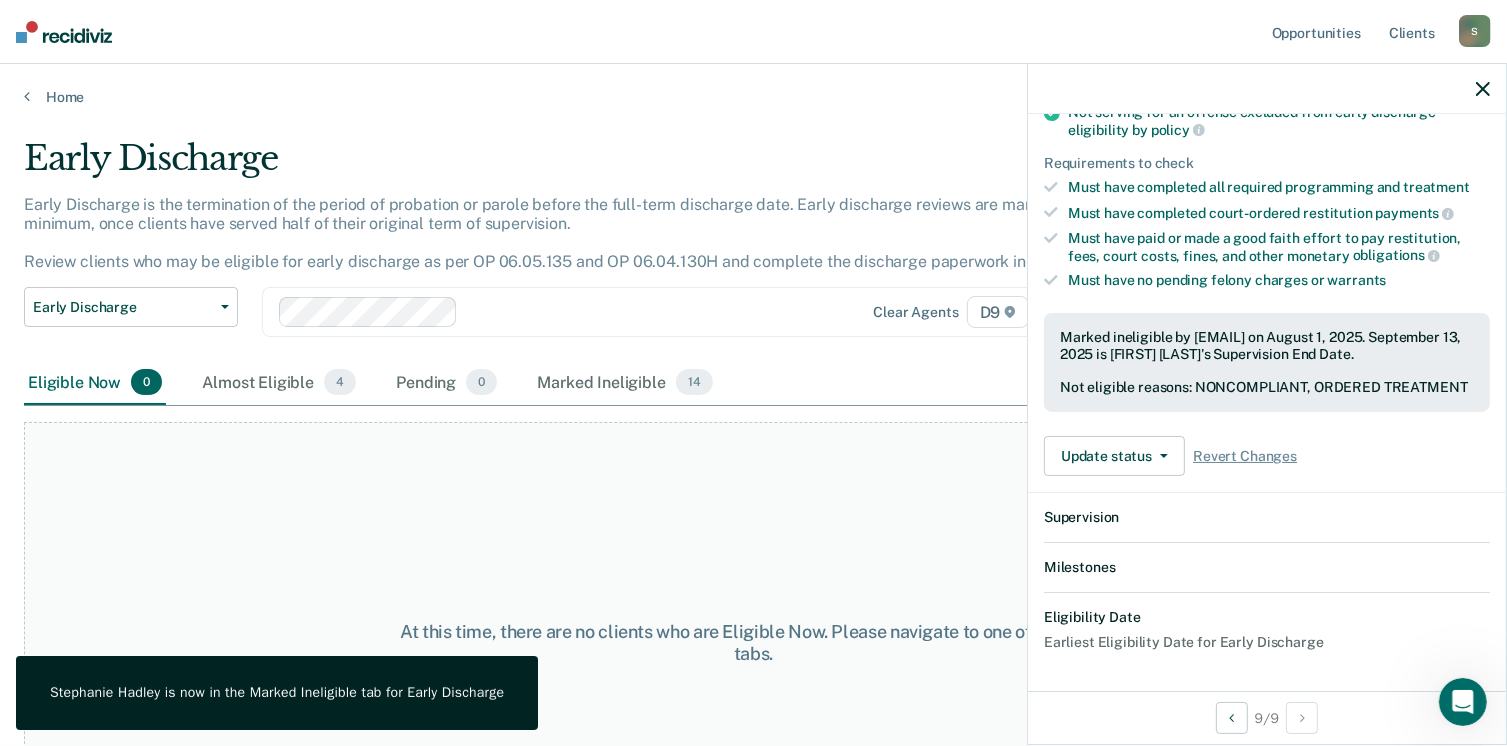 scroll, scrollTop: 536, scrollLeft: 0, axis: vertical 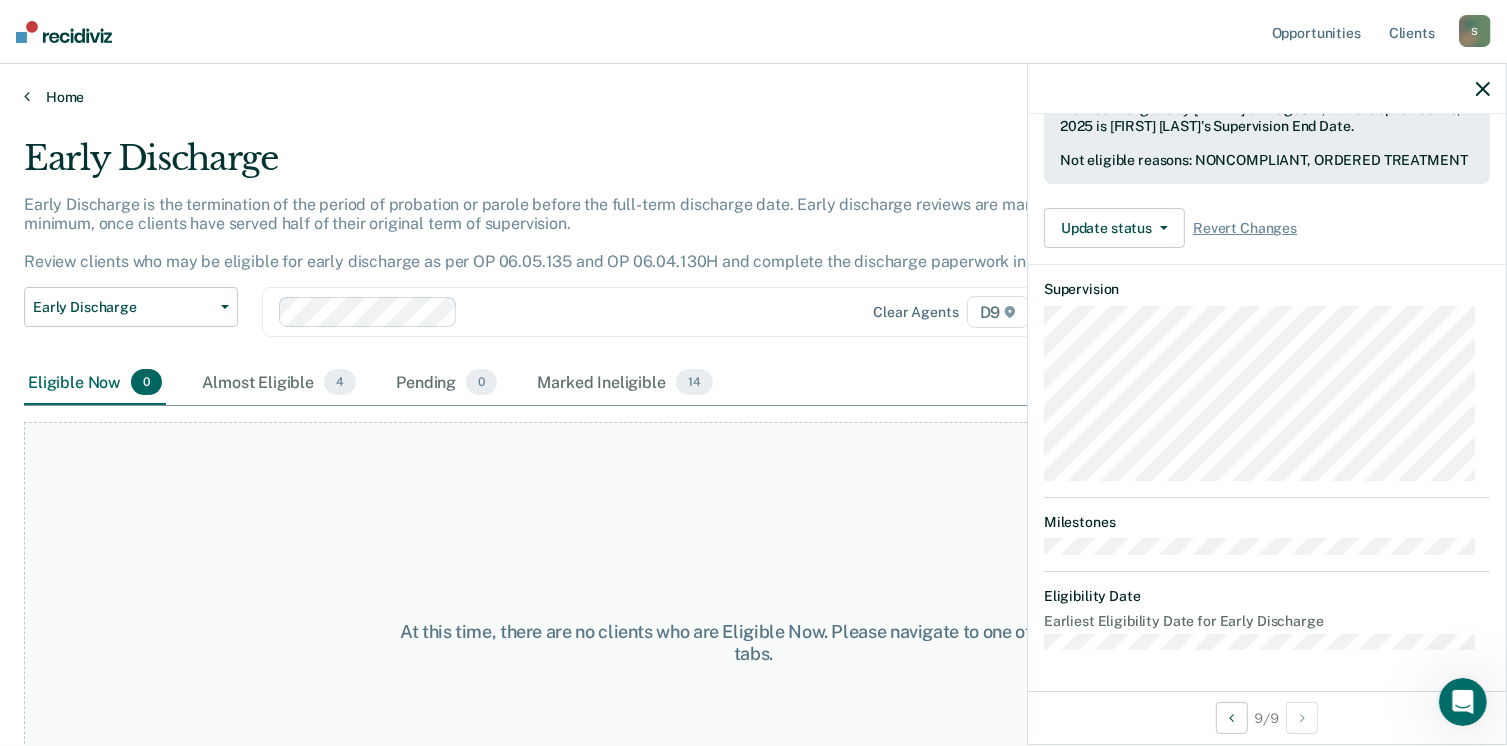 click on "Home" at bounding box center [753, 97] 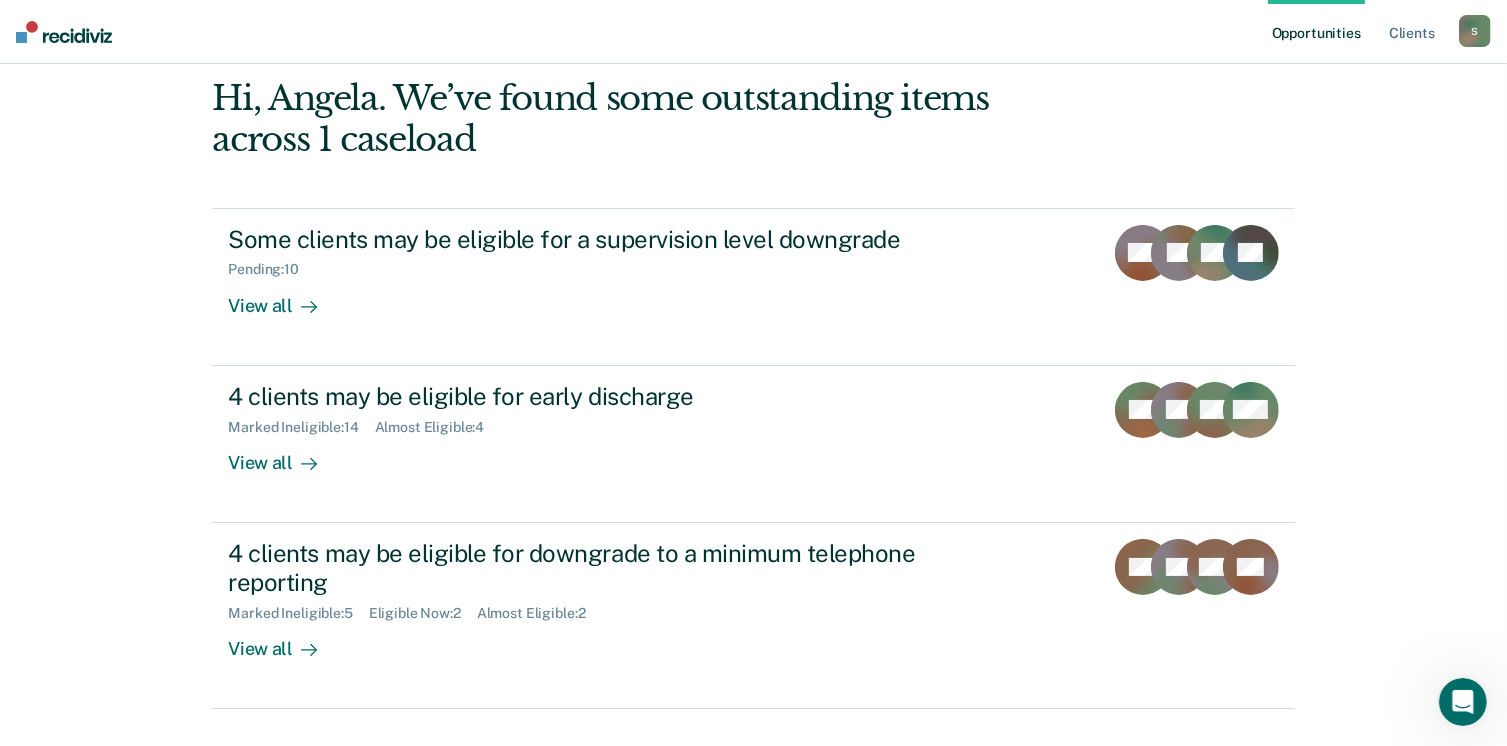 scroll, scrollTop: 133, scrollLeft: 0, axis: vertical 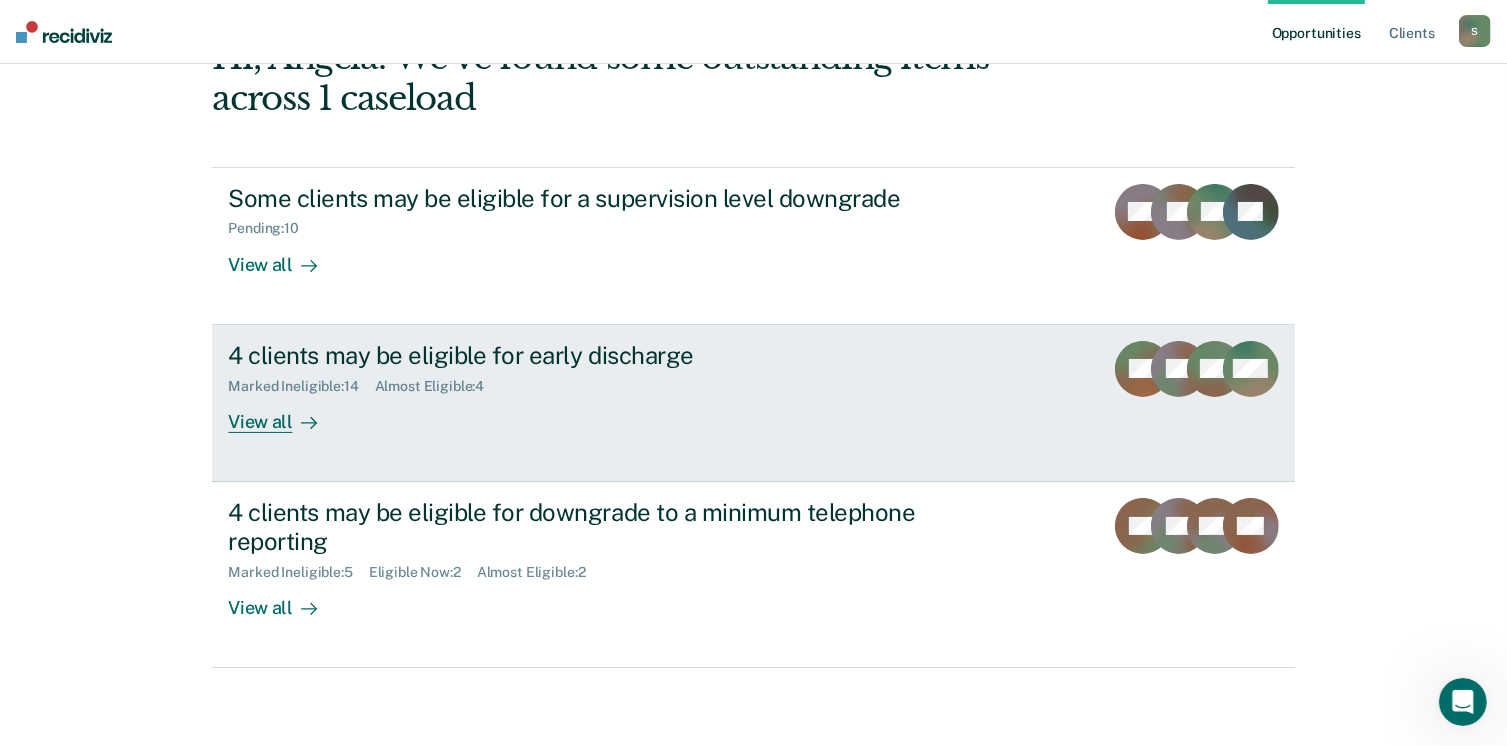 click on "4 clients may be eligible for early discharge" at bounding box center [579, 355] 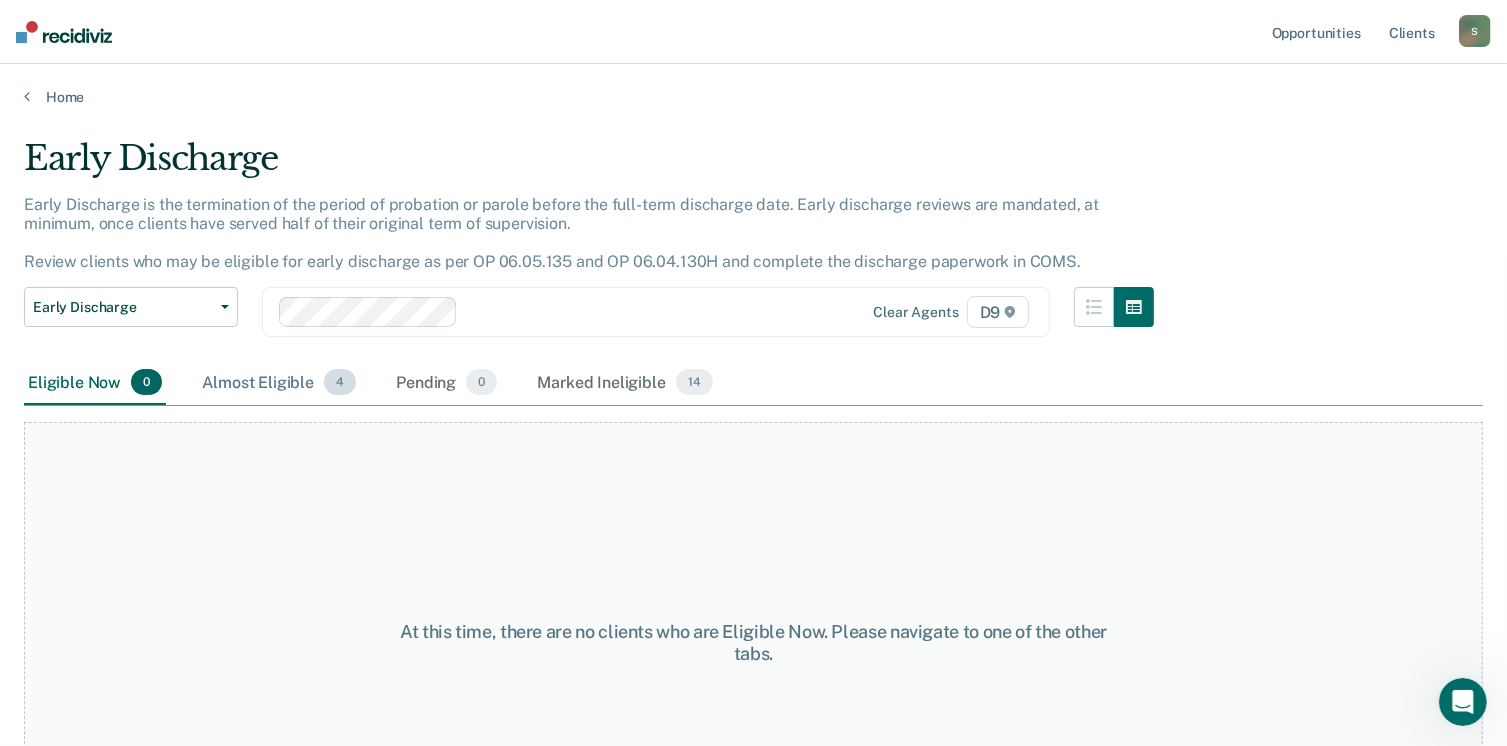 click on "4" at bounding box center (340, 382) 